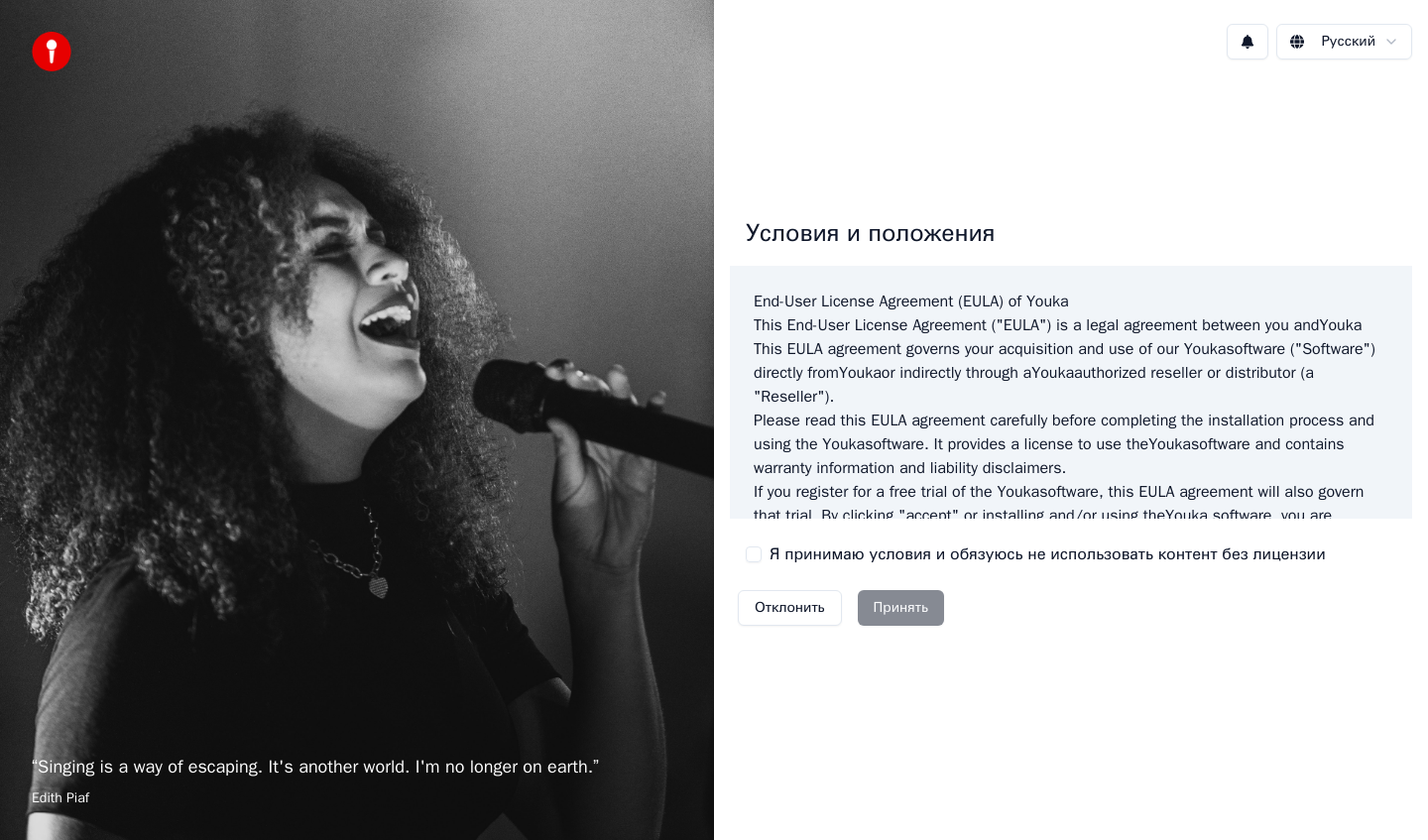 scroll, scrollTop: 0, scrollLeft: 0, axis: both 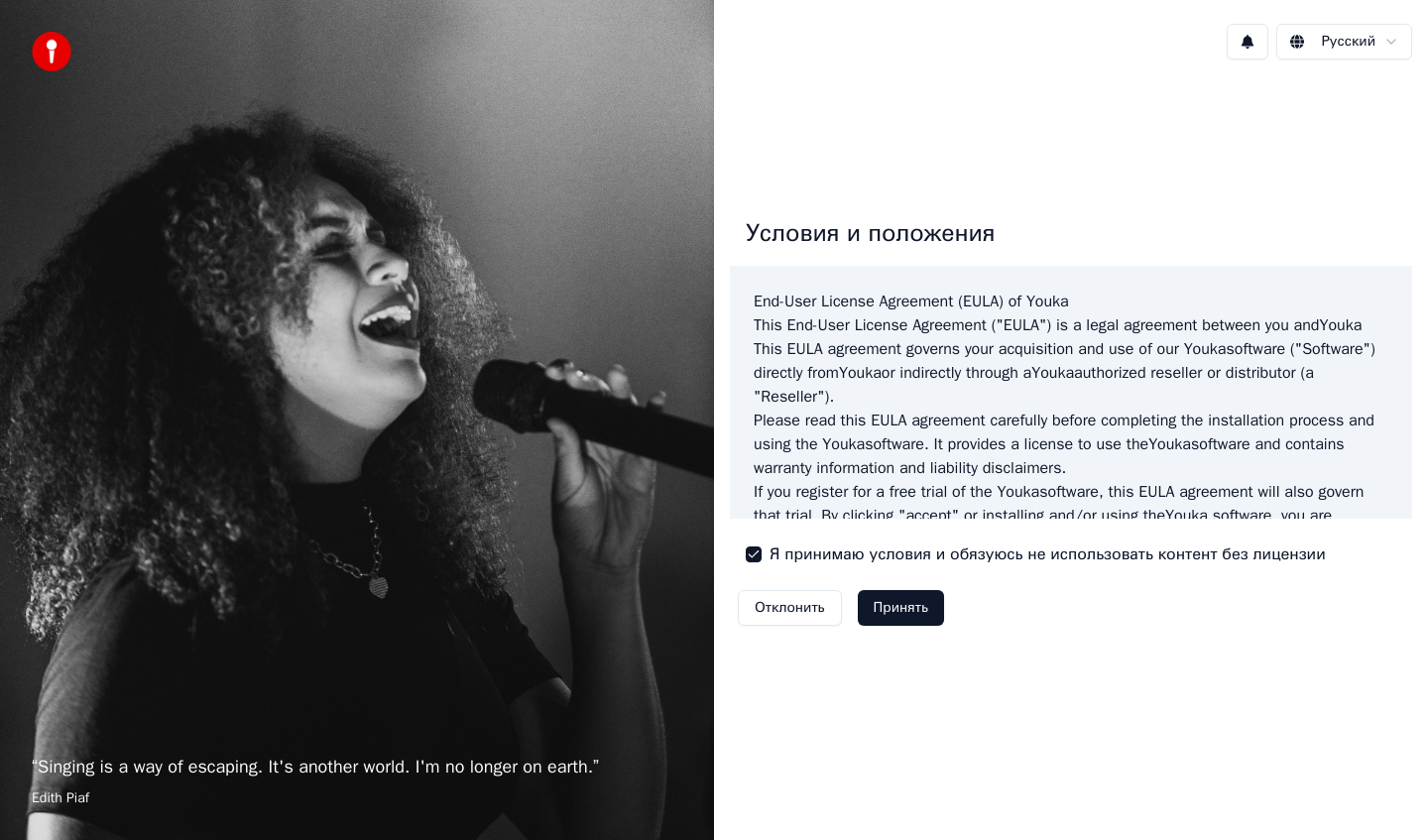 click on "Принять" at bounding box center (900, 608) 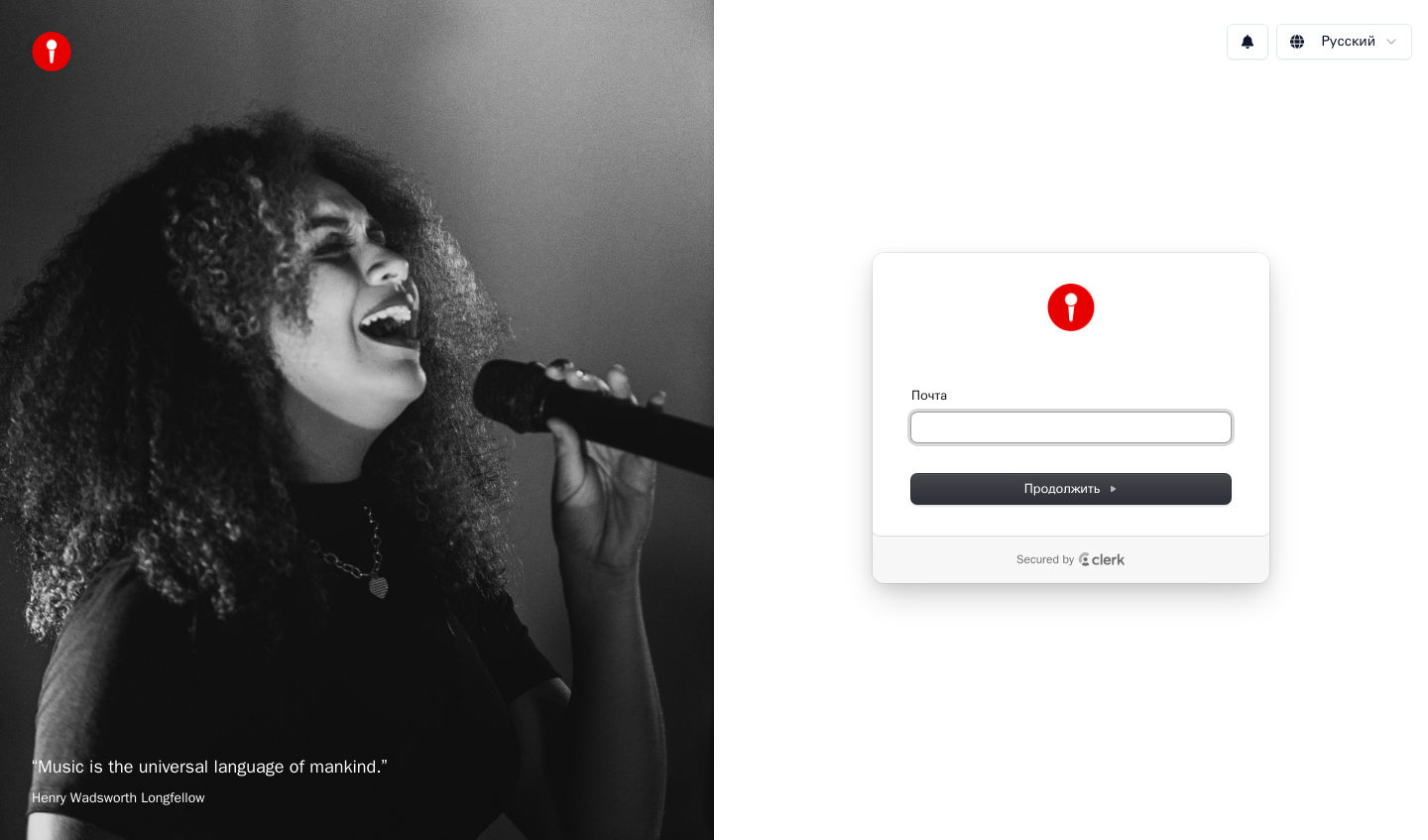 click on "Почта" at bounding box center [1071, 427] 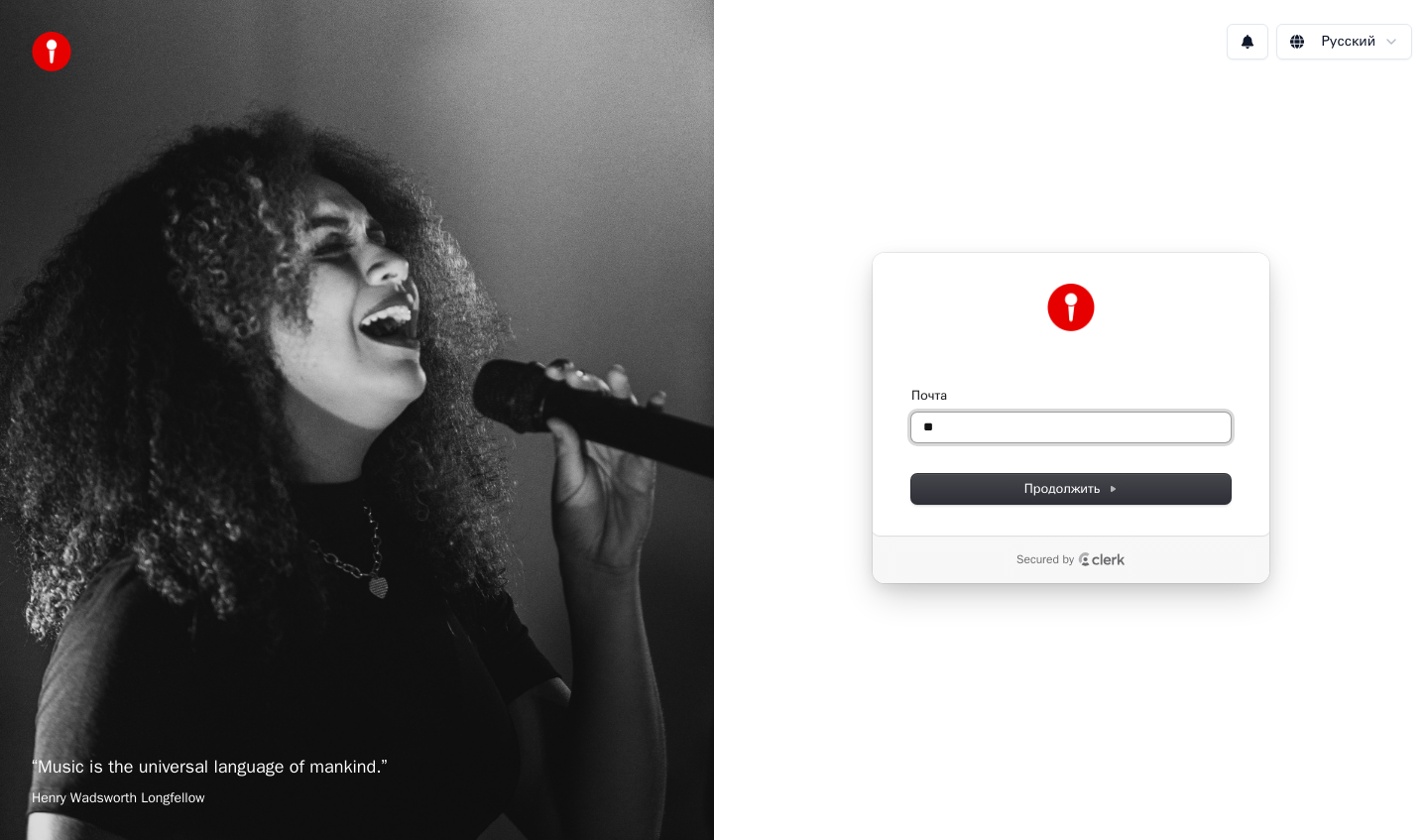 type on "*" 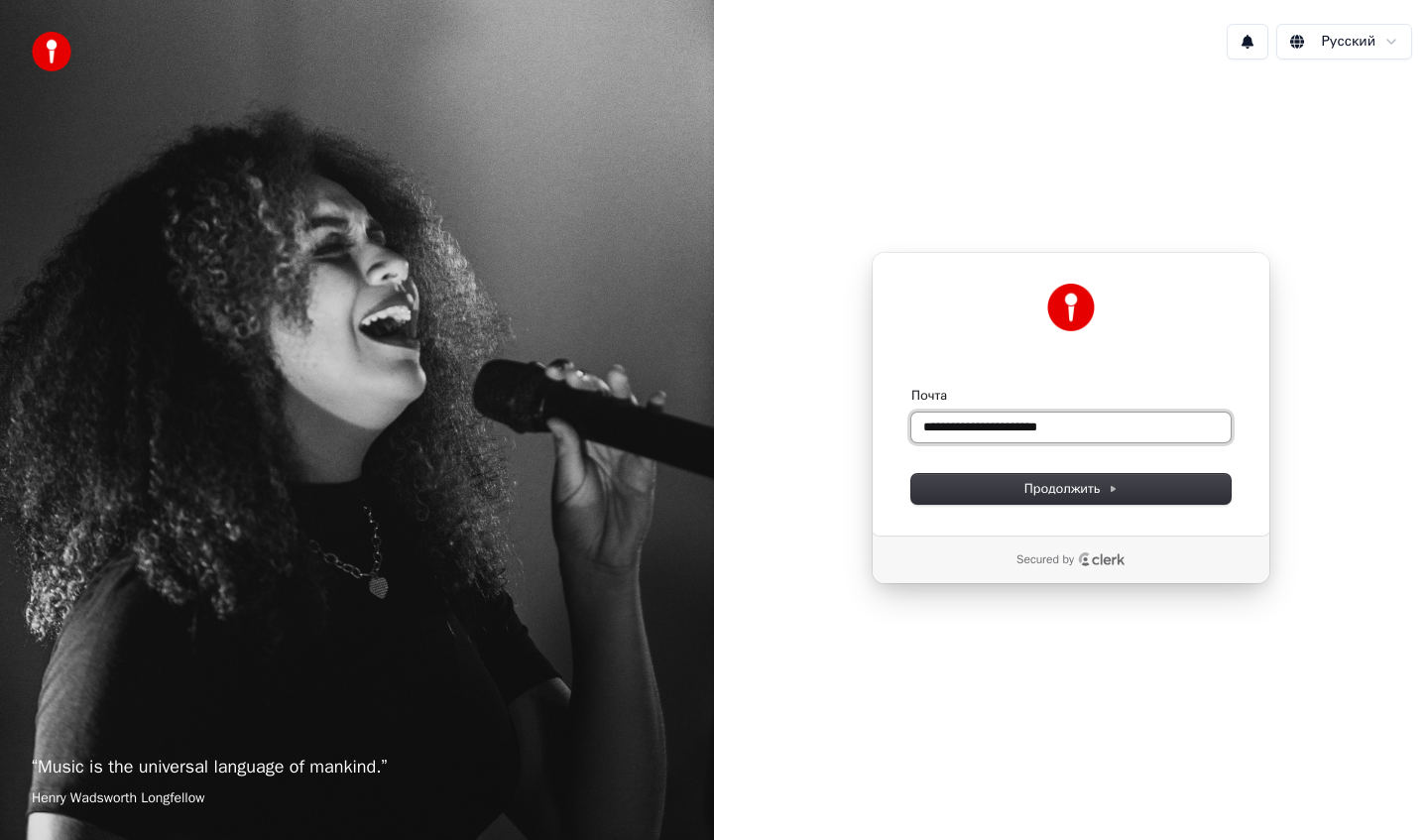 click at bounding box center [911, 387] 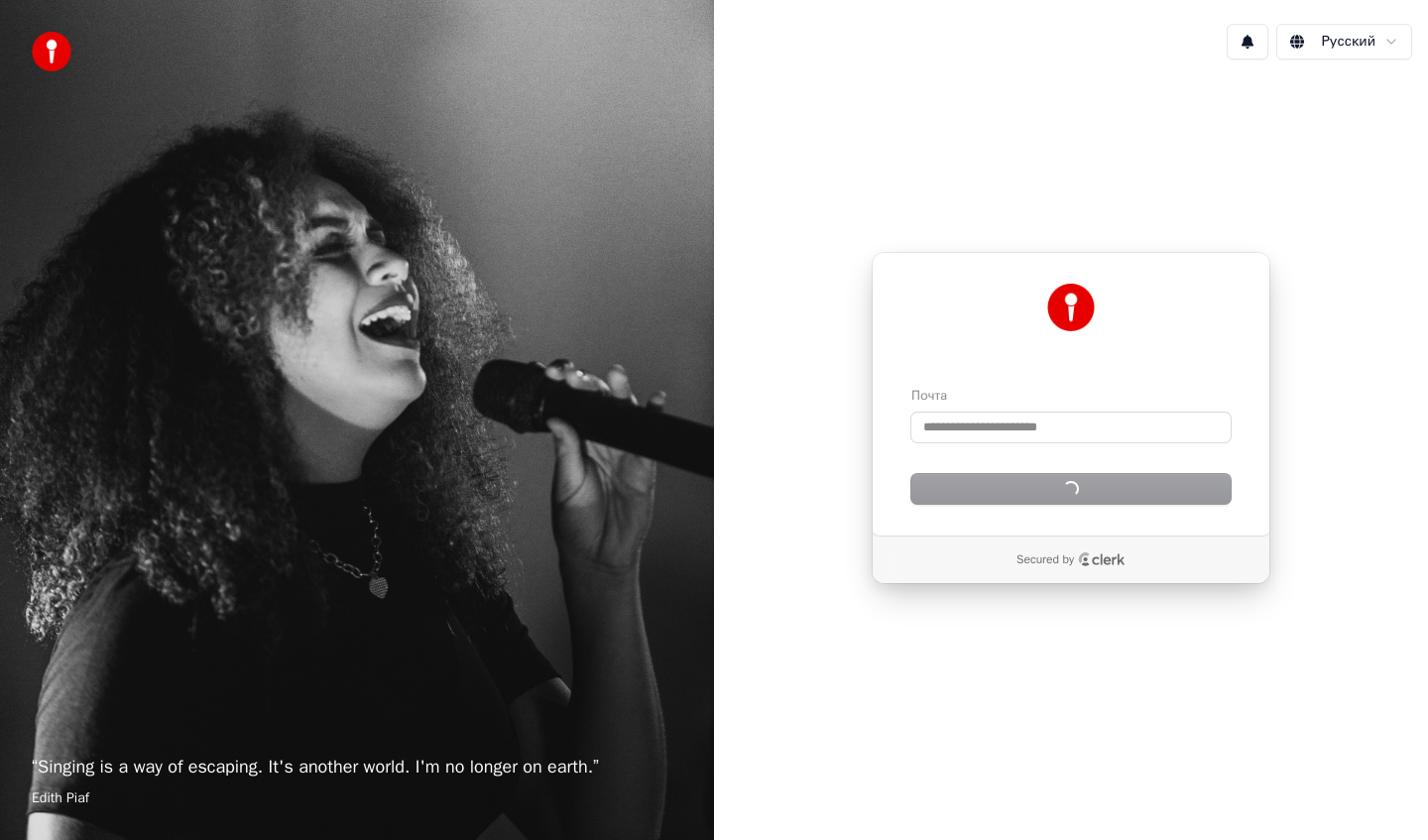 type on "**********" 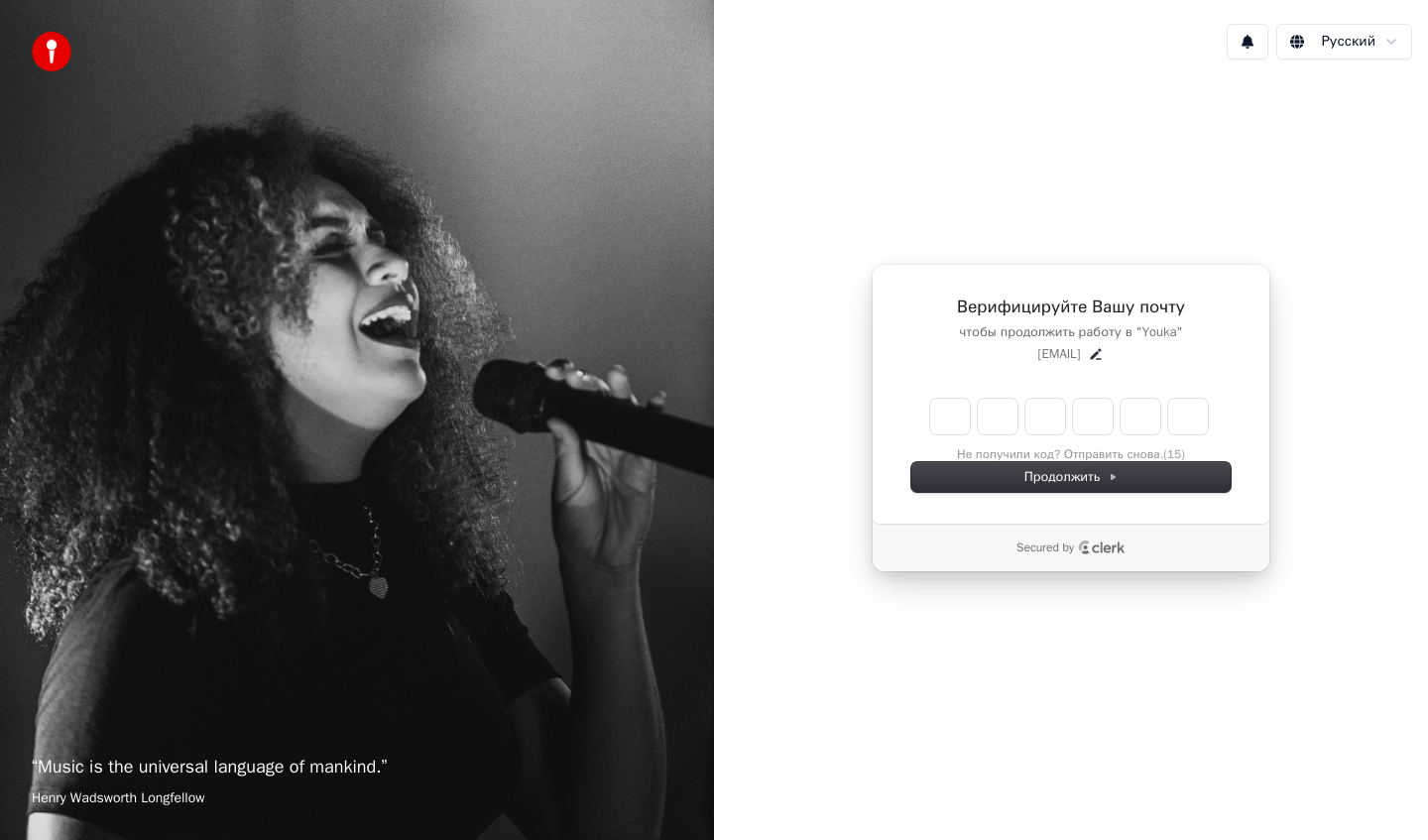 type on "*" 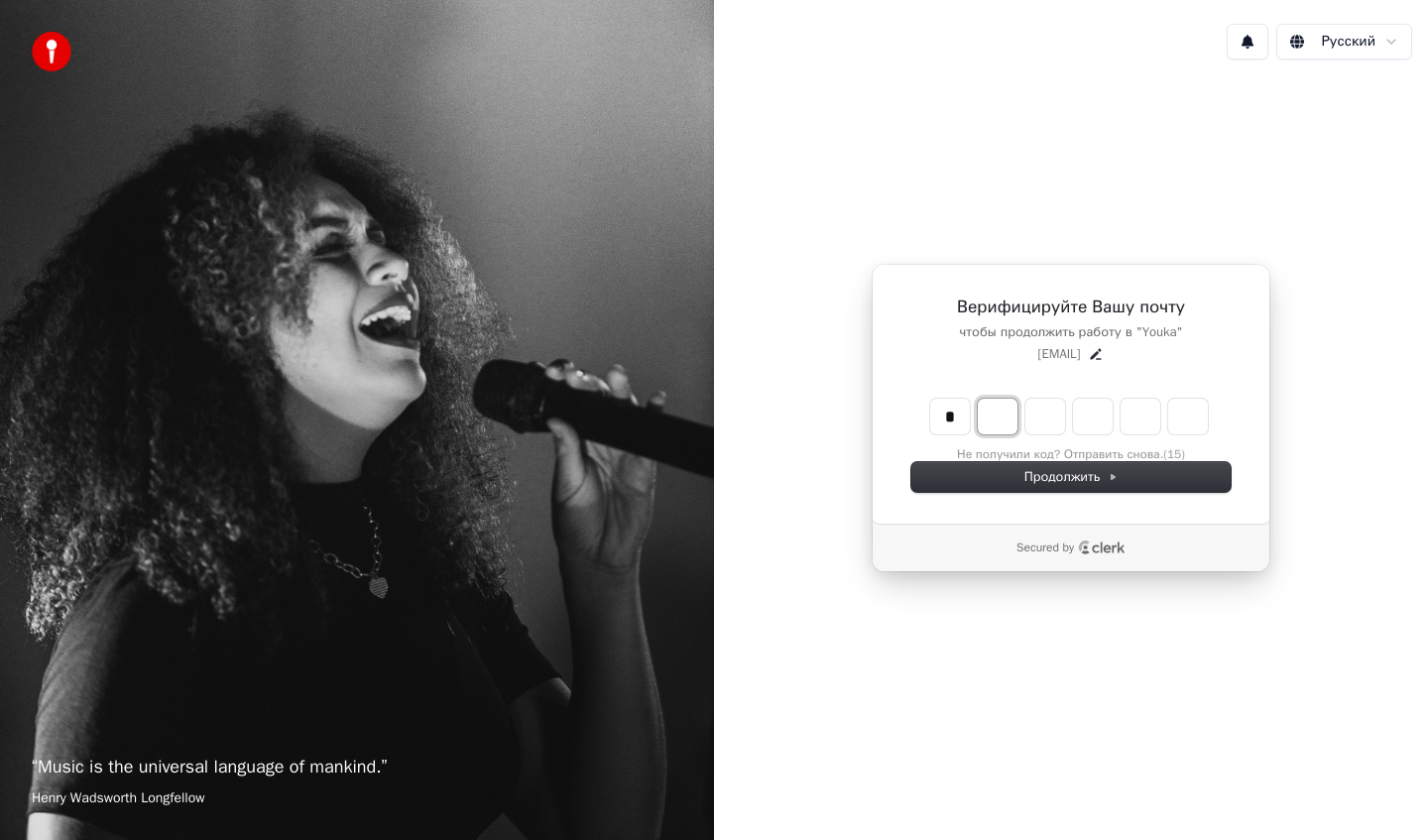 type on "*" 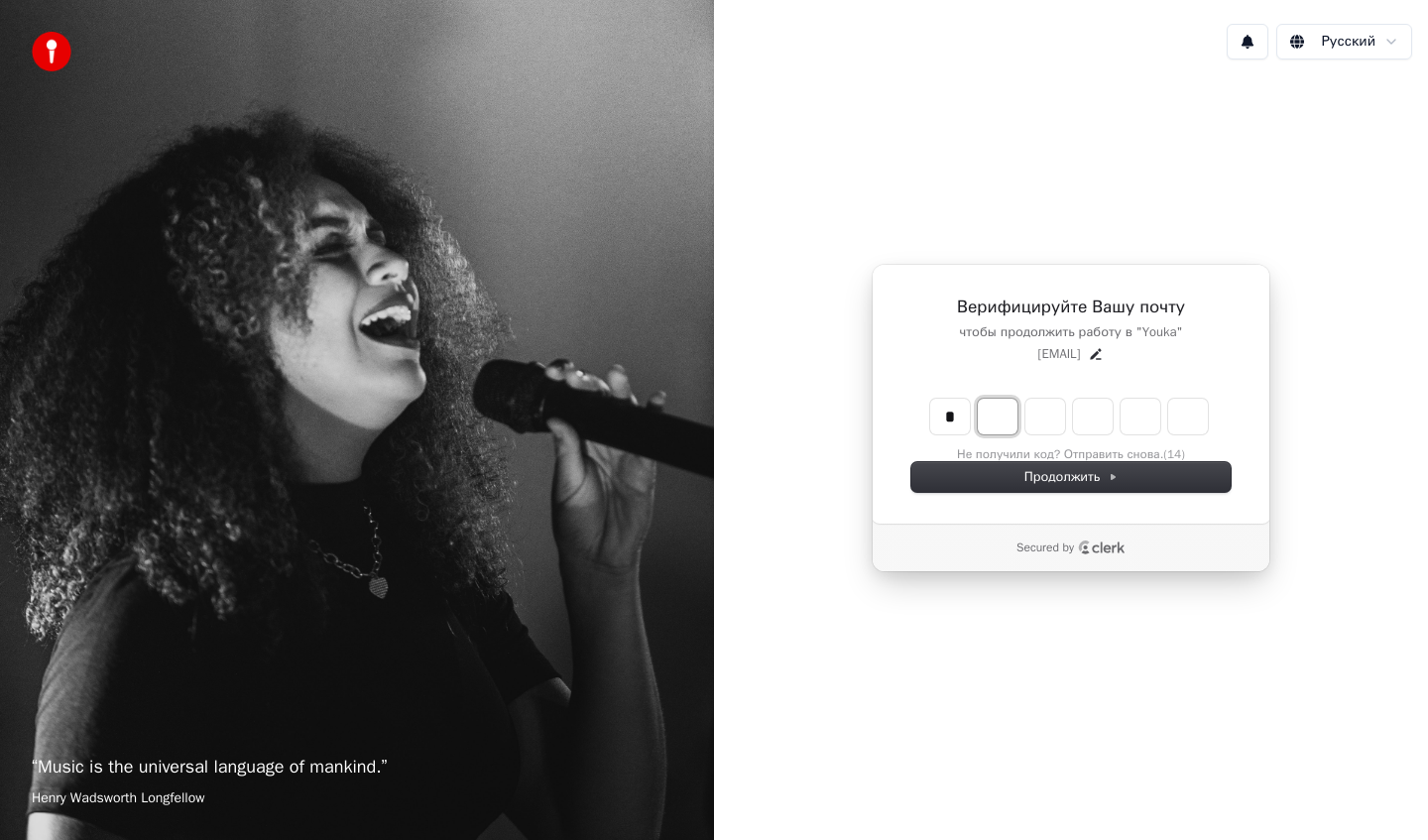 type on "*" 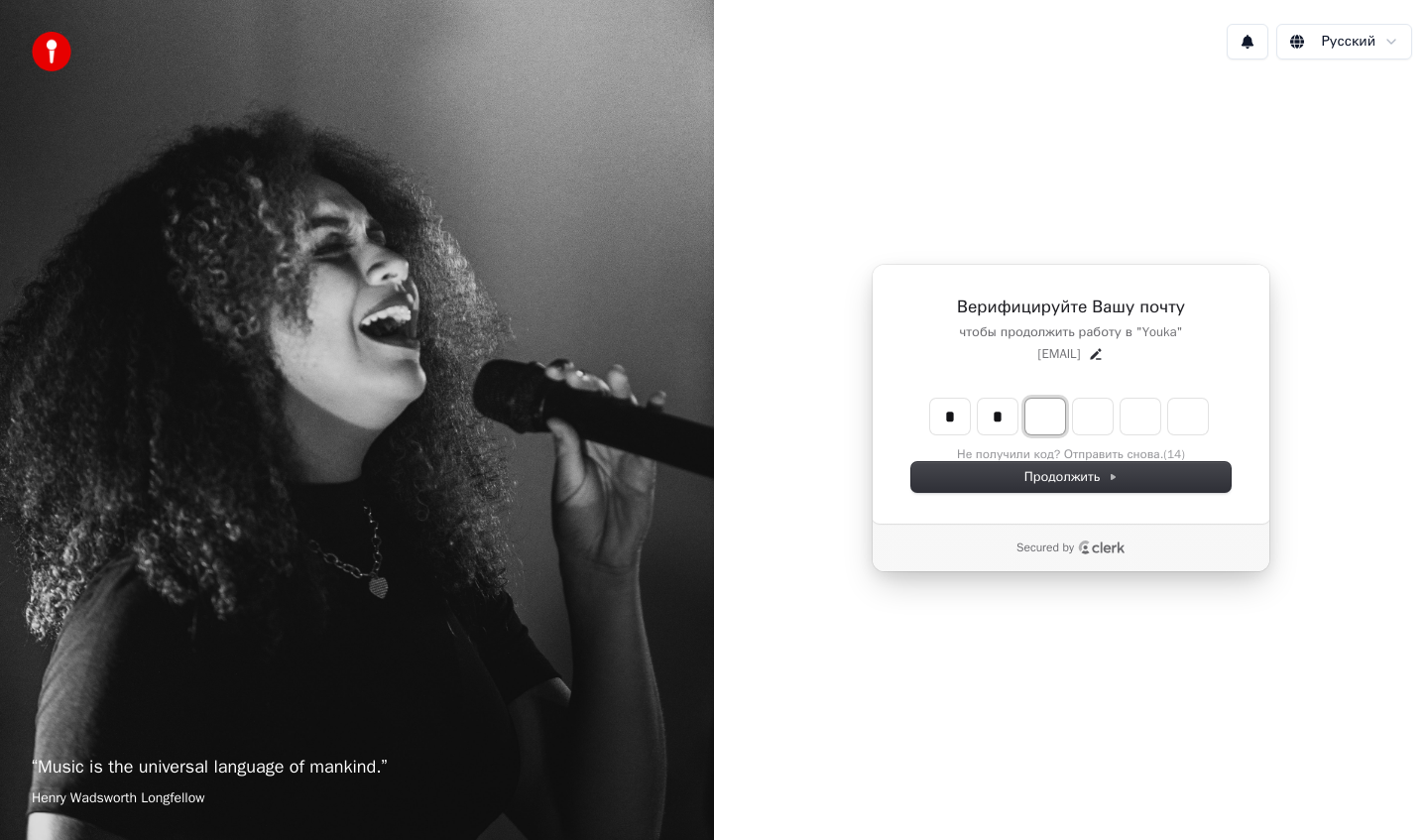 type on "**" 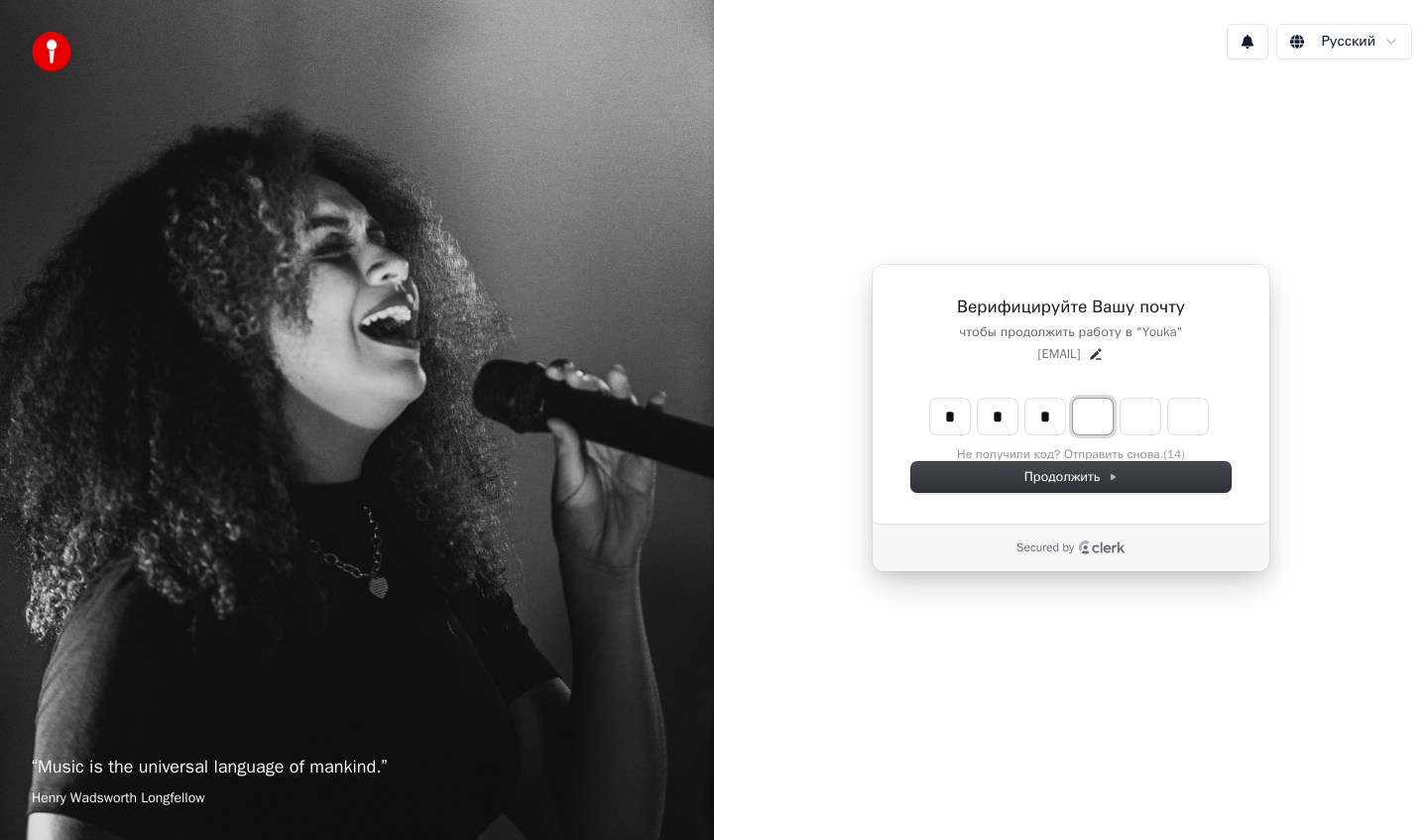 type on "***" 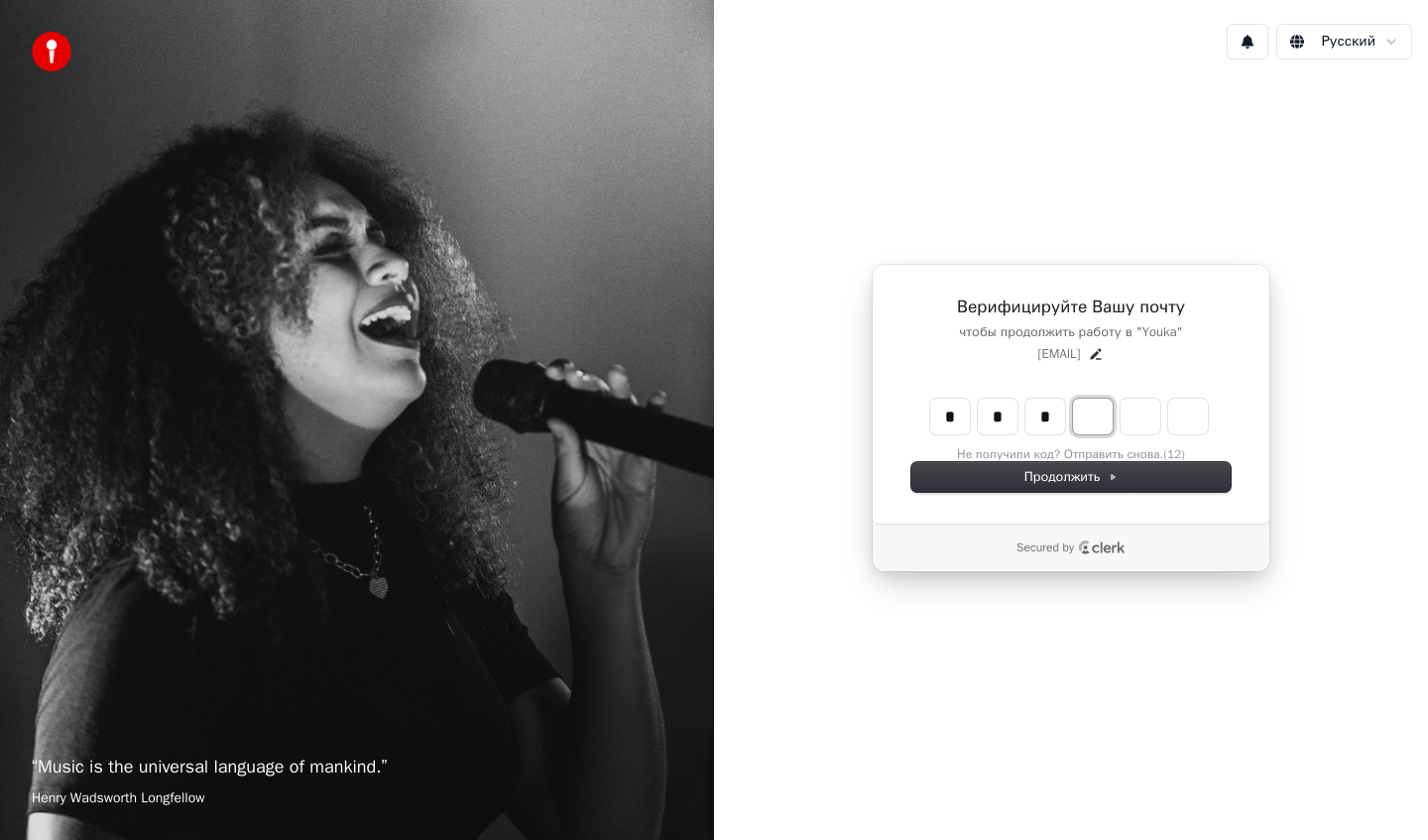 type on "*" 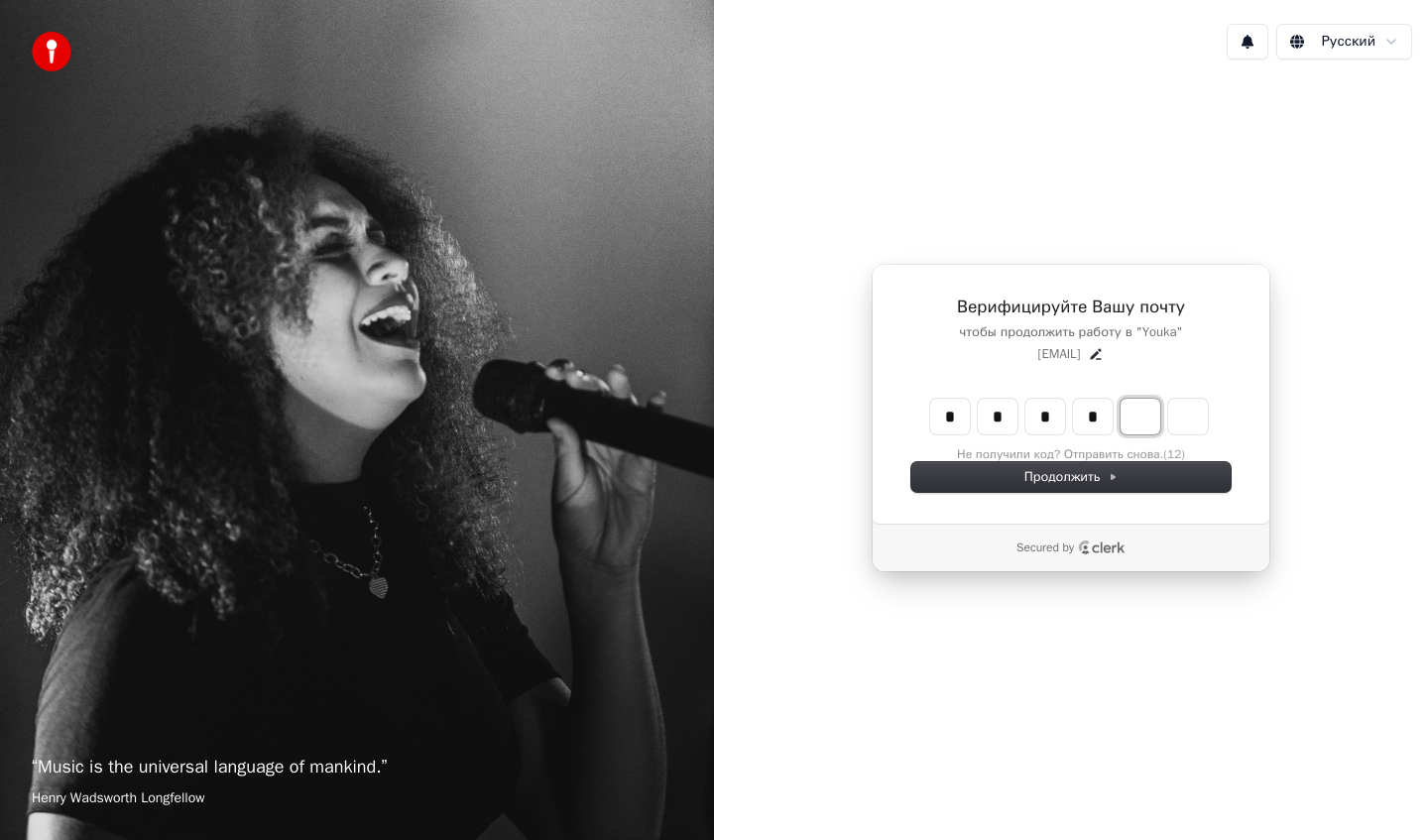 type on "****" 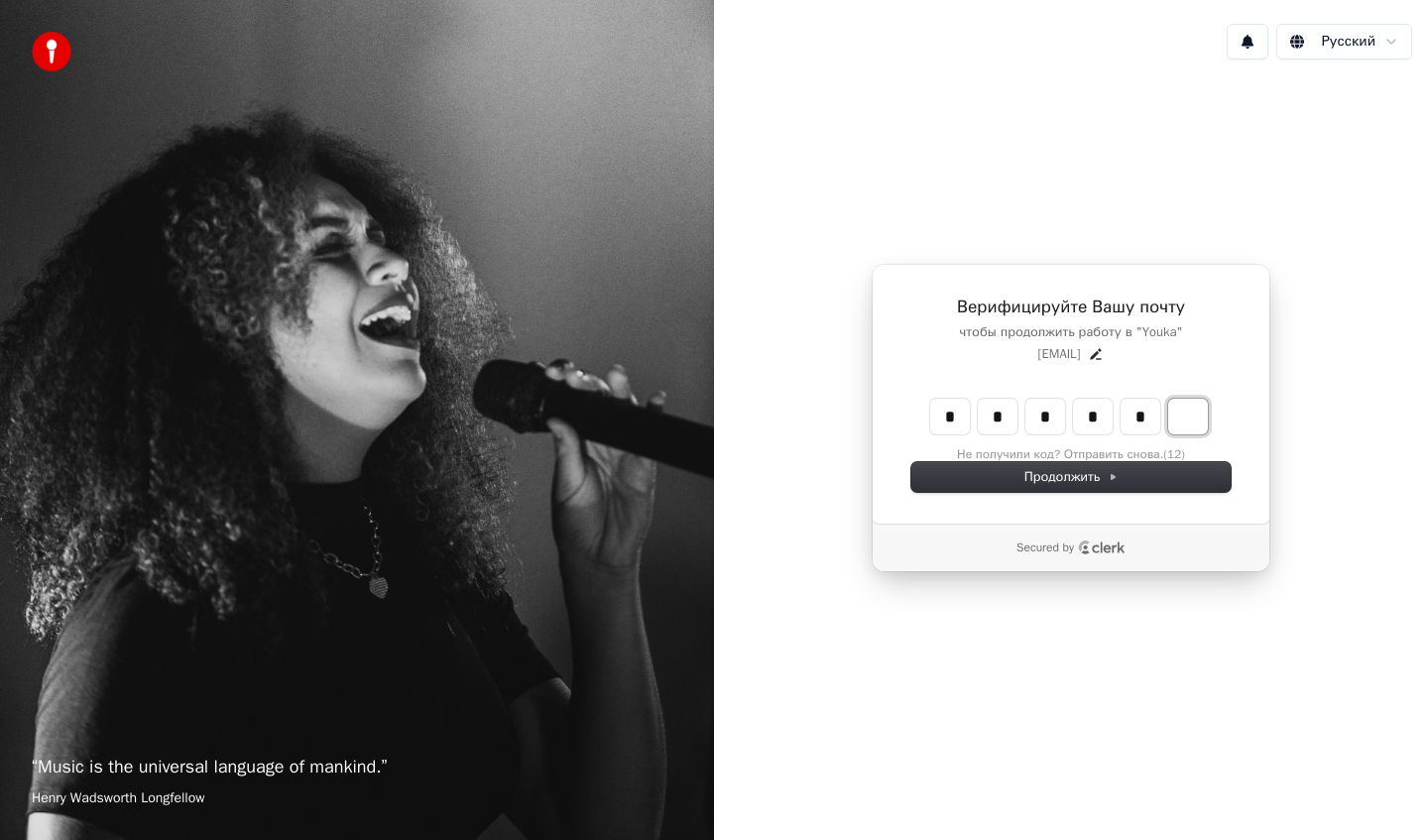 type on "*****" 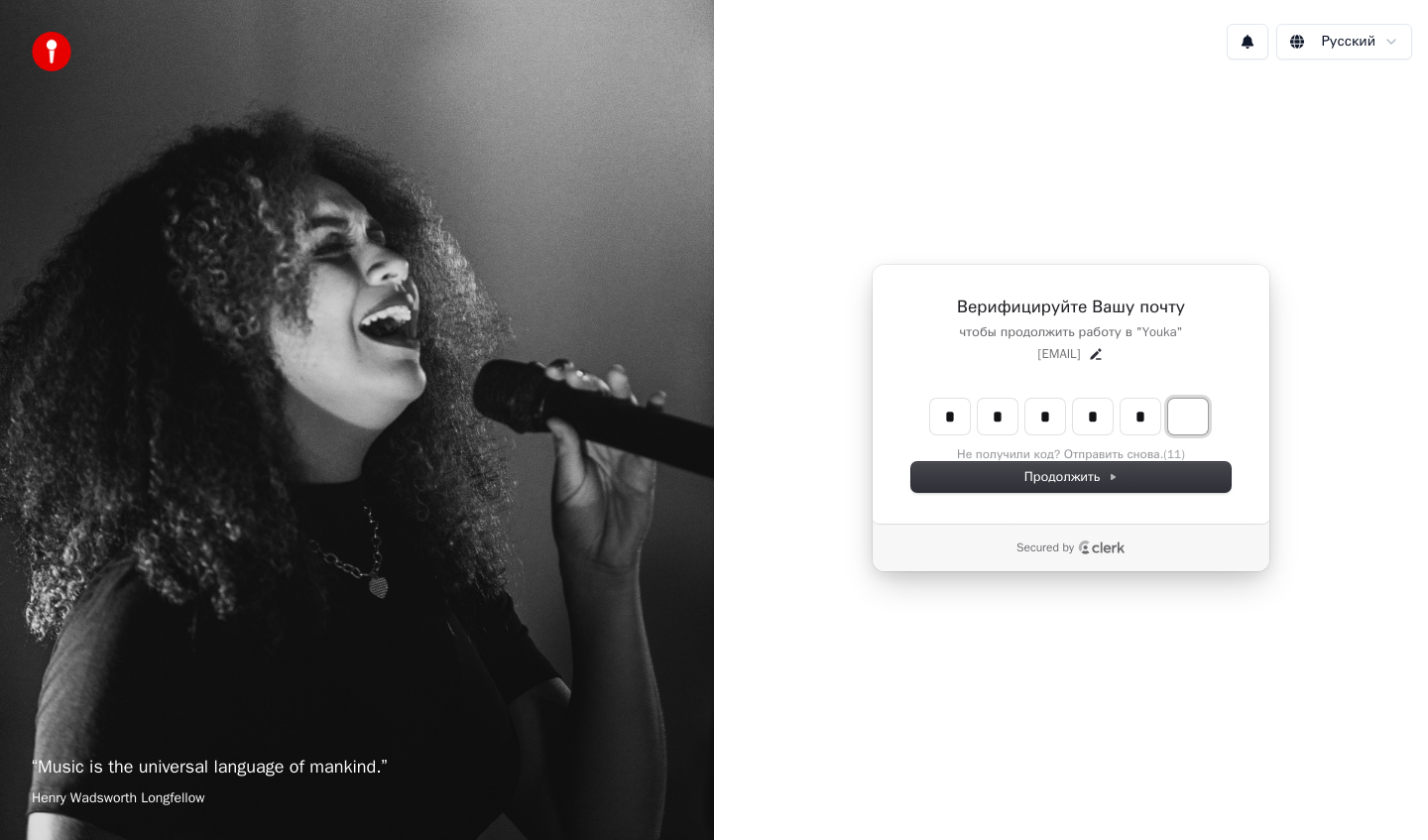 type on "*" 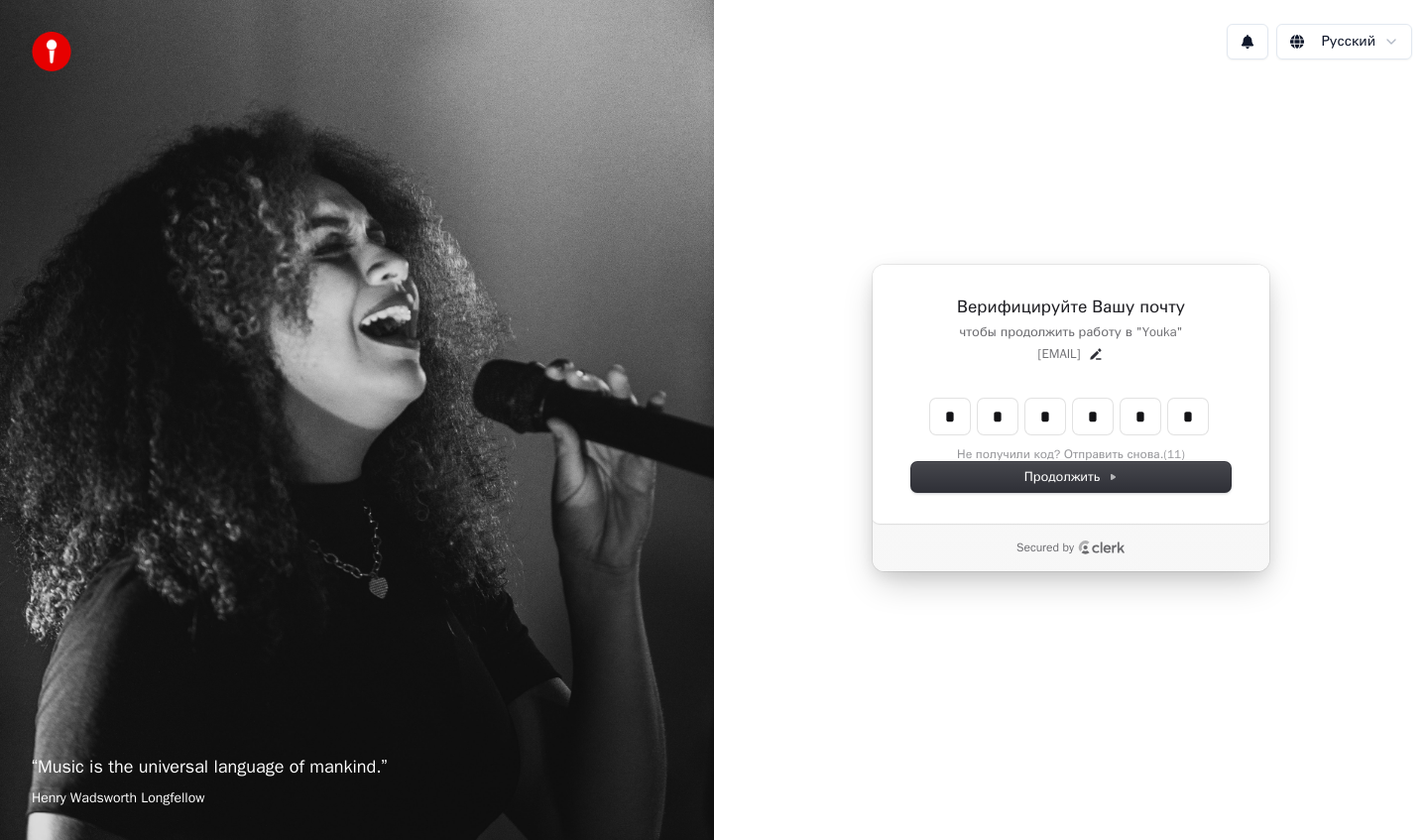 type on "******" 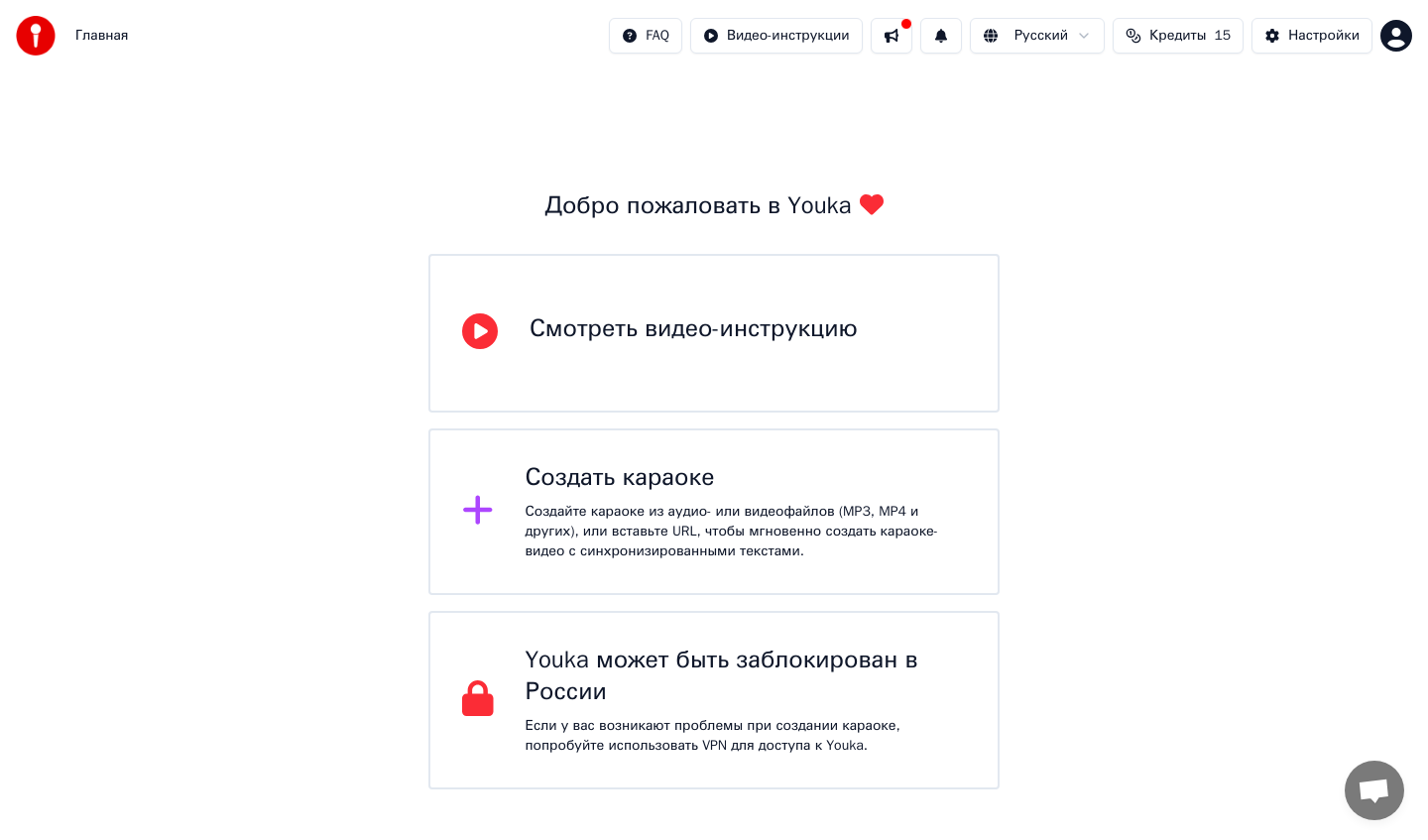 click on "Создать караоке" at bounding box center (746, 478) 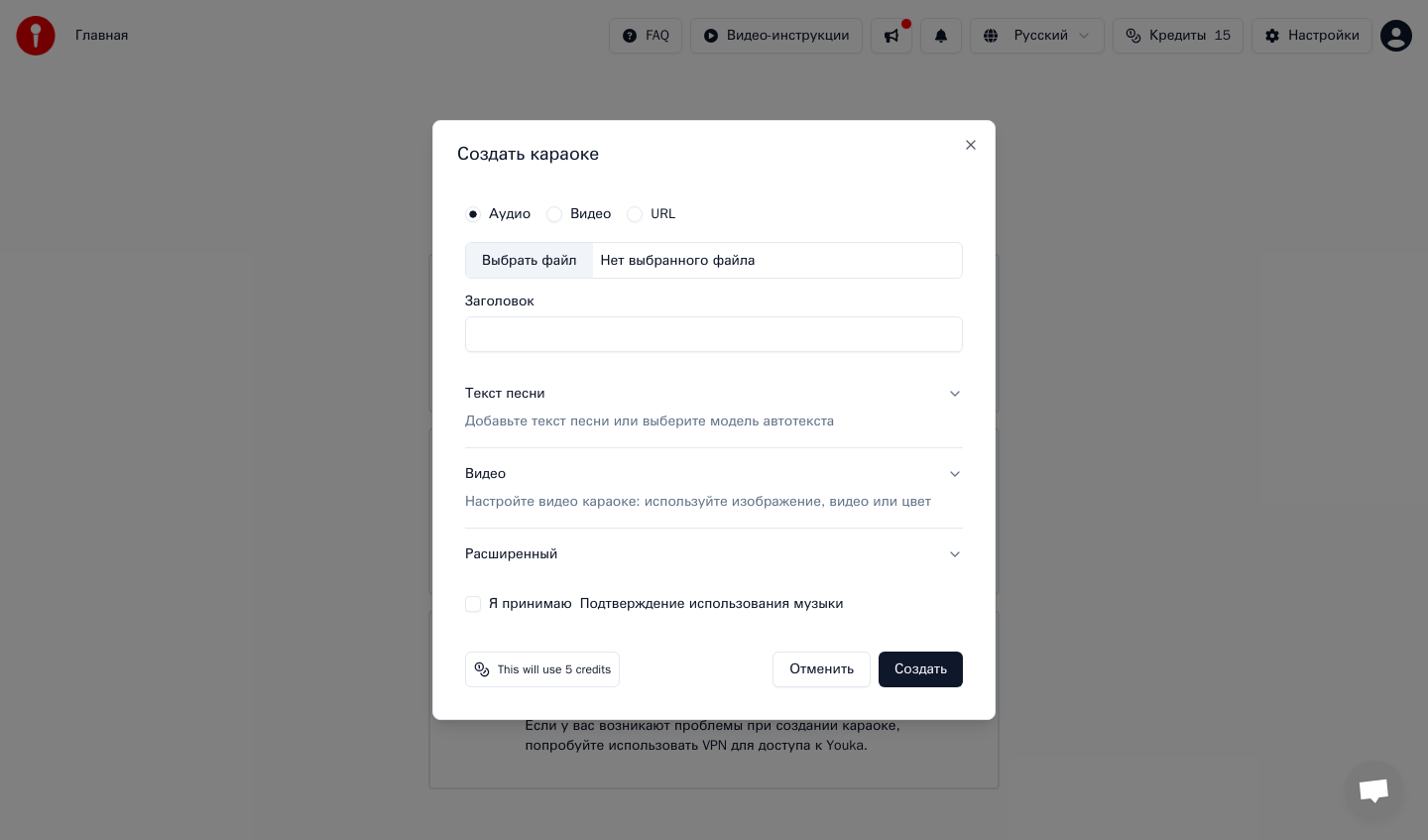 click on "Текст песни Добавьте текст песни или выберите модель автотекста" at bounding box center (714, 409) 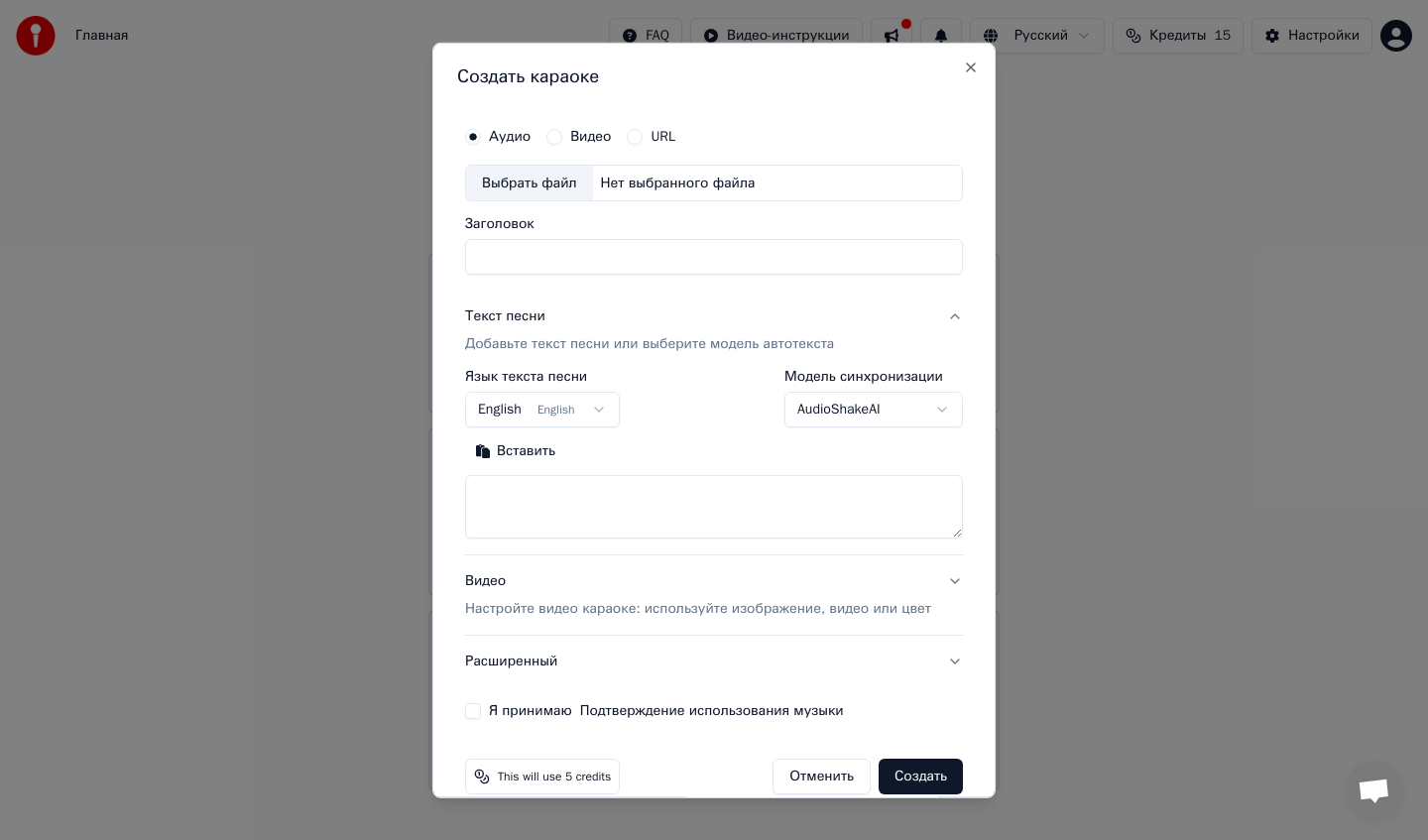 click on "Главная FAQ Видео-инструкции Русский Кредиты 15 Настройки Добро пожаловать в Youka Смотреть видео-инструкцию Создать караоке Создайте караоке из аудио- или видеофайлов (MP3, MP4 и других), или вставьте URL, чтобы мгновенно создать караоке-видео с синхронизированными текстами. Youka может быть заблокирован в России Если у вас возникают проблемы при создании караоке, попробуйте использовать VPN для доступа к Youka.
Создать караоке Аудио Видео URL Выбрать файл Нет выбранного файла Заголовок Текст песни Добавьте текст песни или выберите модель автотекста English English ******* *******" at bounding box center [714, 395] 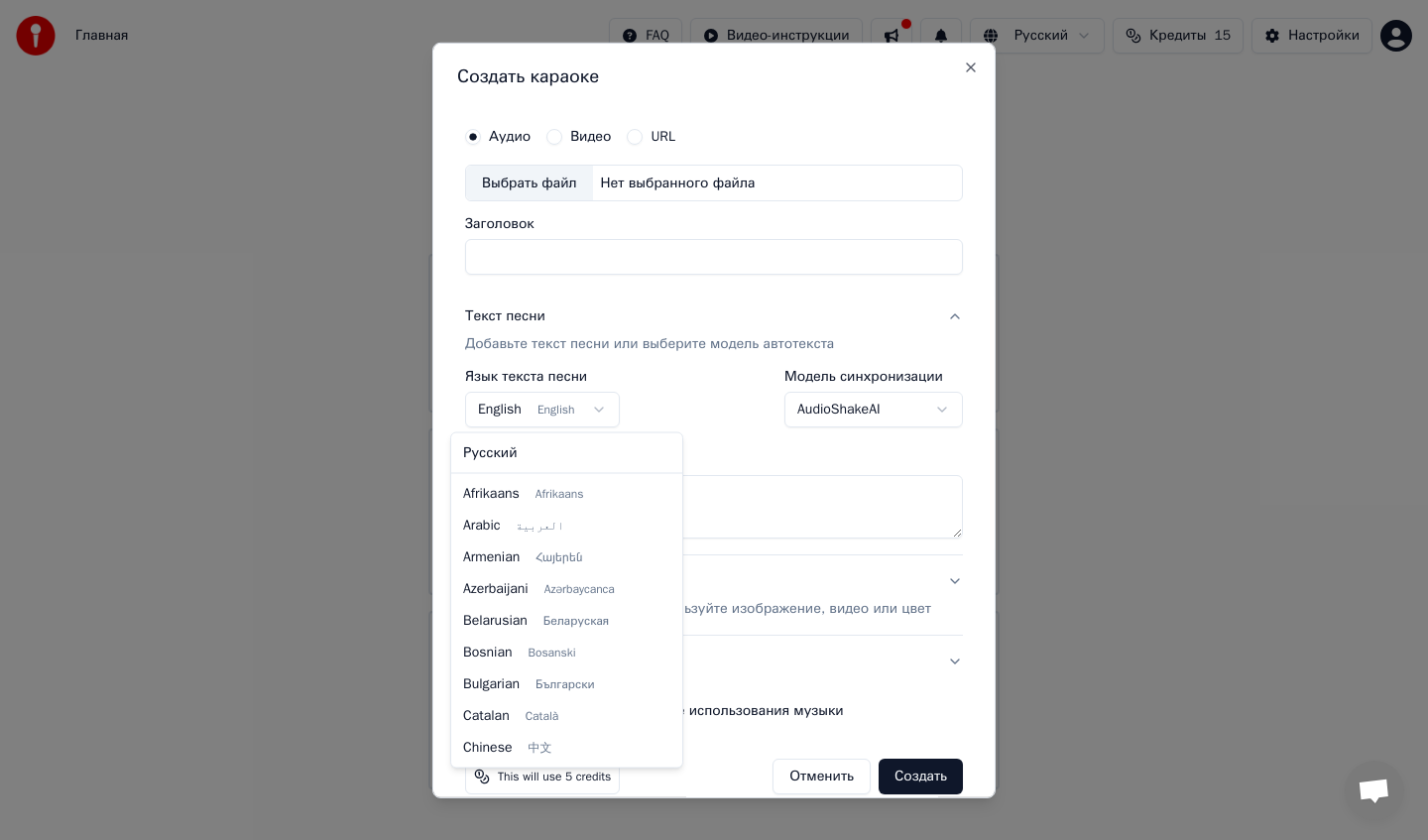 scroll, scrollTop: 159, scrollLeft: 0, axis: vertical 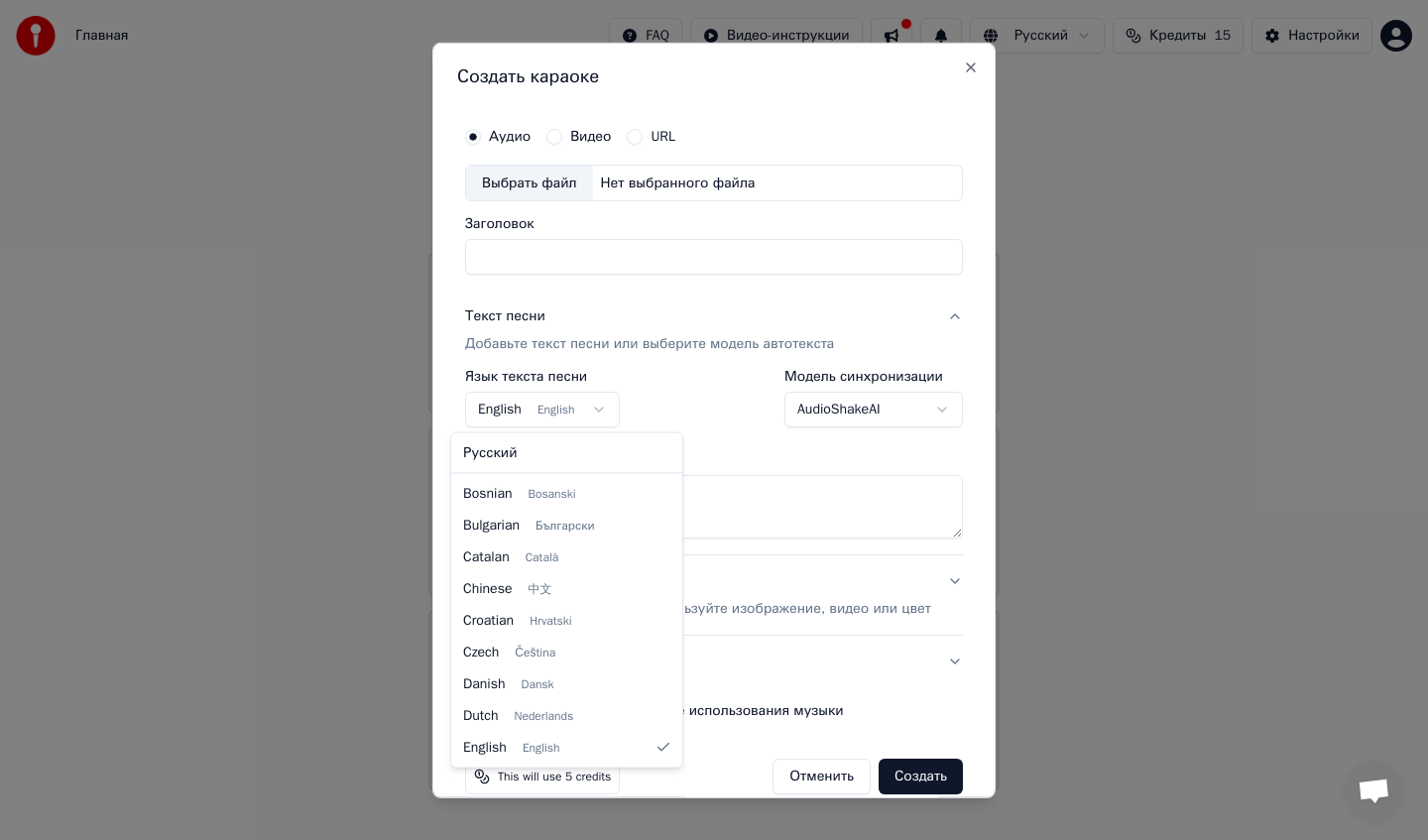 select on "**" 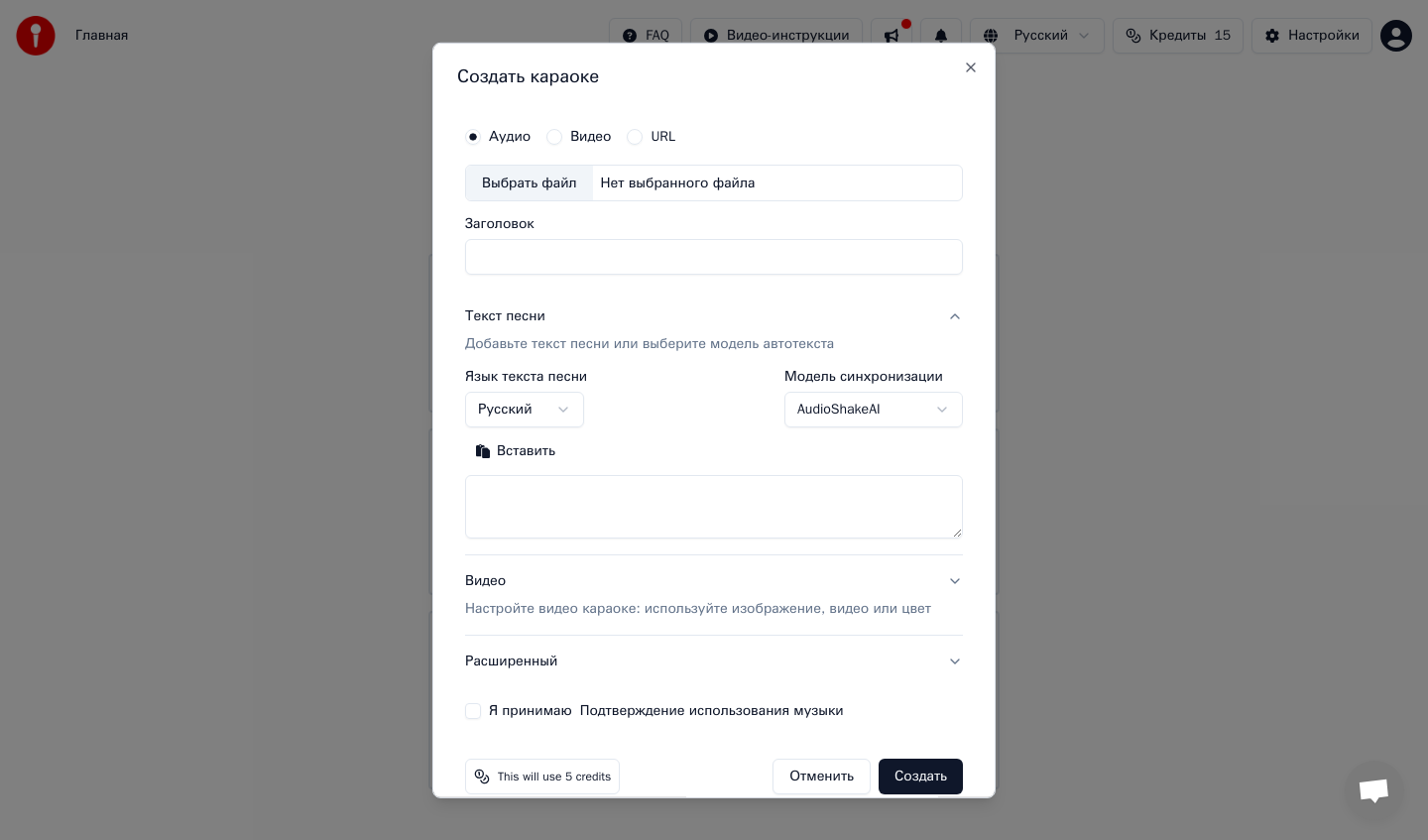 click on "Главная FAQ Видео-инструкции Русский Кредиты 15 Настройки Добро пожаловать в Youka Смотреть видео-инструкцию Создать караоке Создайте караоке из аудио- или видеофайлов (MP3, MP4 и других), или вставьте URL, чтобы мгновенно создать караоке-видео с синхронизированными текстами. Youka может быть заблокирован в России Если у вас возникают проблемы при создании караоке, попробуйте использовать VPN для доступа к Youka.
Создать караоке Аудио Видео URL Выбрать файл Нет выбранного файла Заголовок ******* Текст песни Добавьте текст песни или выберите модель автотекста Русский *******" at bounding box center (714, 395) 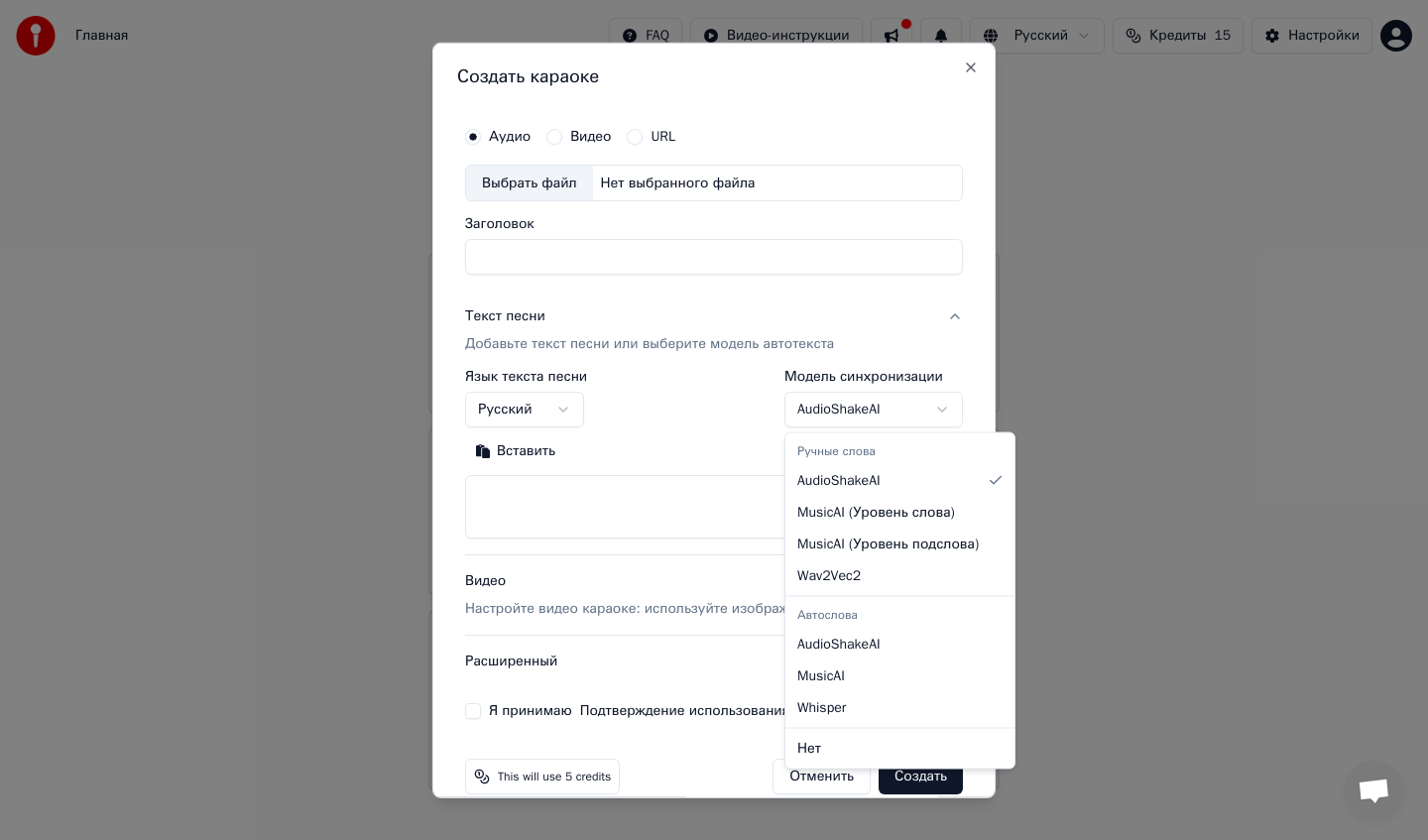 select on "**********" 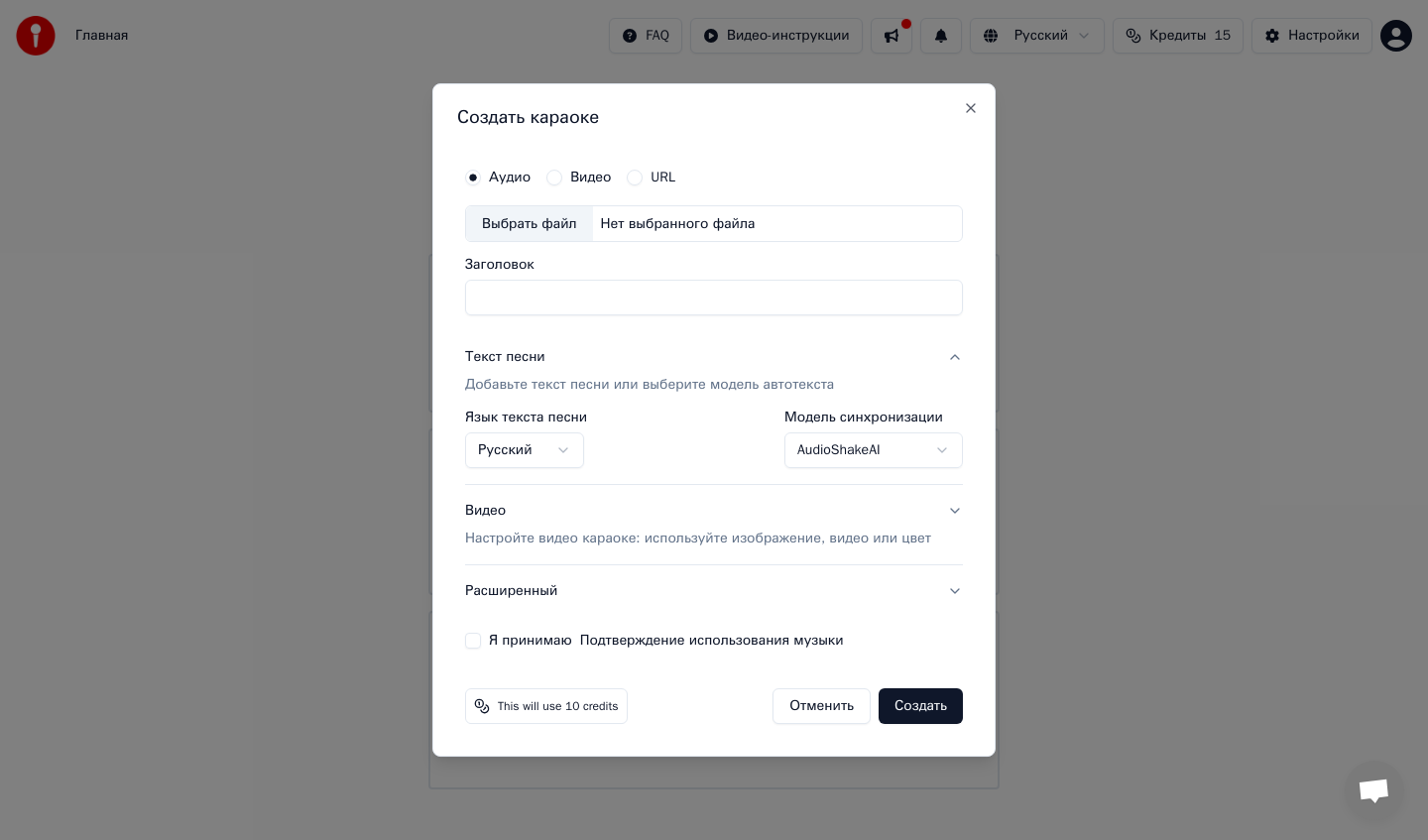 click on "Видео Настройте видео караоке: используйте изображение, видео или цвет" at bounding box center [714, 526] 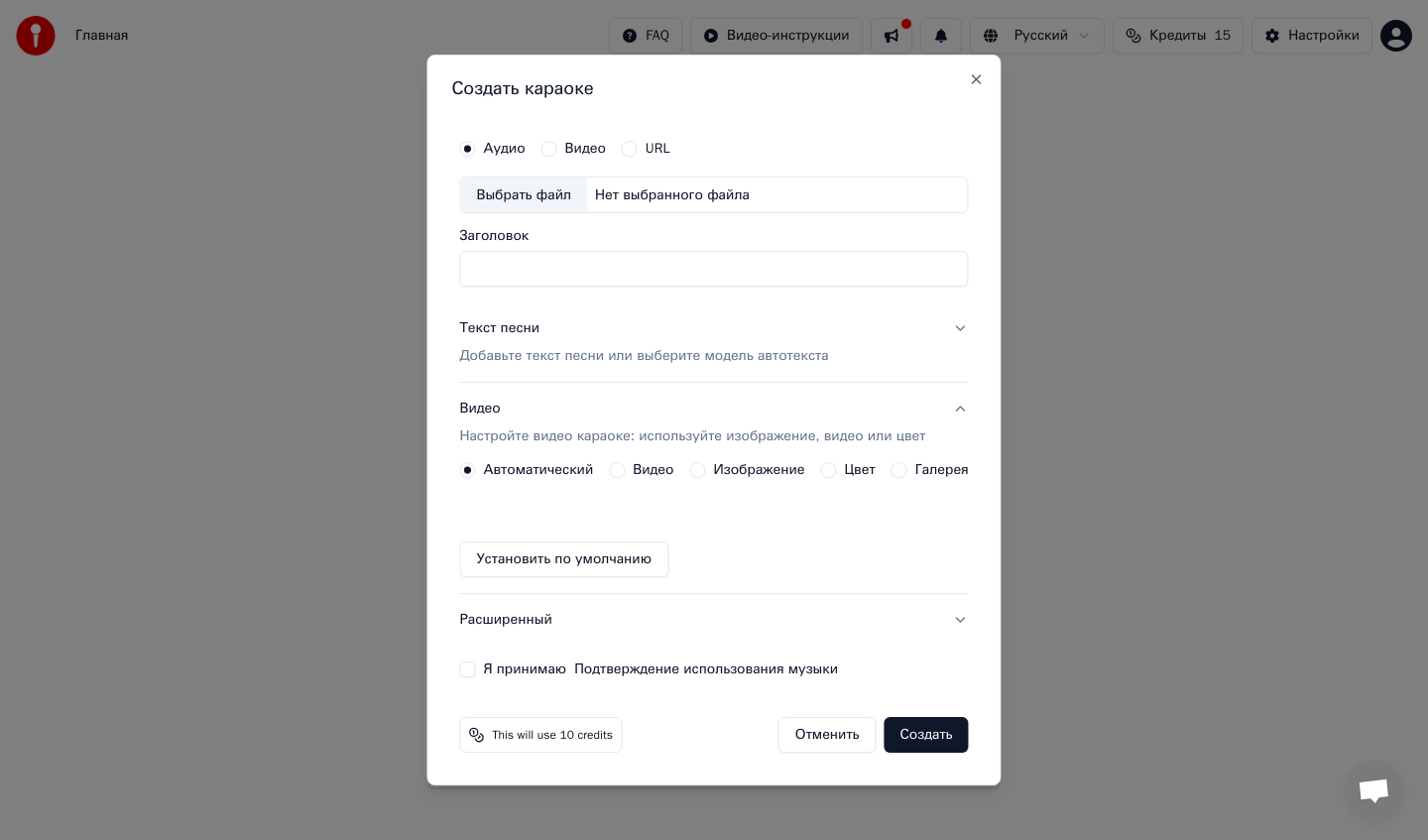 click on "Автоматический Видео Изображение Цвет Галерея Установить по умолчанию" at bounding box center (713, 520) 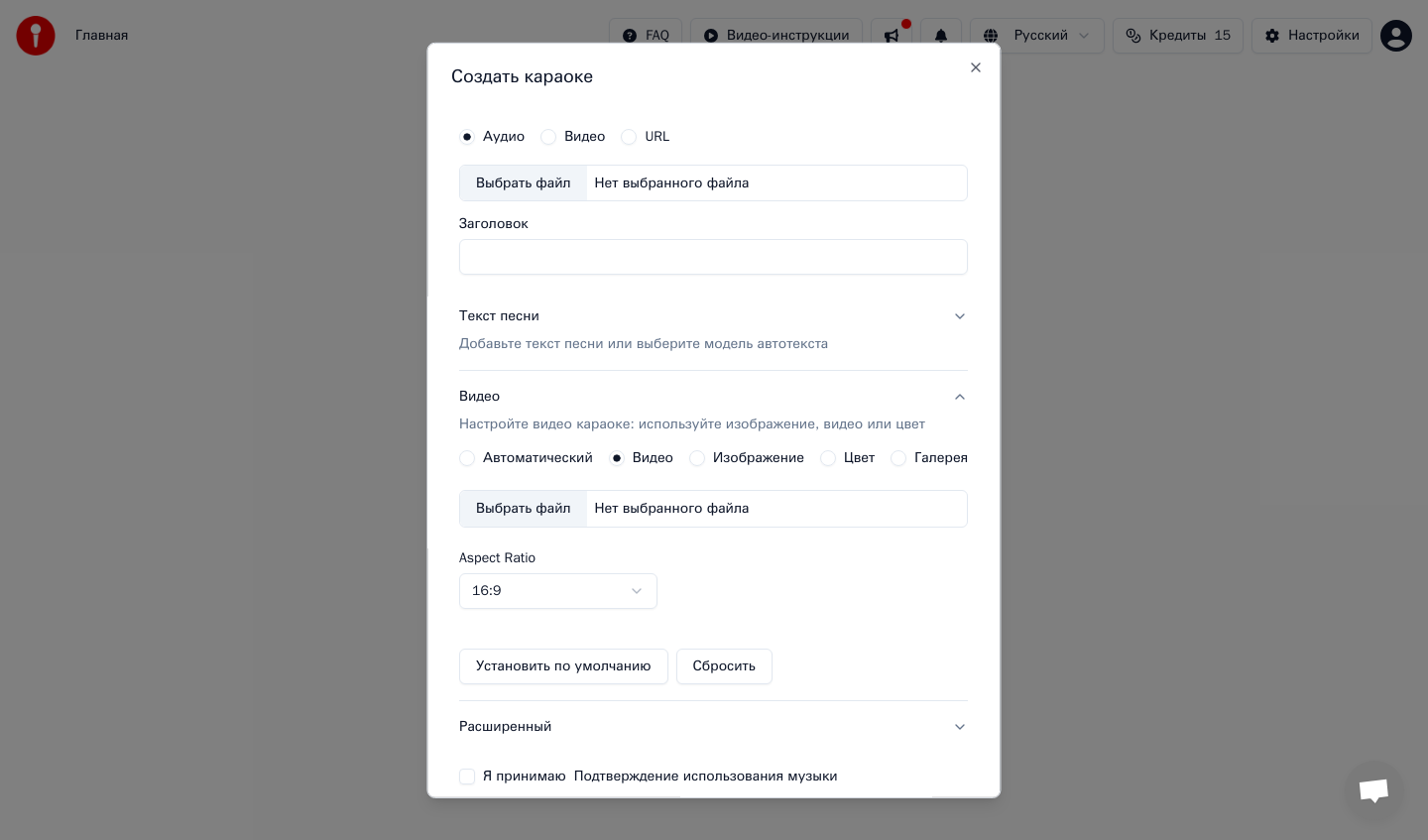 click on "Изображение" at bounding box center (759, 458) 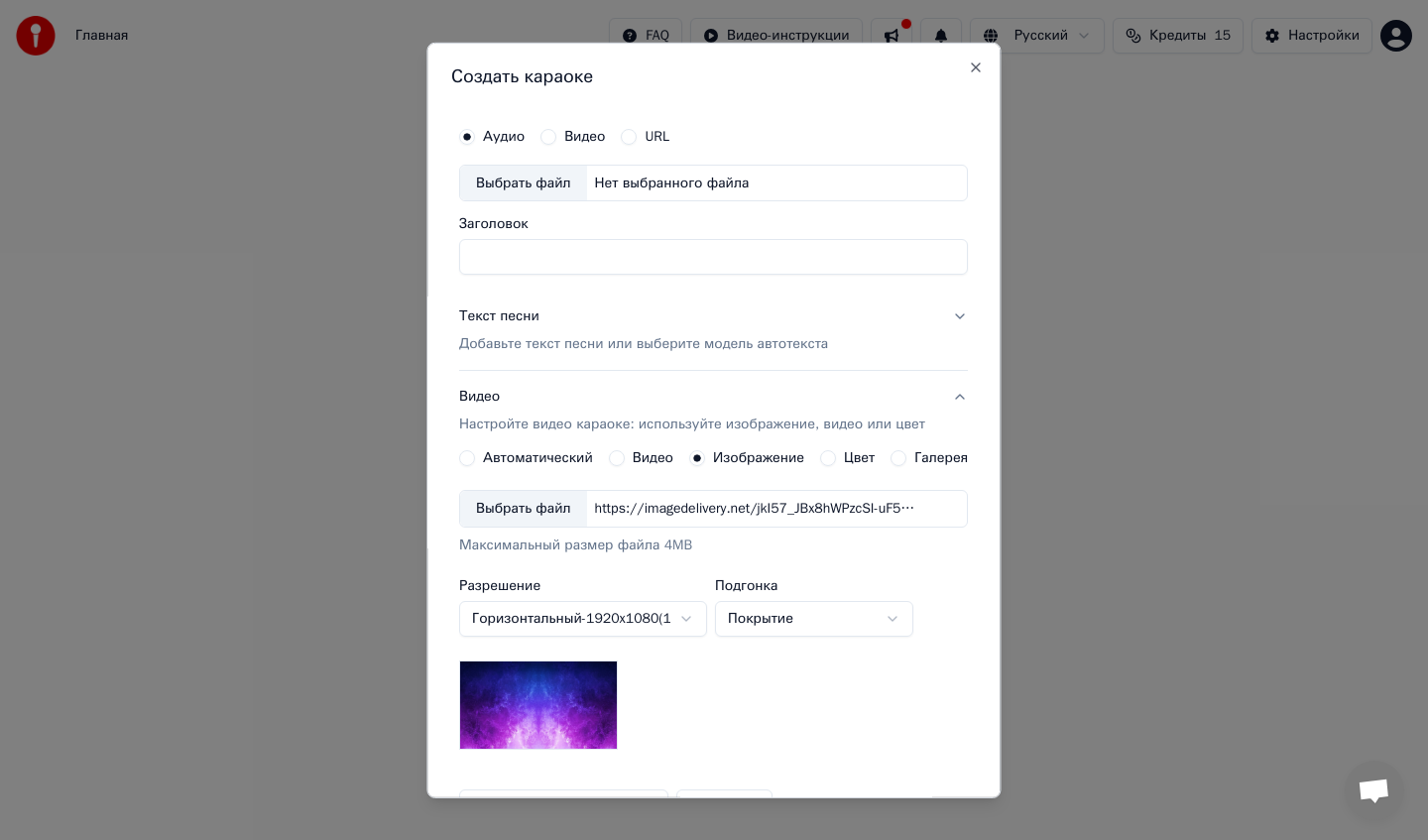 click on "Цвет" at bounding box center [848, 458] 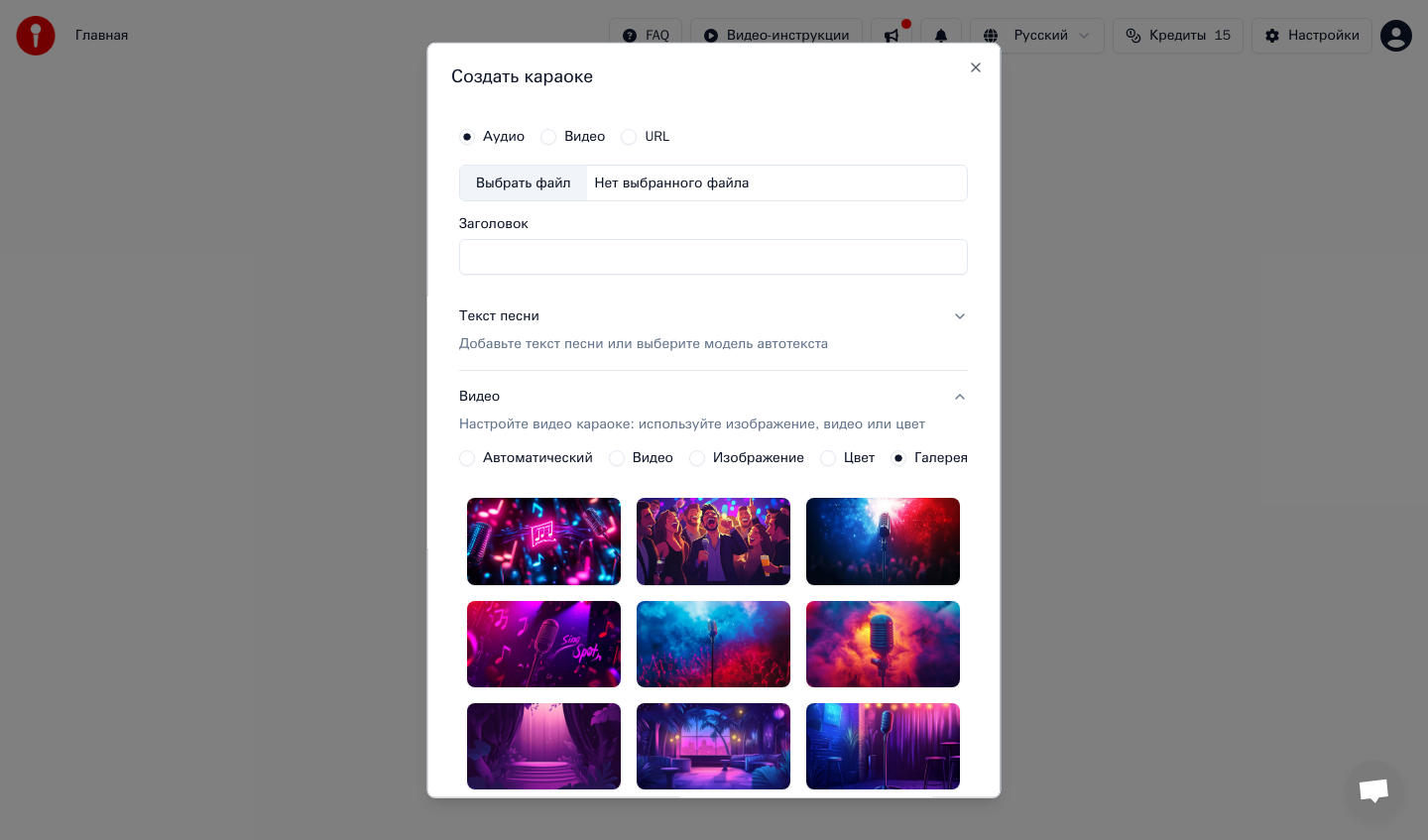 click on "Автоматический" at bounding box center (537, 458) 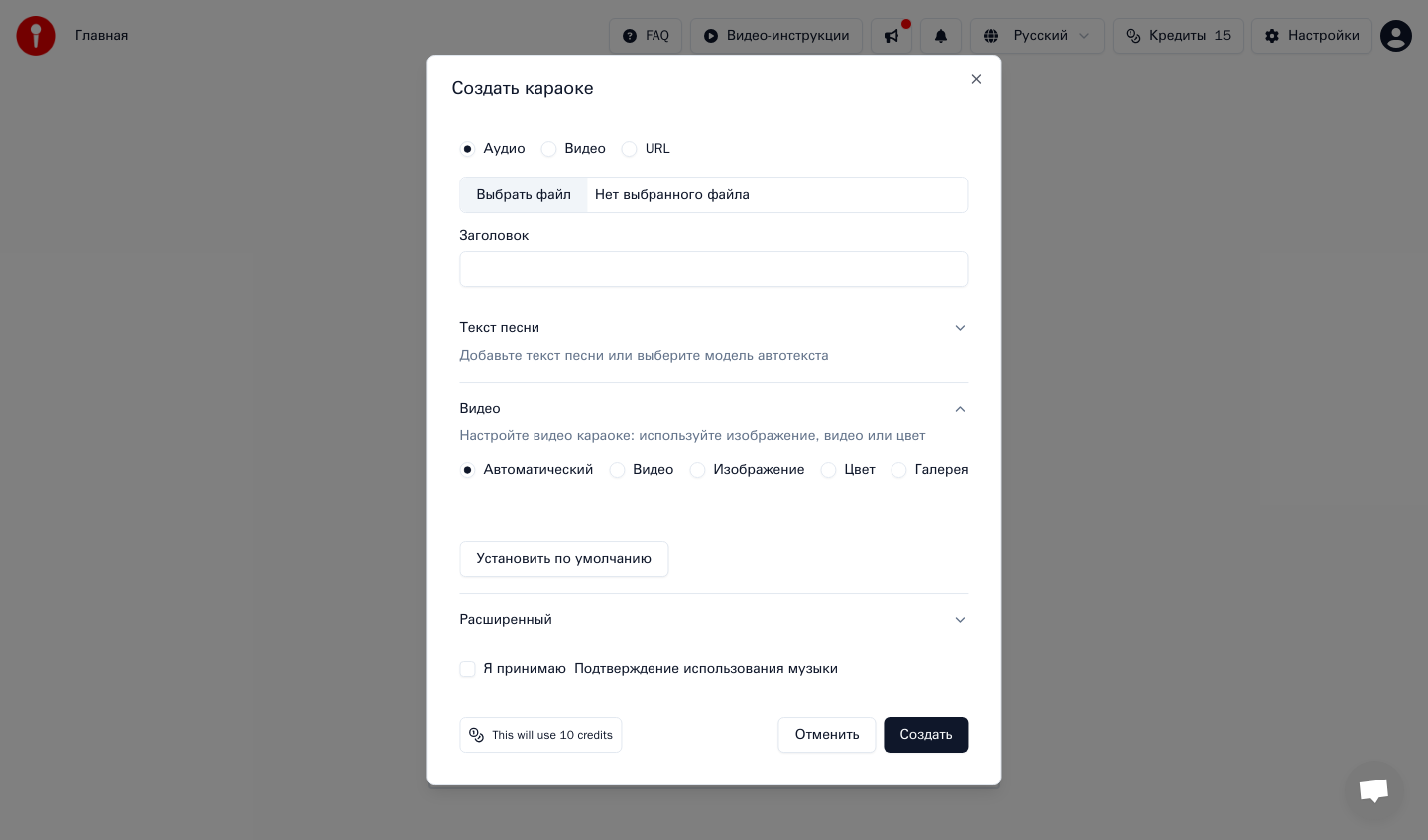 click on "Галерея" at bounding box center (899, 470) 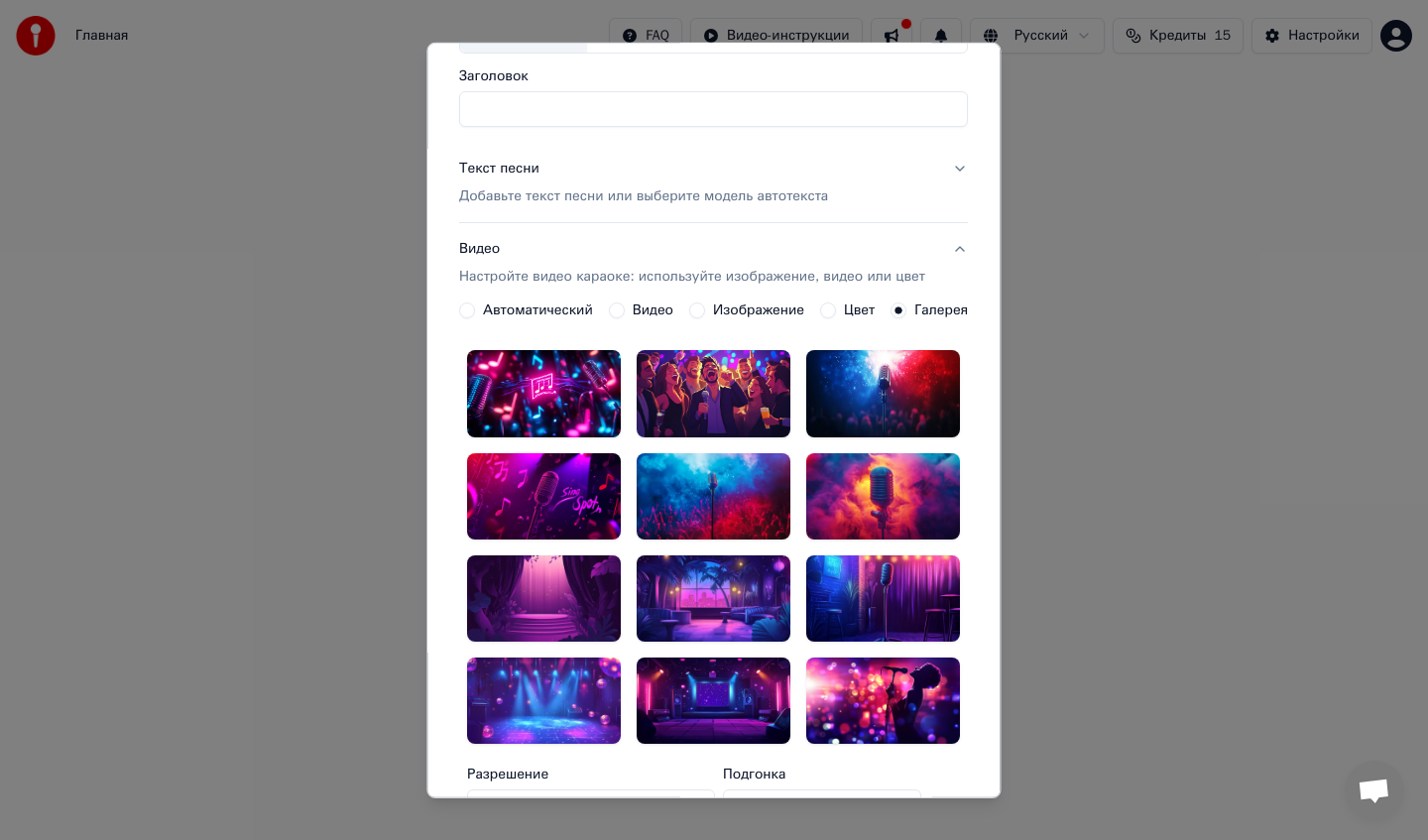 scroll, scrollTop: 177, scrollLeft: 0, axis: vertical 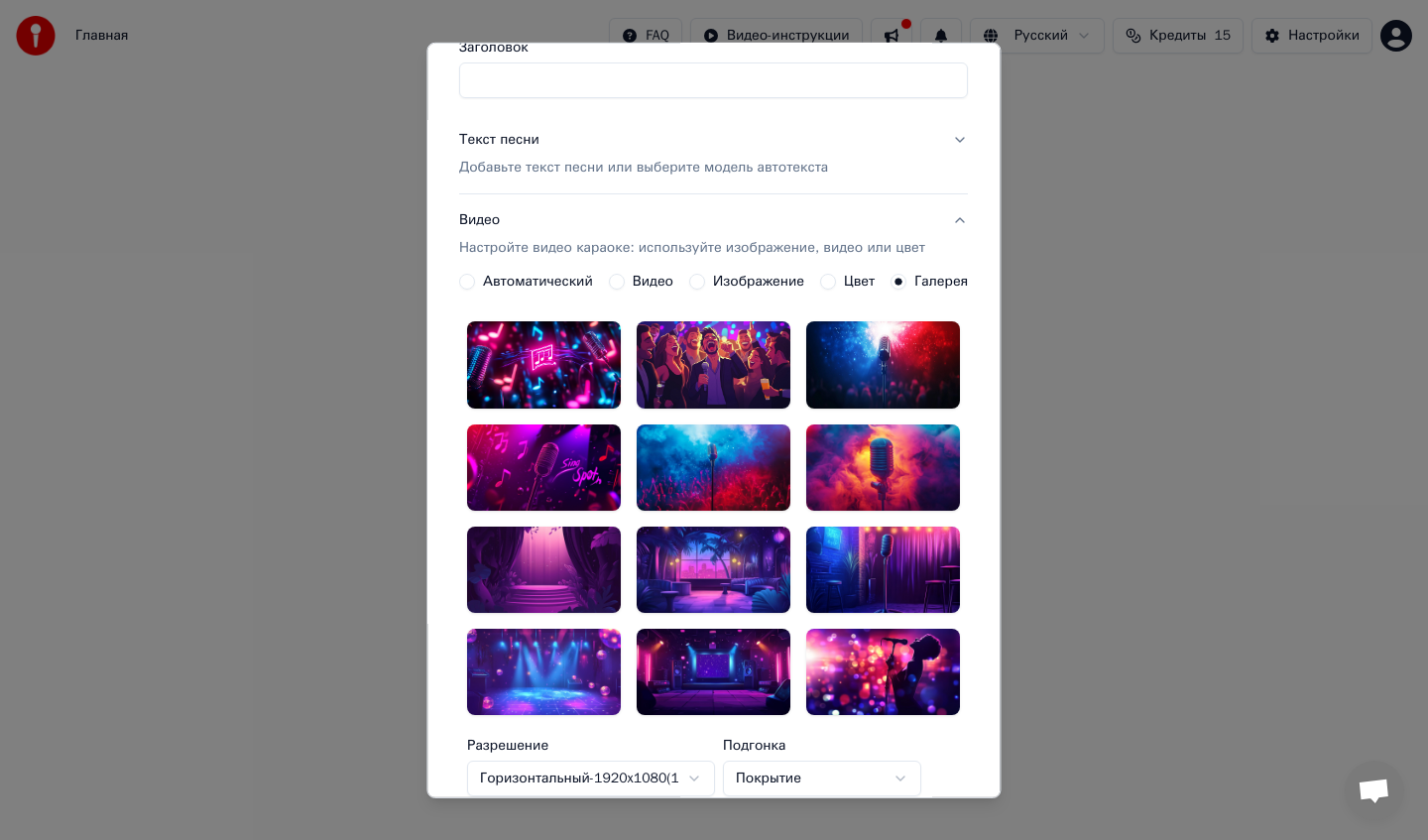 click on "Изображение" at bounding box center [759, 282] 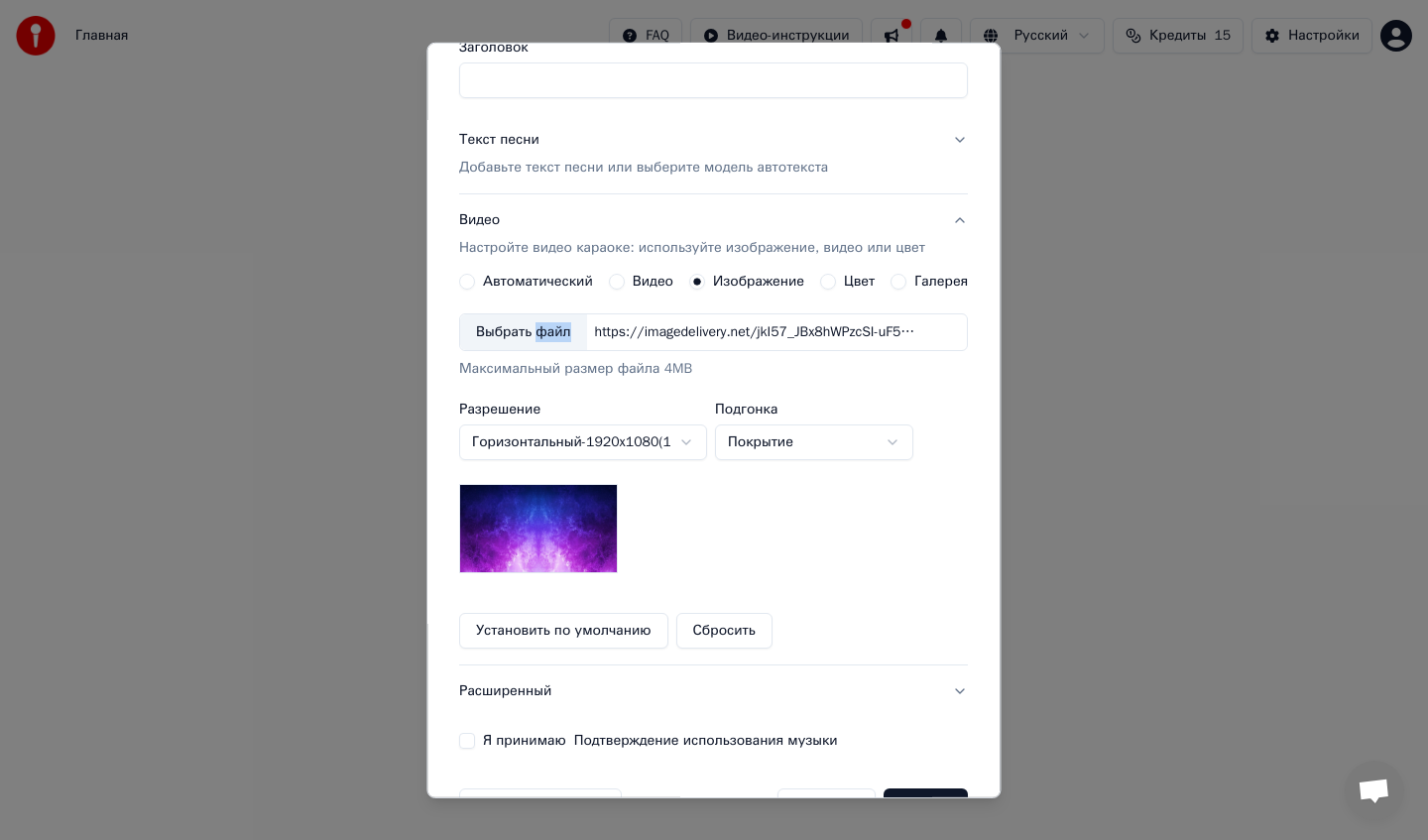 click on "Выбрать файл" at bounding box center (524, 332) 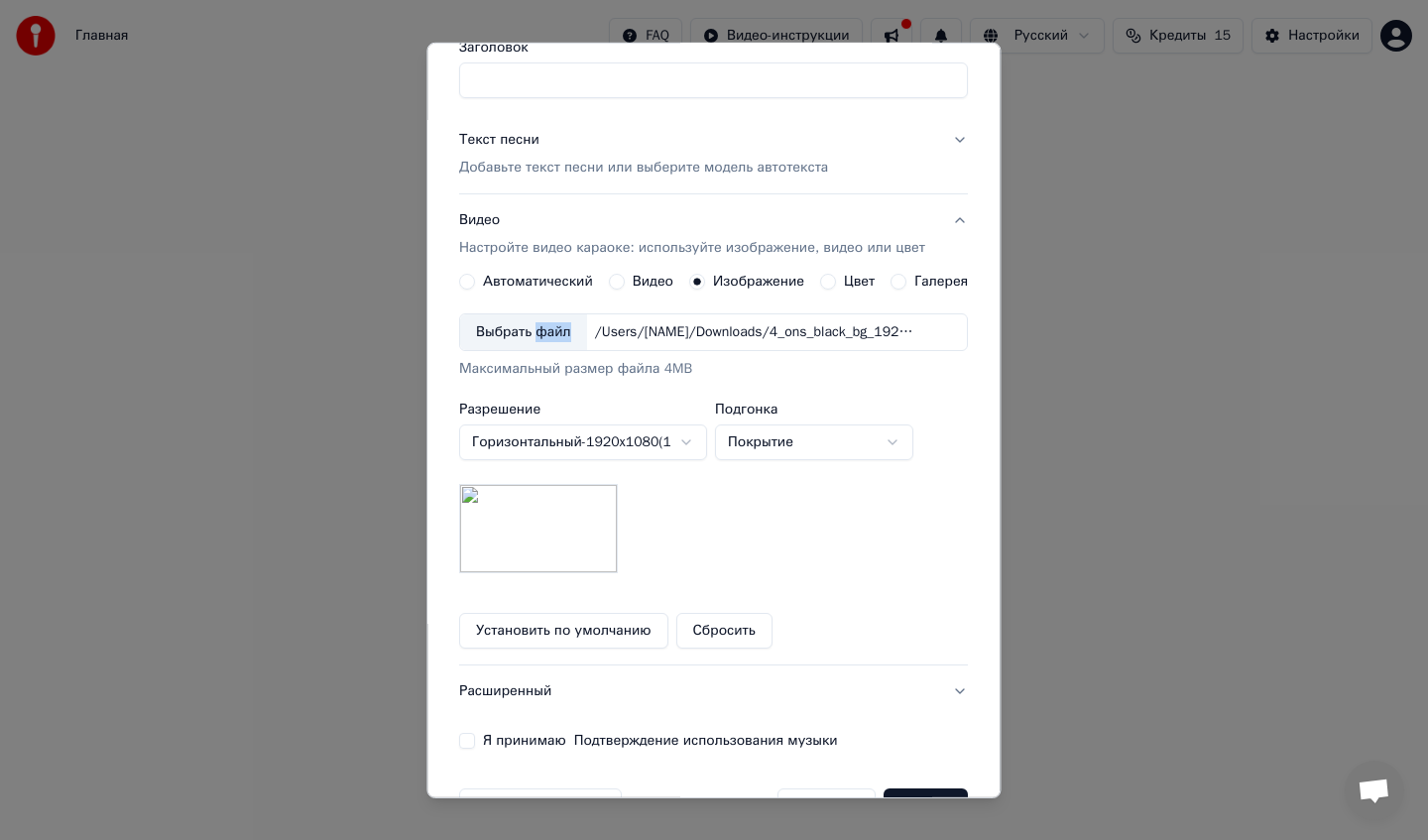 scroll, scrollTop: 235, scrollLeft: 0, axis: vertical 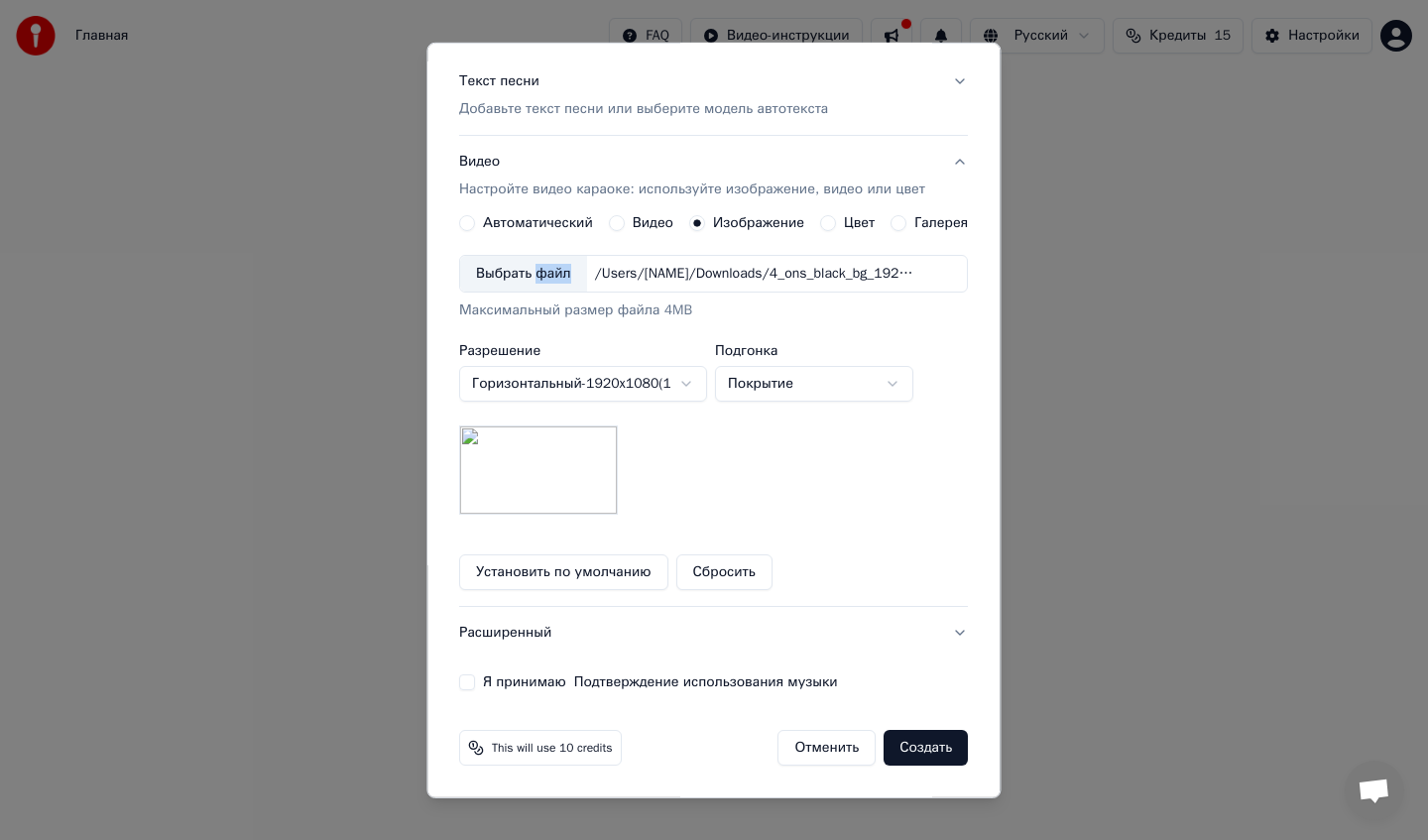 click on "Я принимаю   Подтверждение использования музыки" at bounding box center [467, 682] 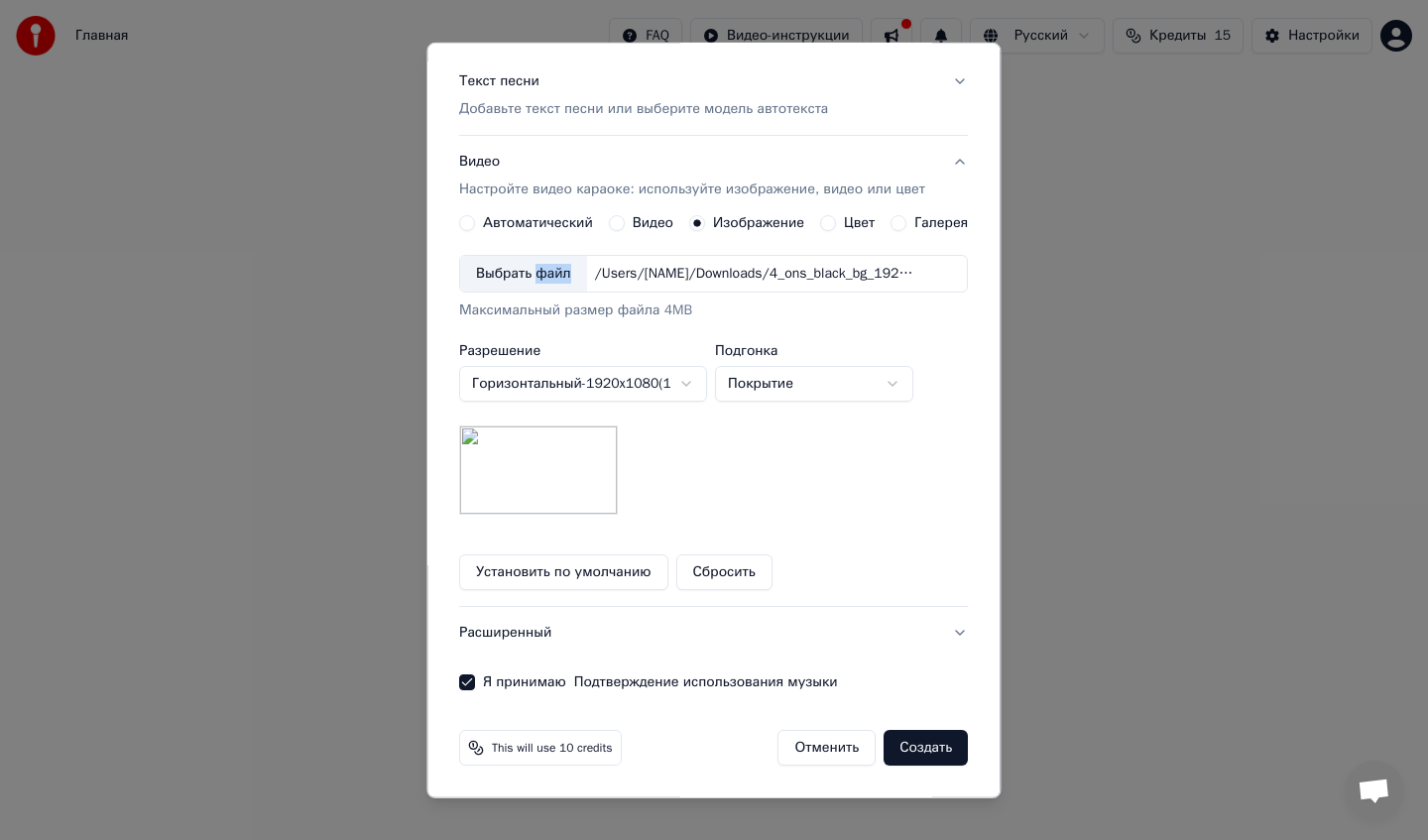 scroll, scrollTop: 0, scrollLeft: 0, axis: both 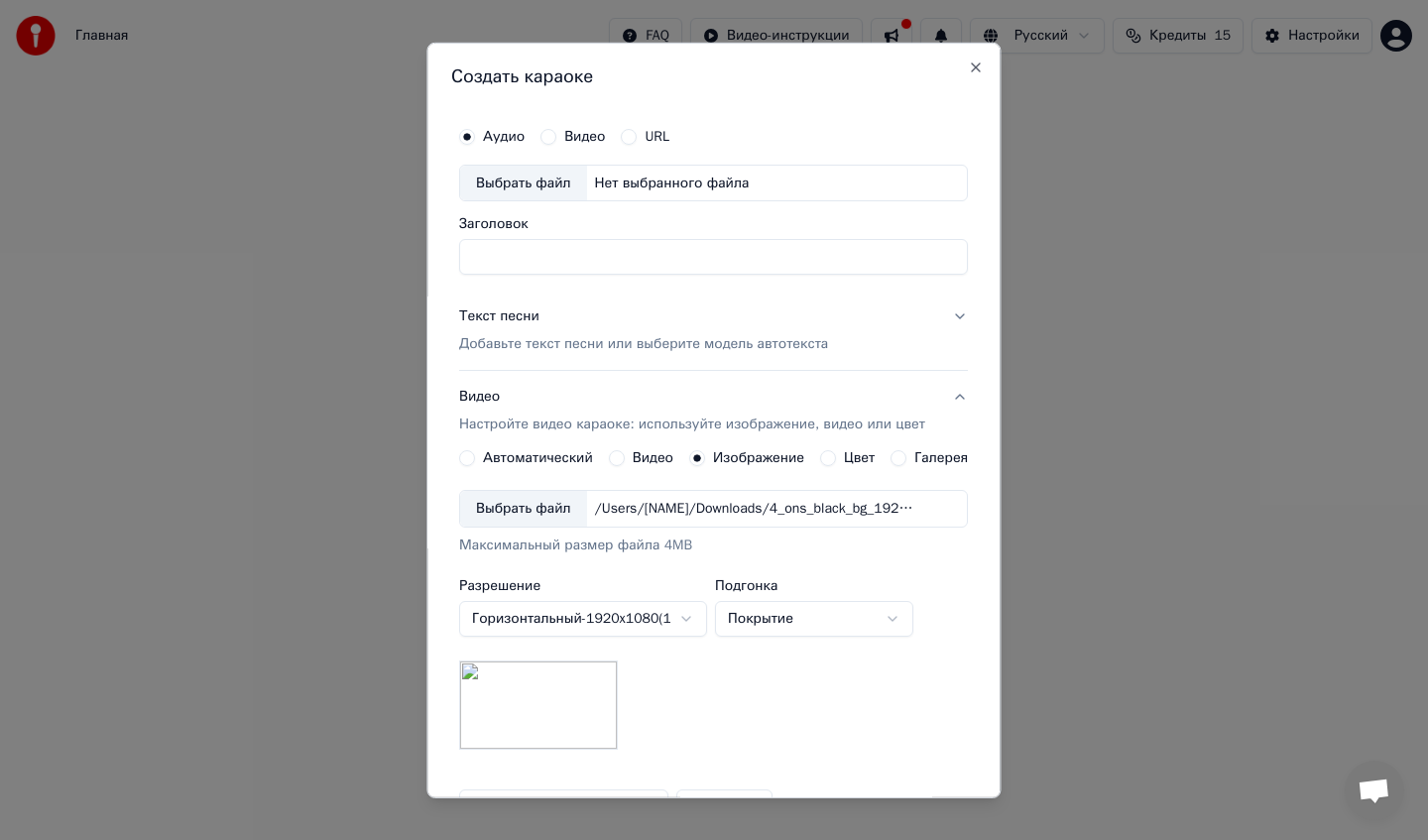 click on "Заголовок" at bounding box center (713, 257) 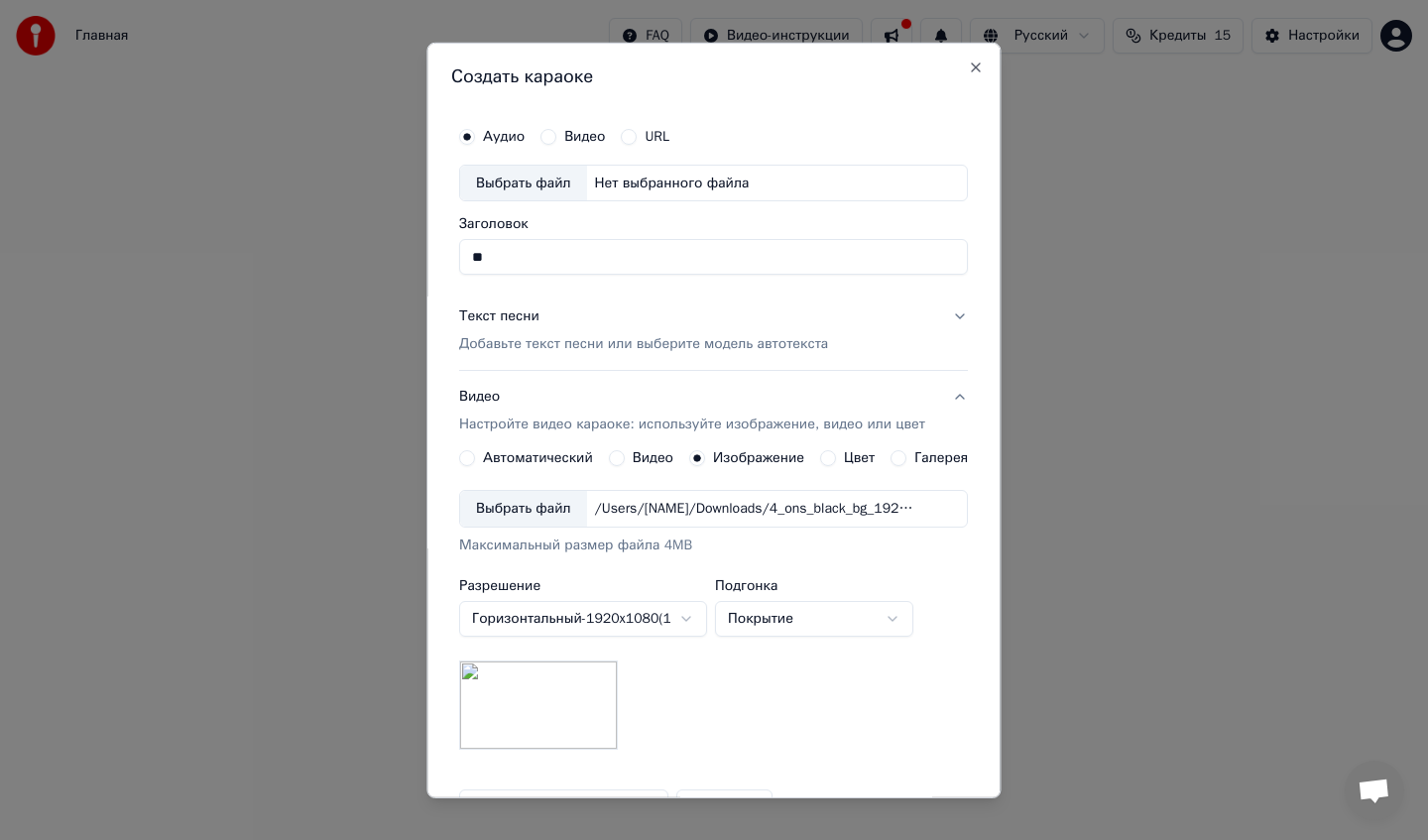 type on "*" 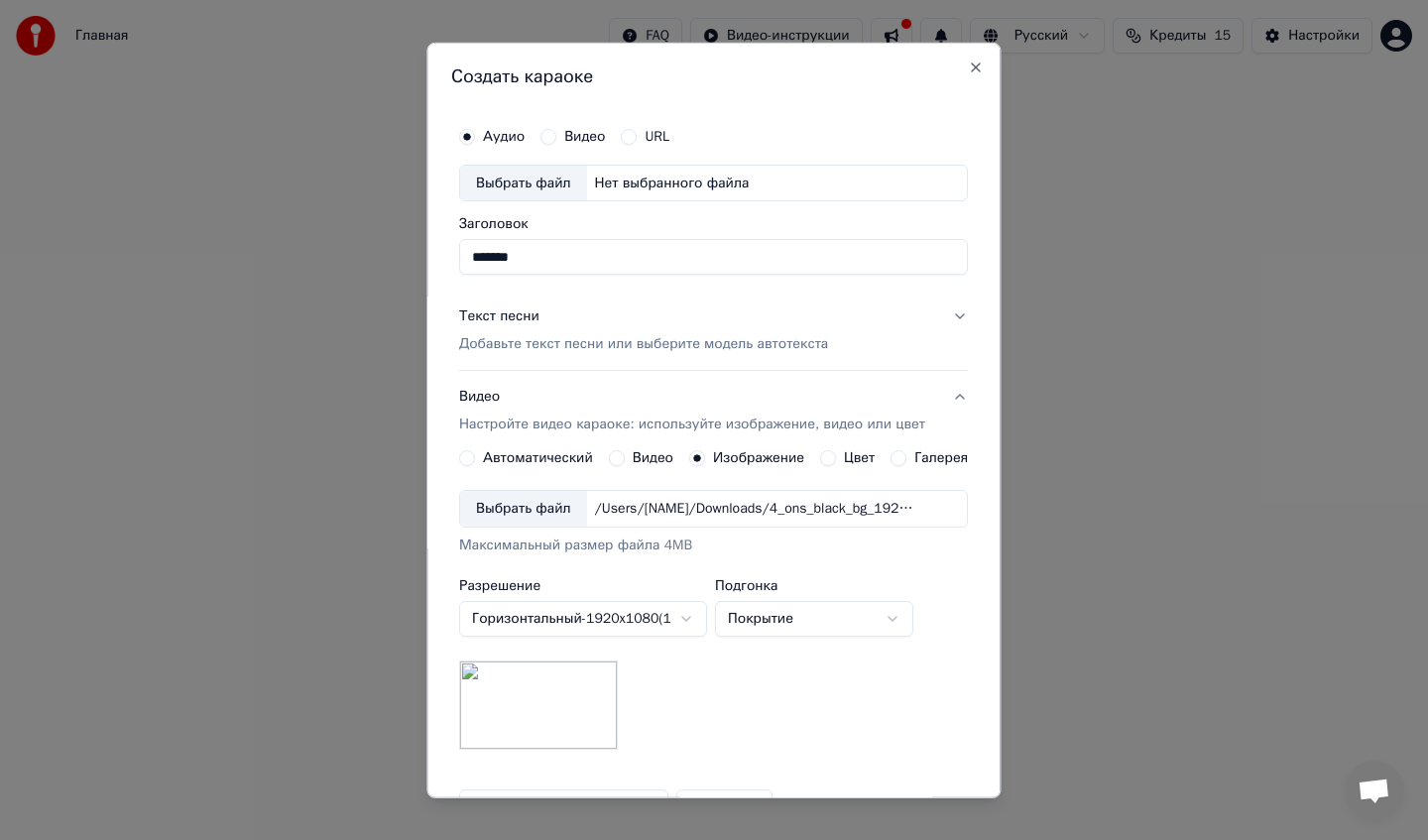 click on "Выбрать файл" at bounding box center (524, 182) 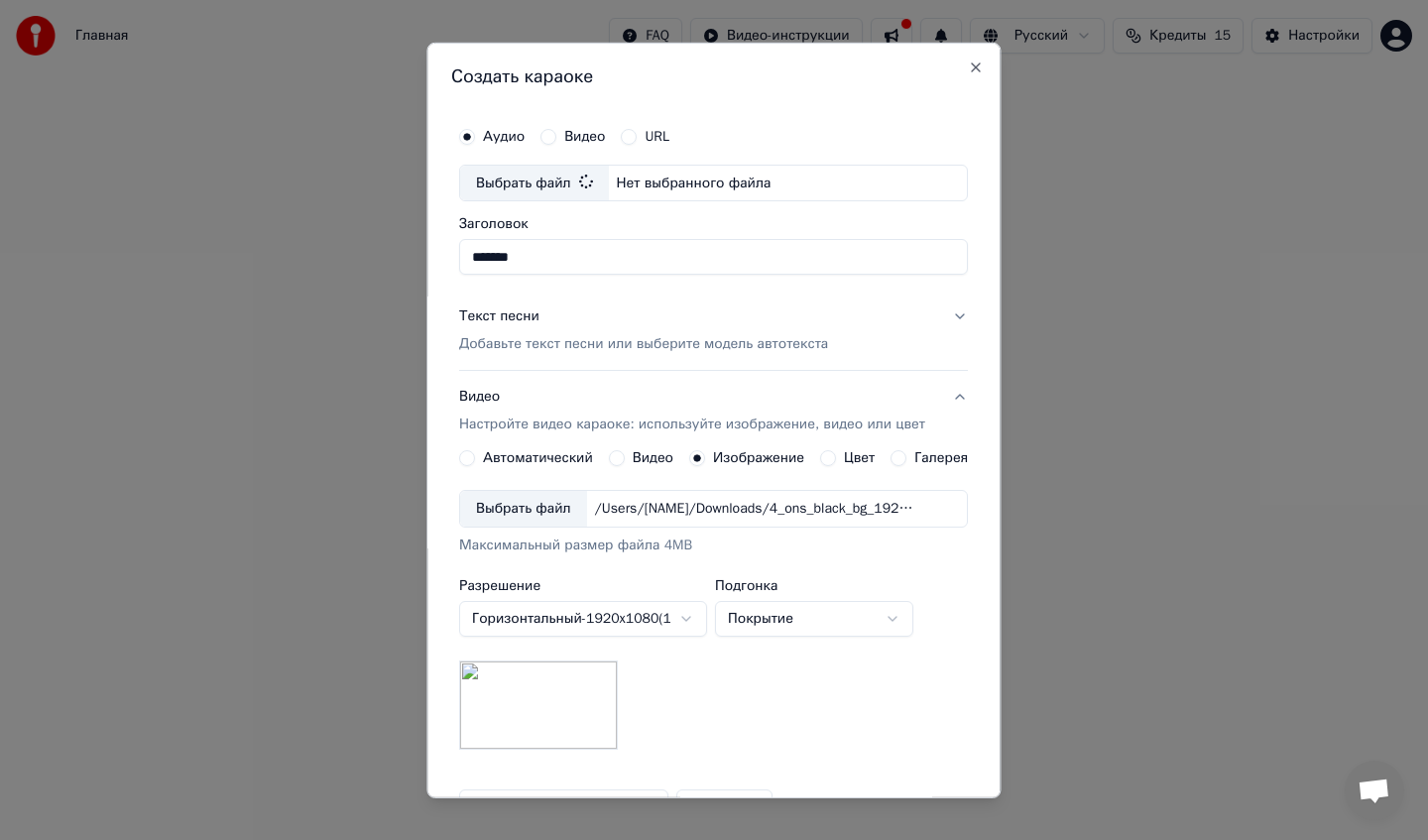 type on "**********" 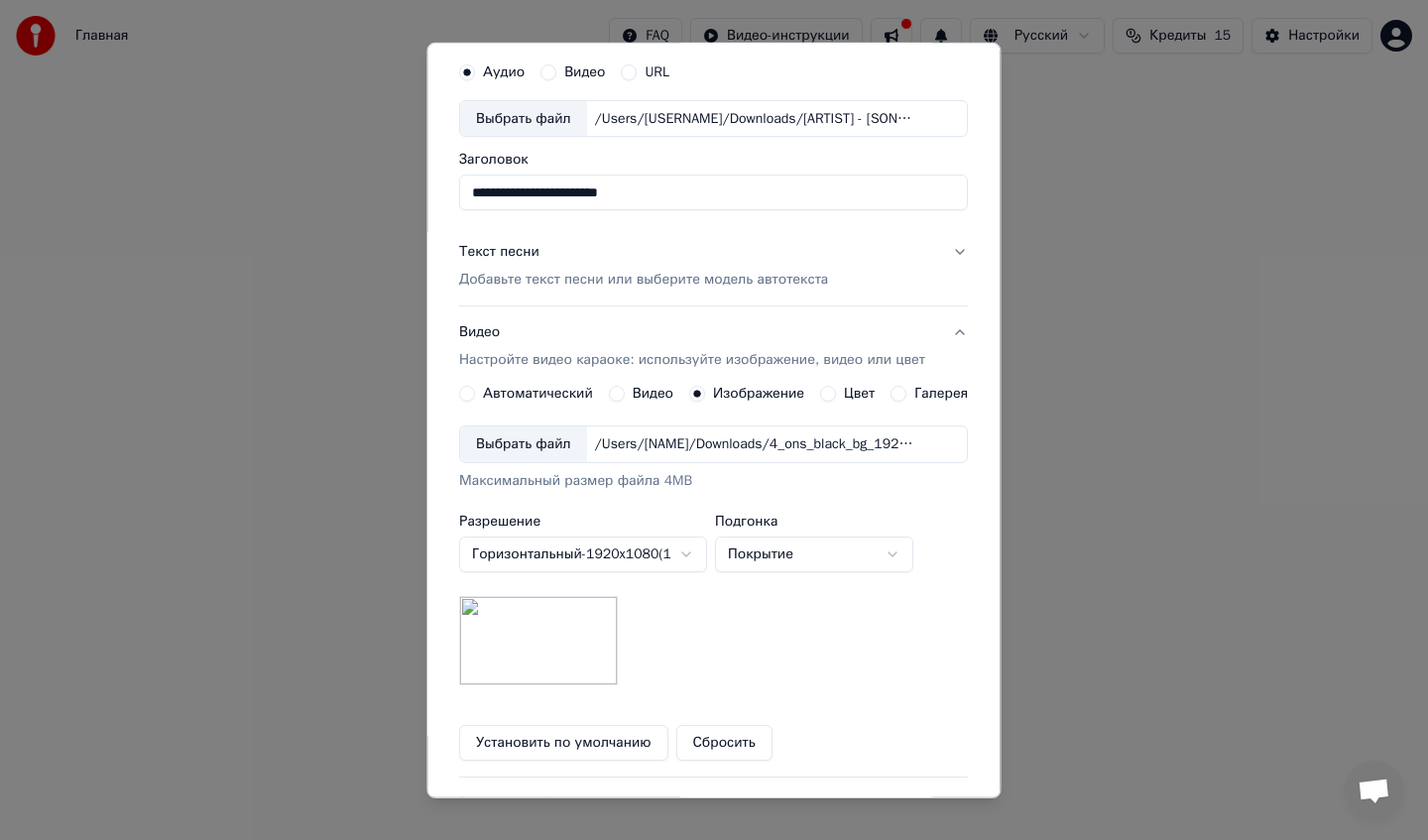 scroll, scrollTop: 235, scrollLeft: 0, axis: vertical 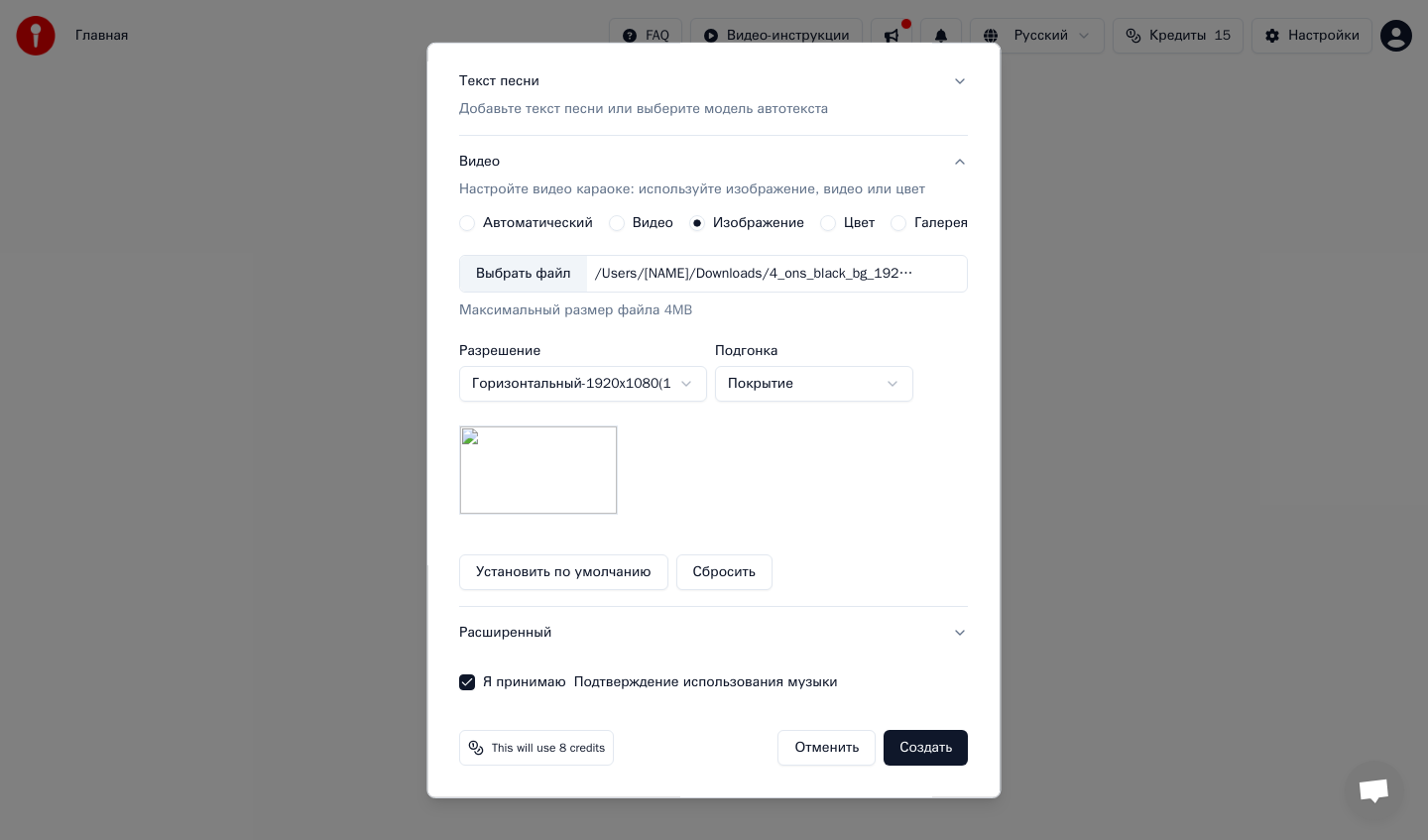 click on "Создать" at bounding box center (926, 748) 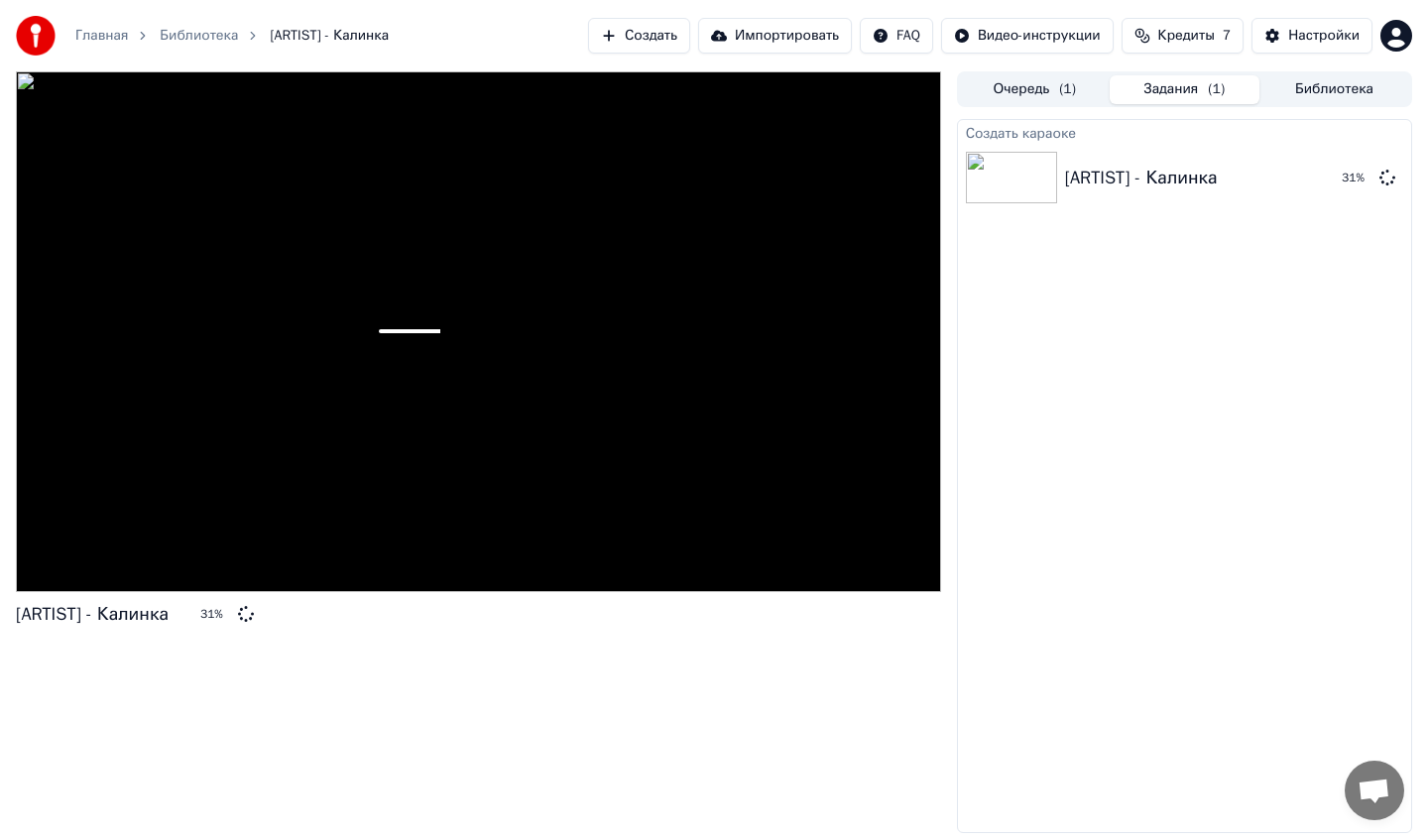click on "Главная Библиотека [ARTIST] - [SONG TITLE] Создать Импортировать FAQ Видео-инструкции Кредиты 7 Настройки [ARTIST] - [SONG TITLE] 31 % Очередь ( 1 ) Задания ( 1 ) Библиотека Создать караоке [ARTIST] - [SONG TITLE] 31 %" at bounding box center (714, 420) 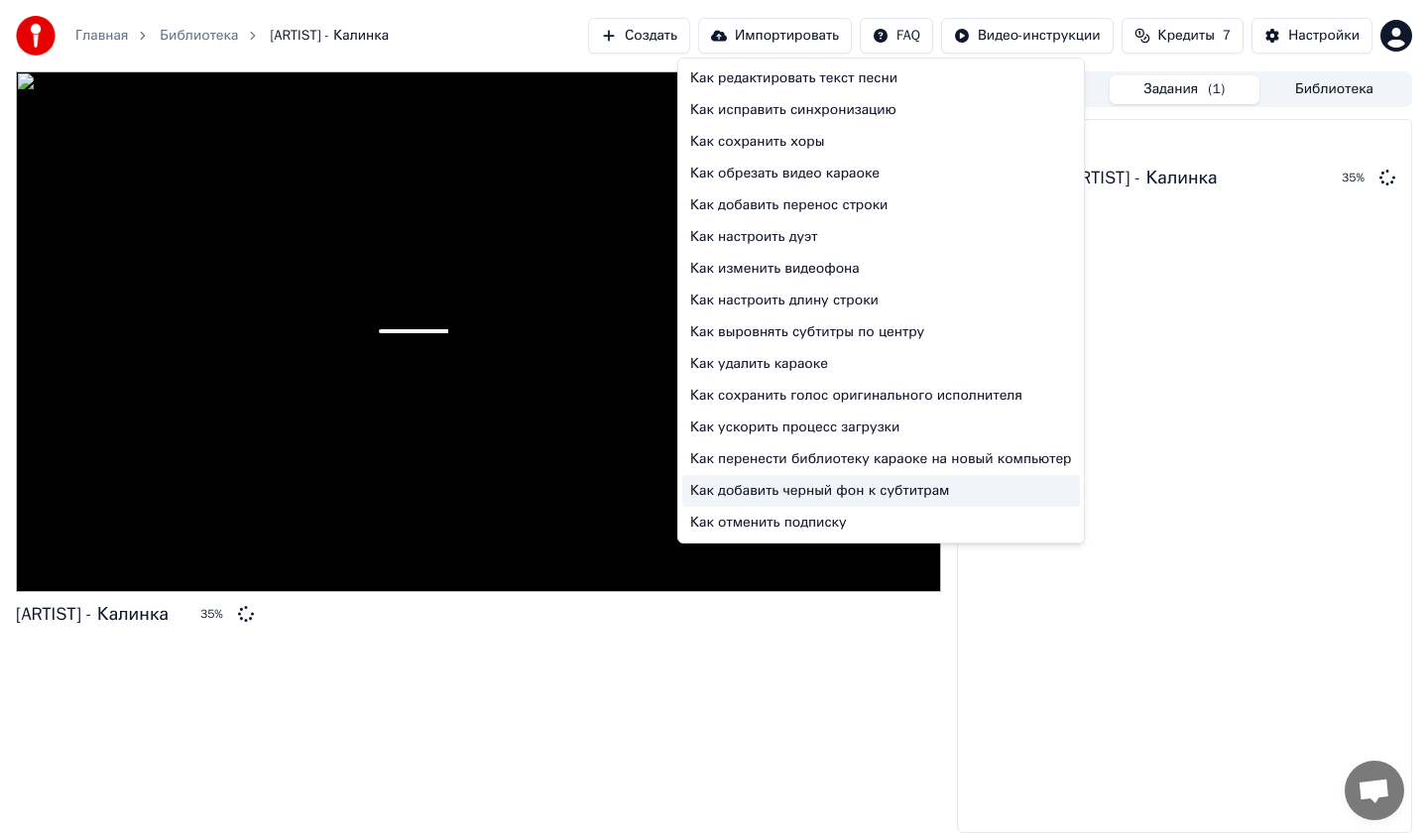 click on "Как добавить черный фон к субтитрам" at bounding box center (881, 491) 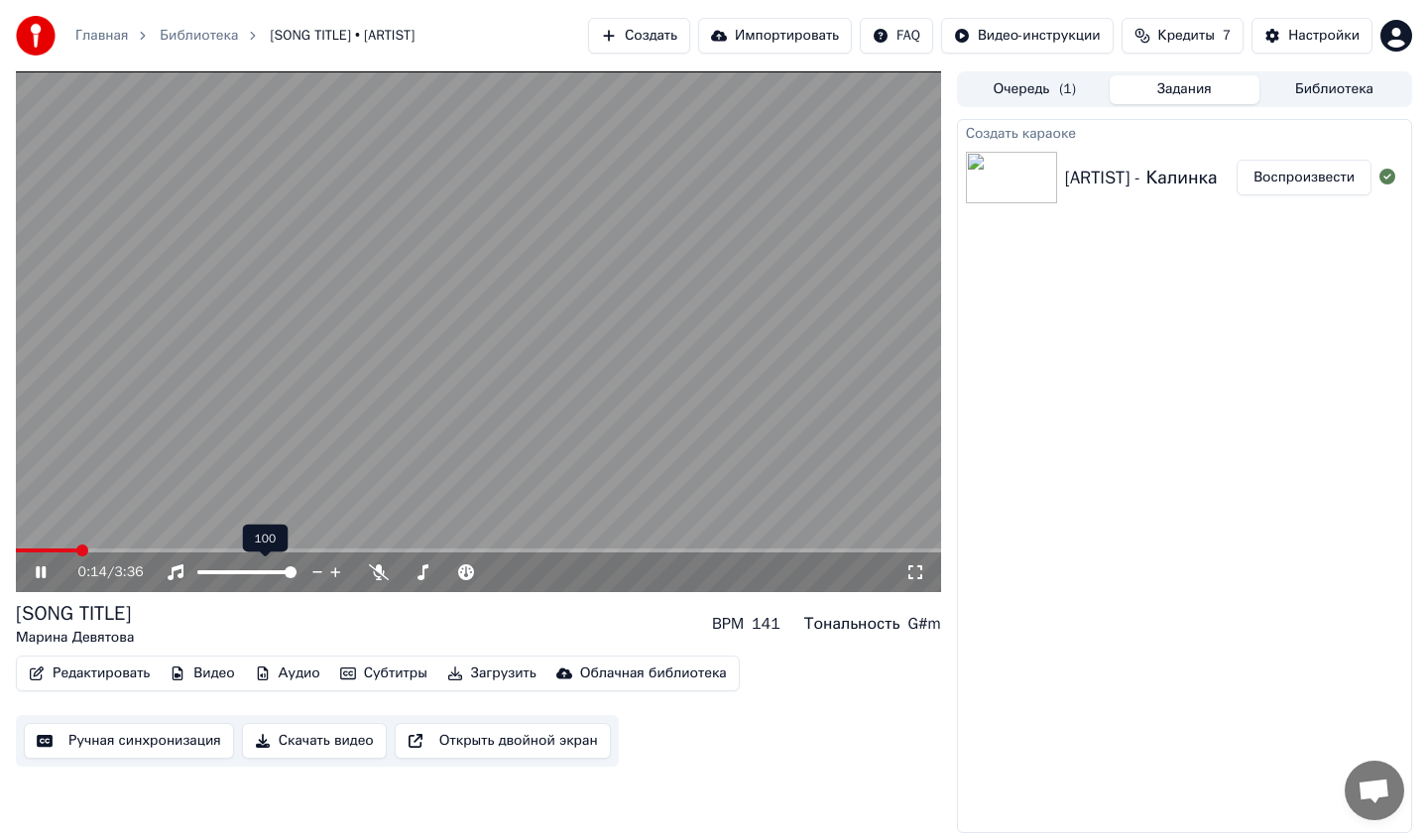 click at bounding box center [265, 572] 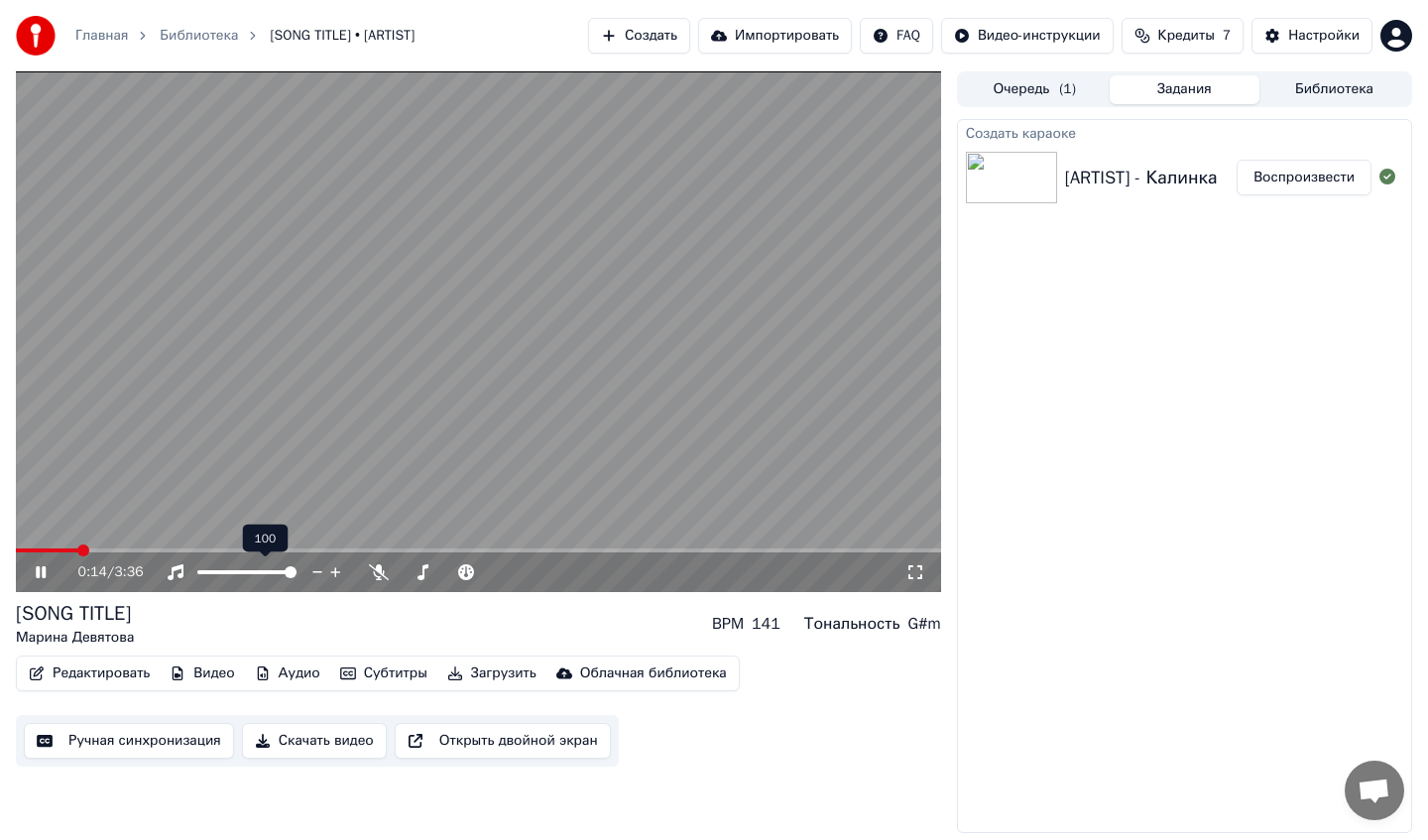 click at bounding box center (265, 572) 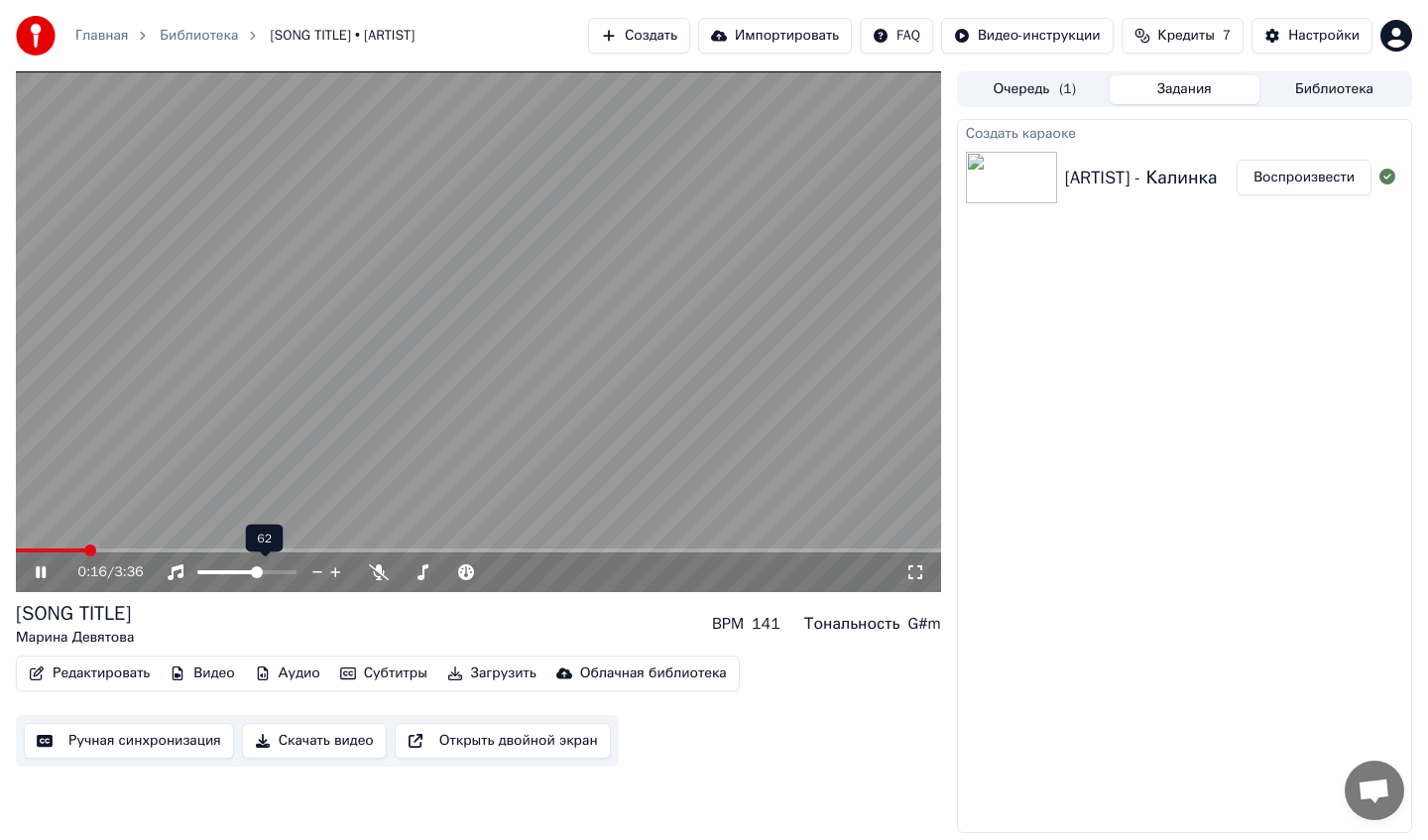 click at bounding box center [228, 572] 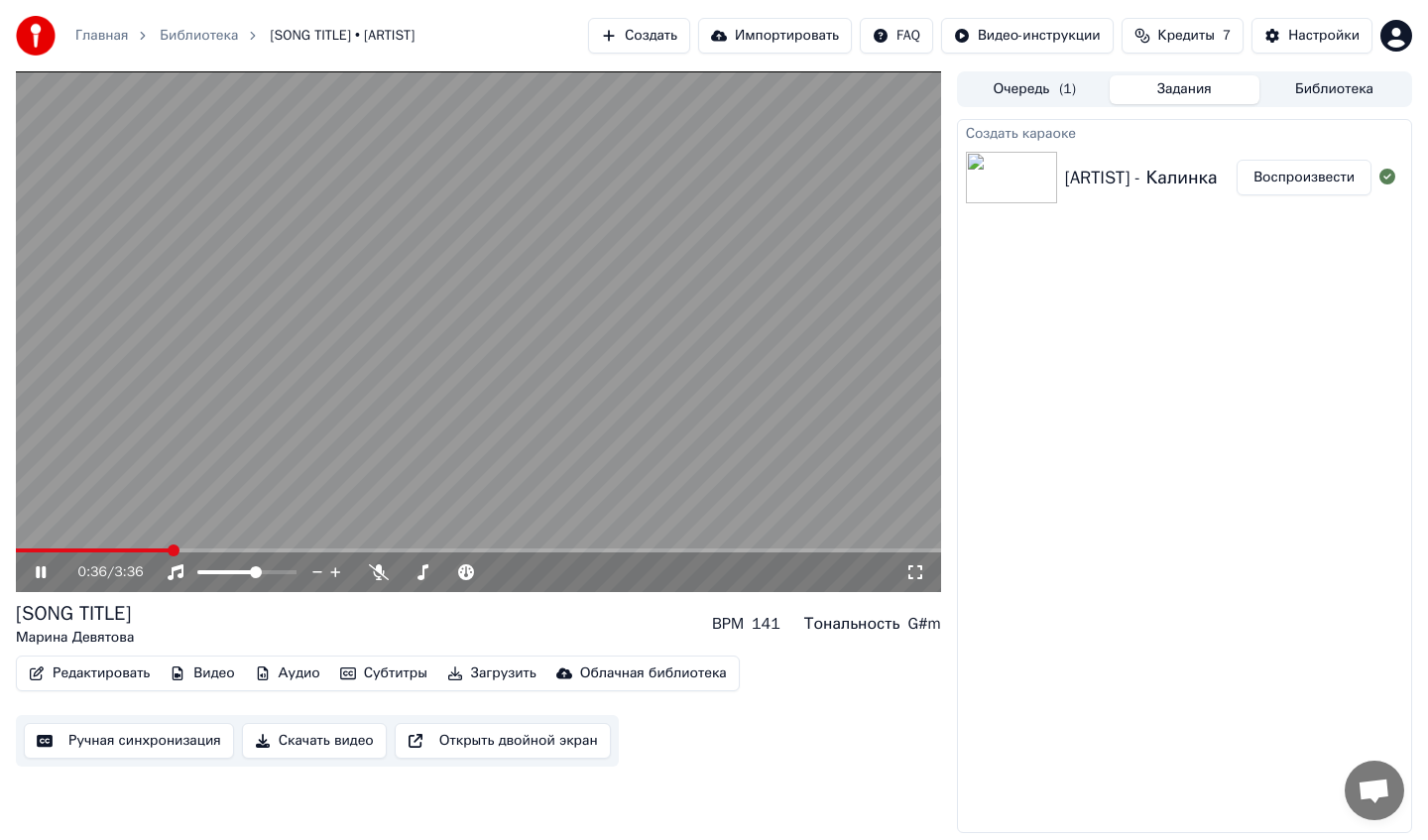 click on "0:36  /  3:36" at bounding box center [478, 572] 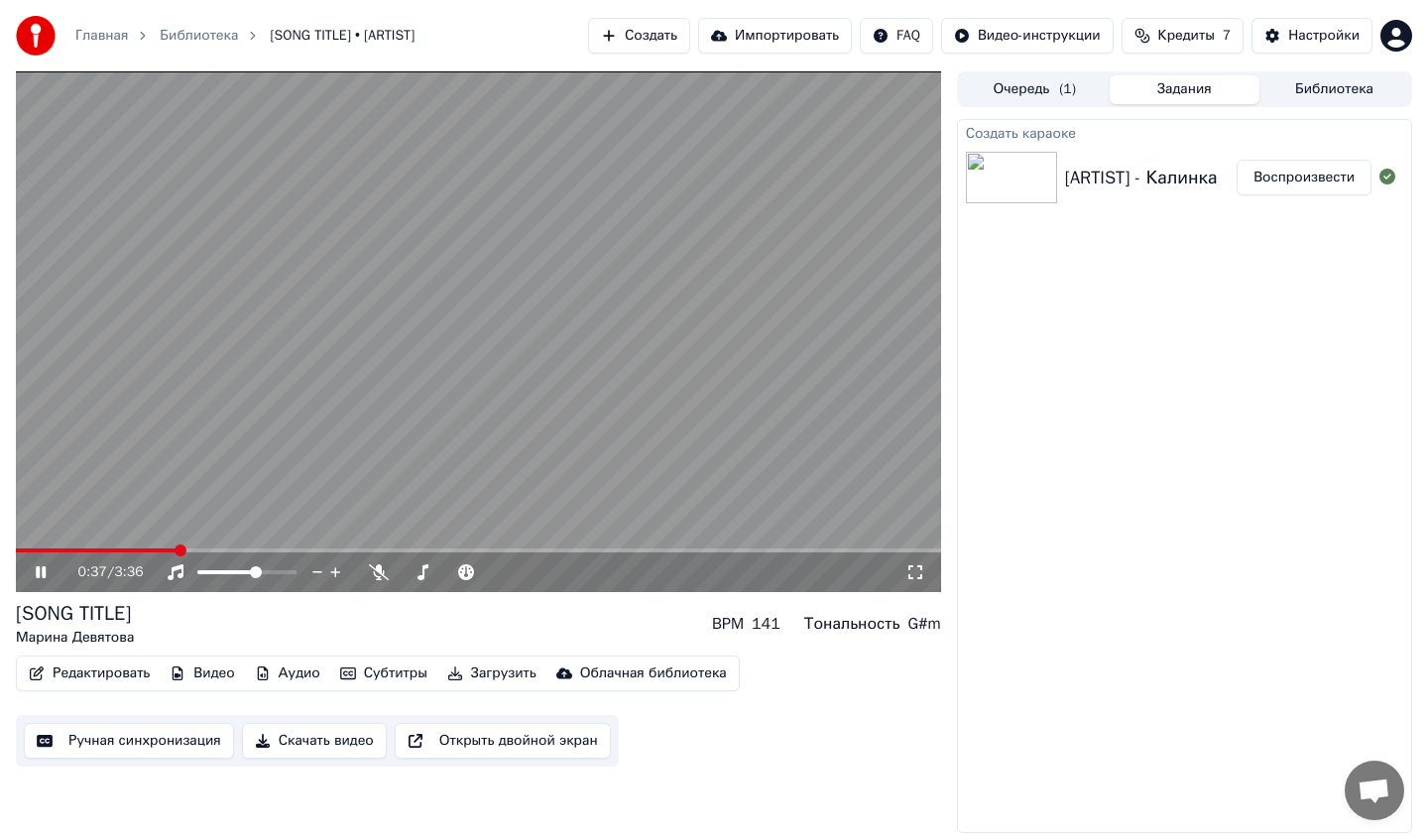 click 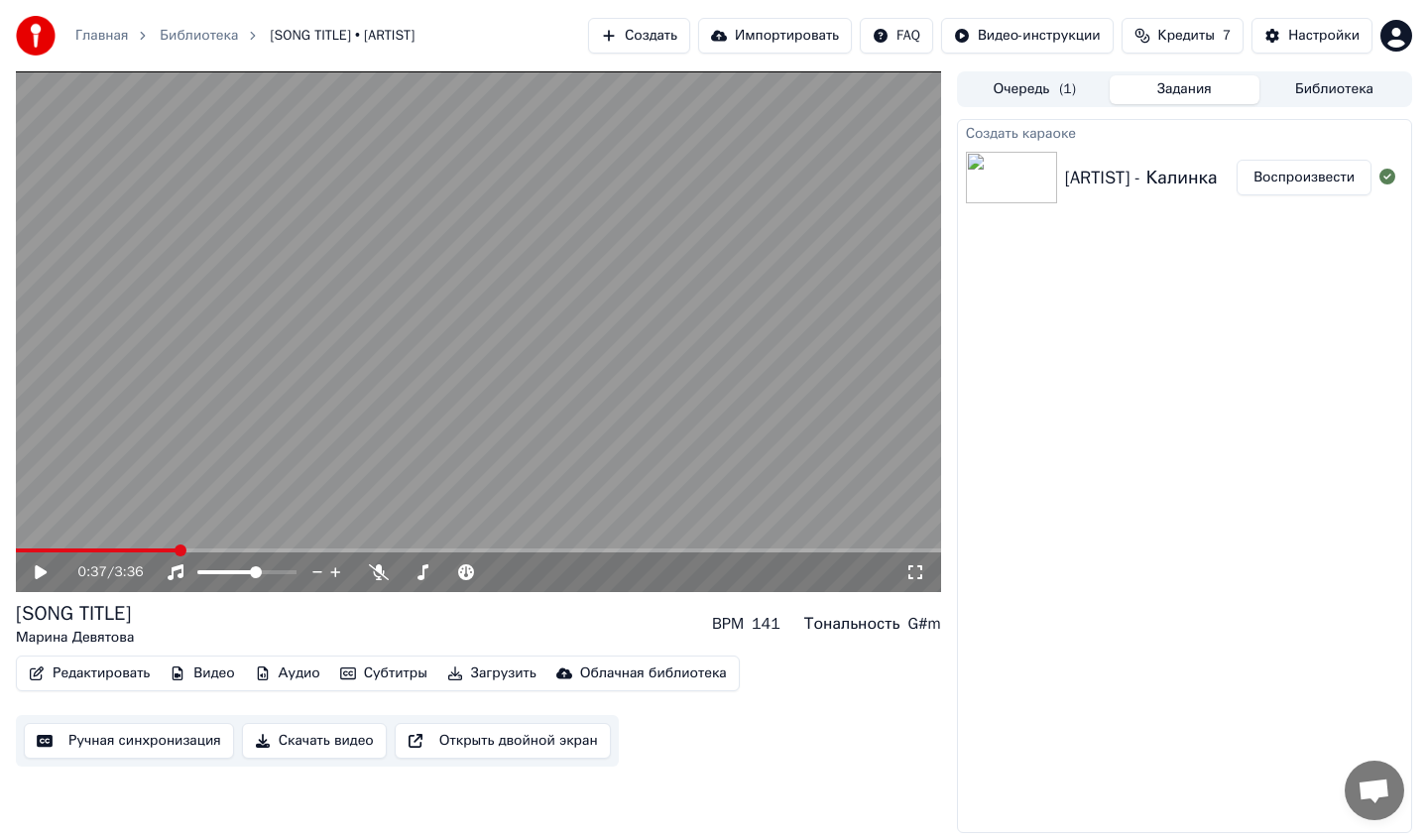 click 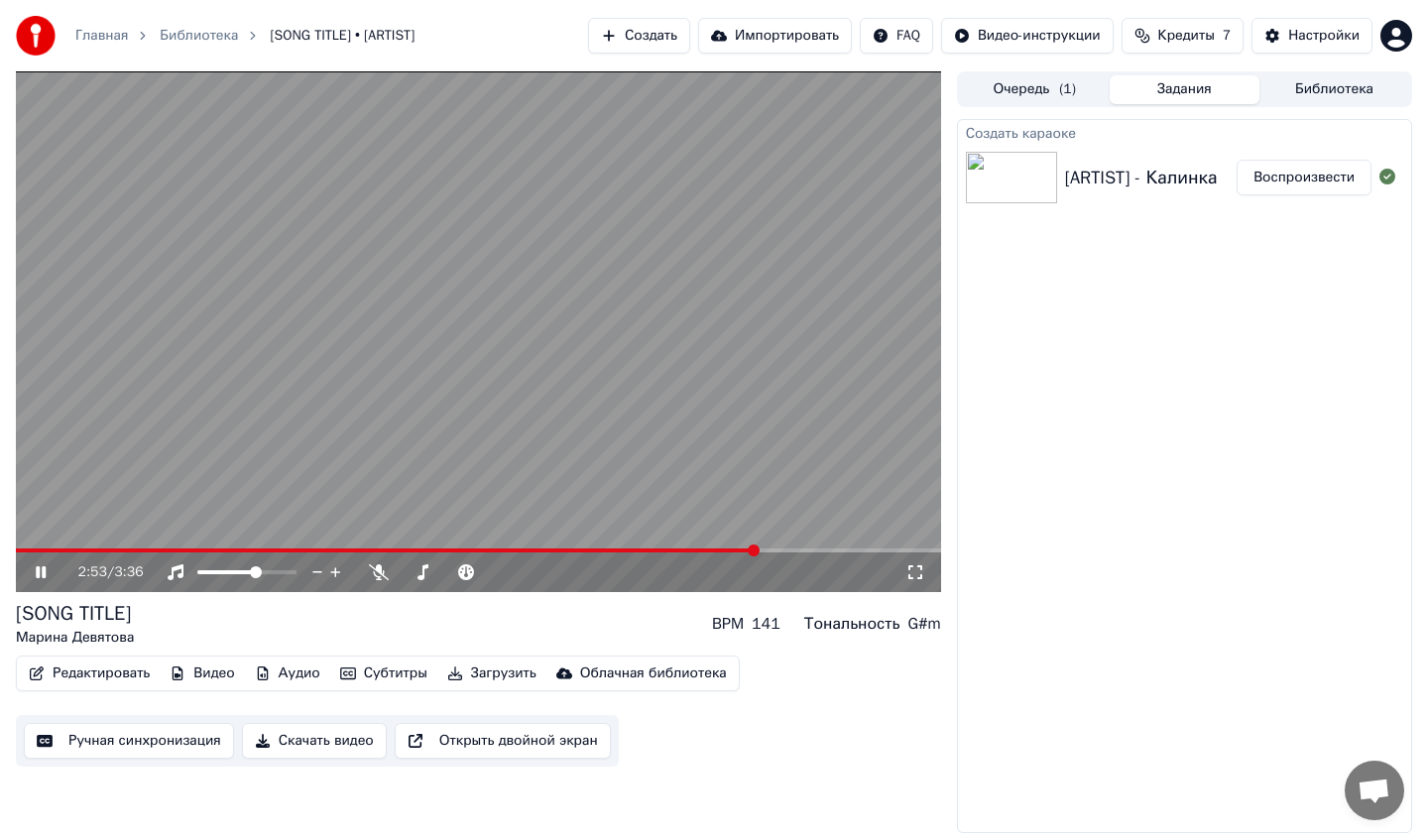 click 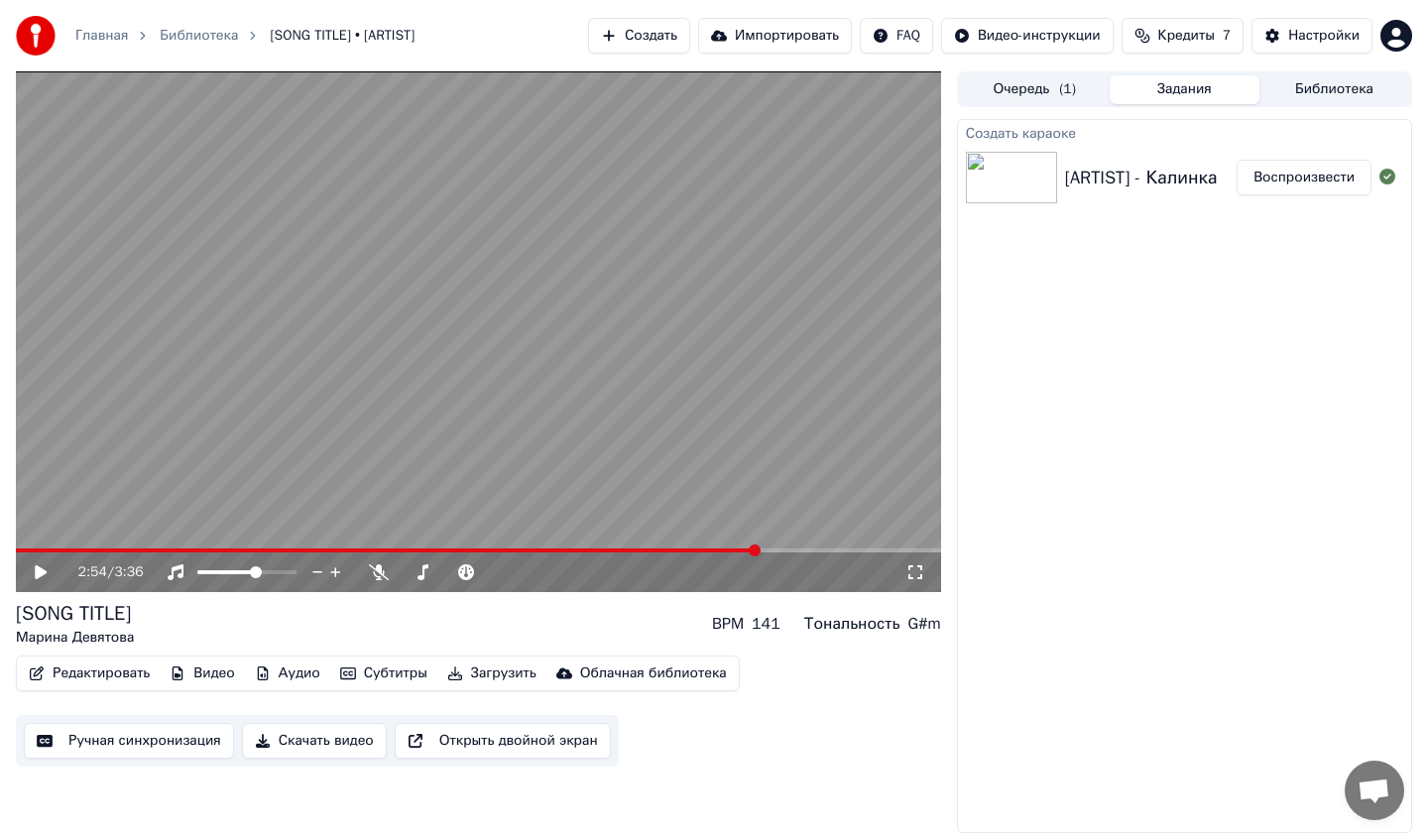 click on "Редактировать" at bounding box center (89, 673) 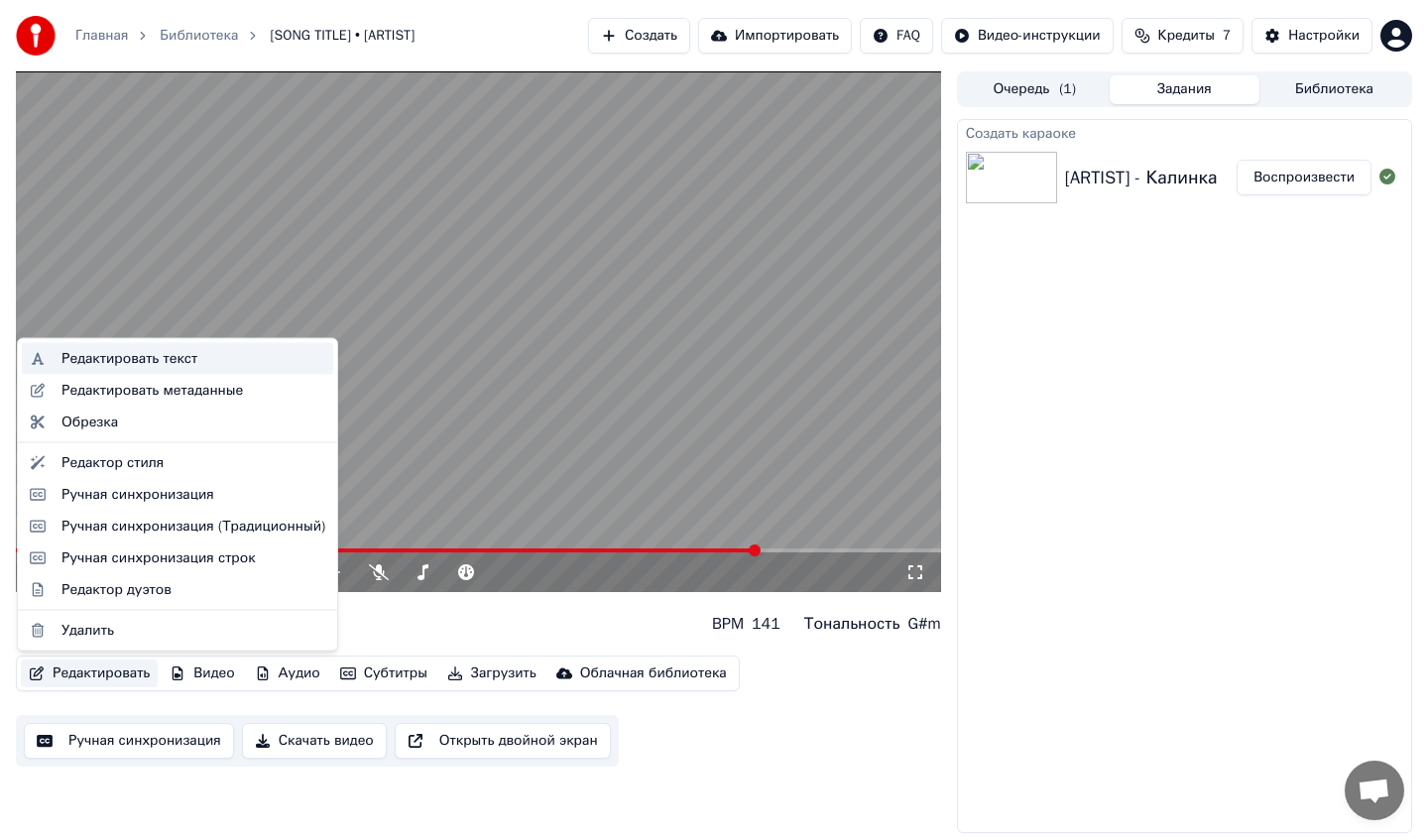 click on "Редактировать текст" at bounding box center [129, 359] 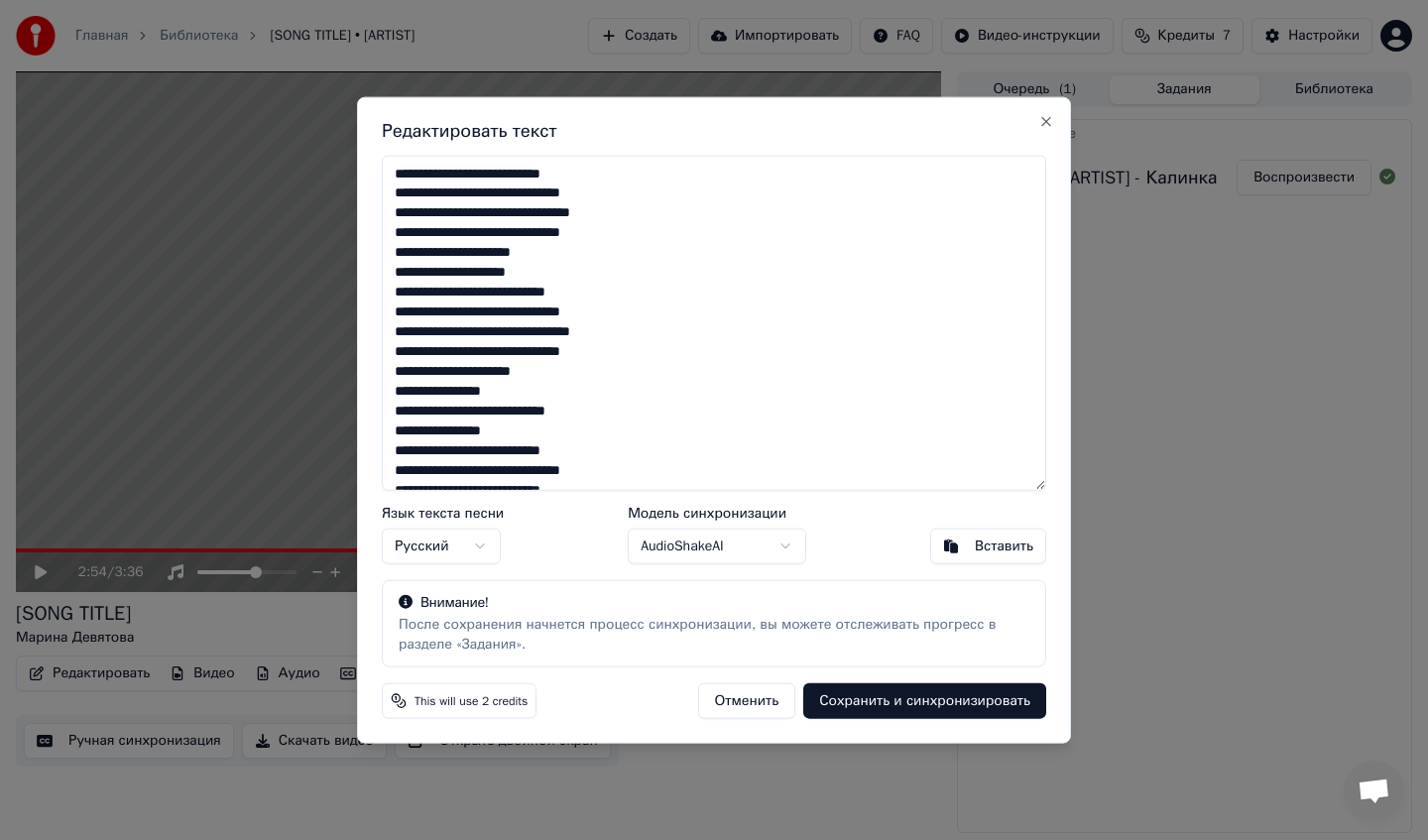 drag, startPoint x: 570, startPoint y: 272, endPoint x: 391, endPoint y: 271, distance: 179.00279 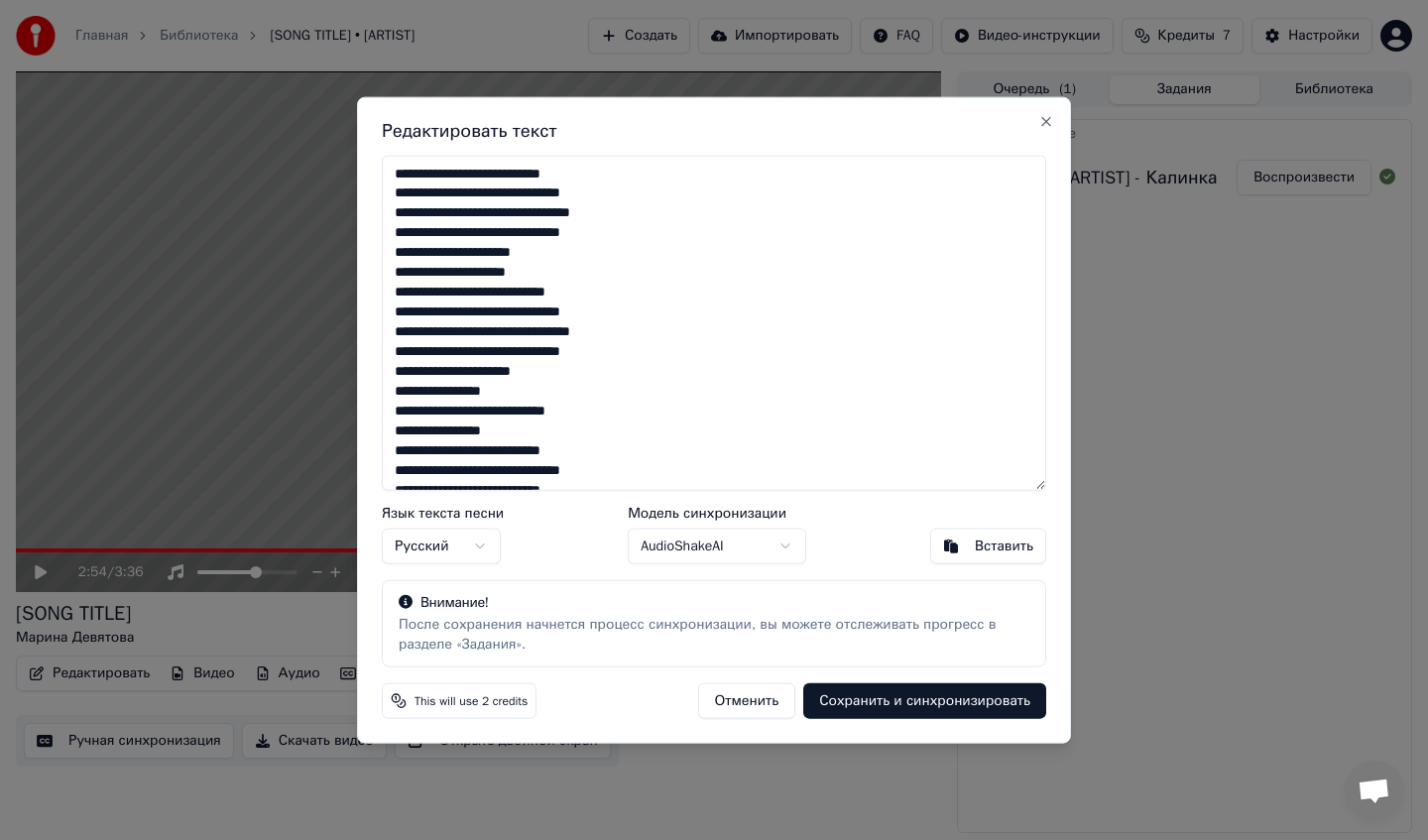 click at bounding box center (714, 322) 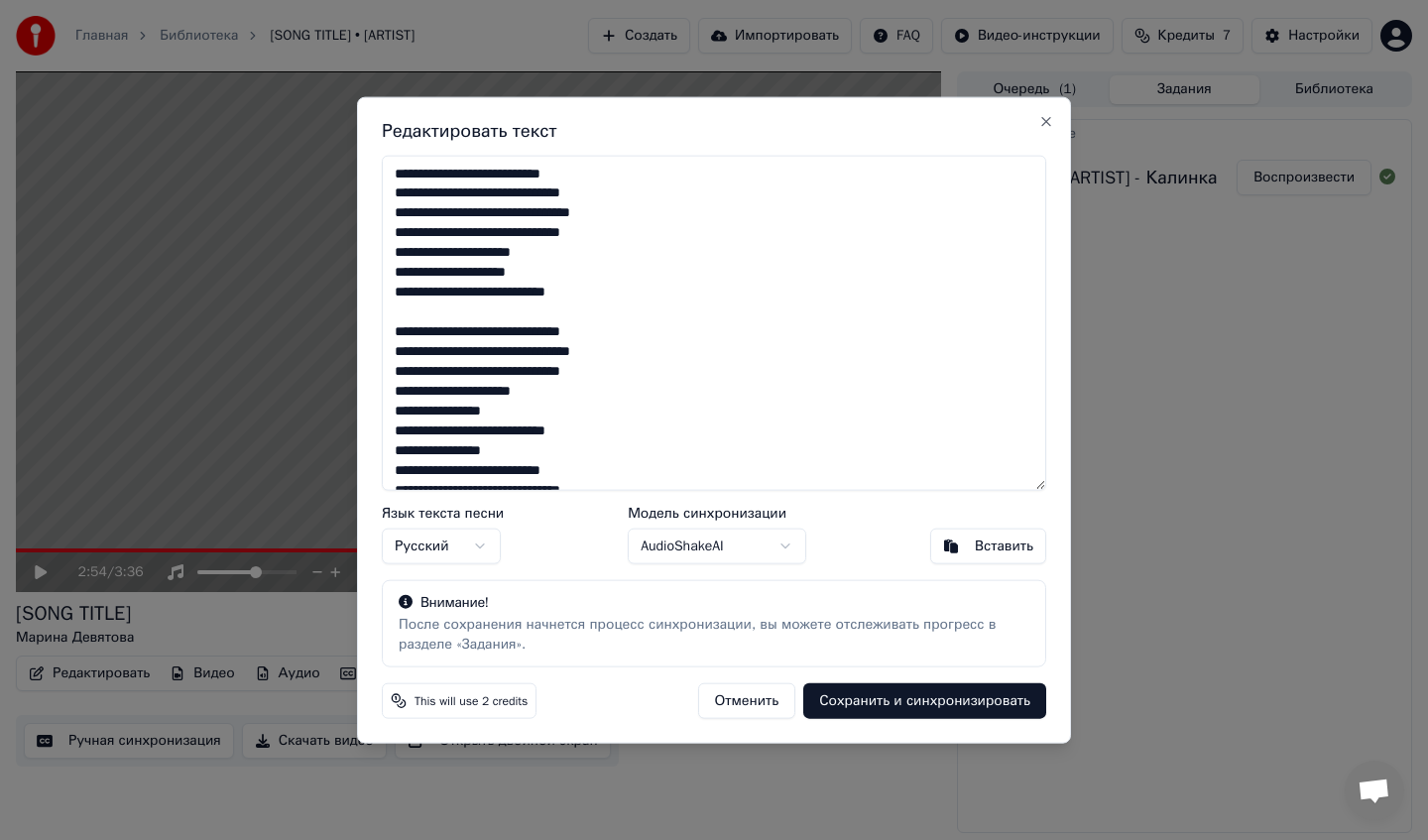 paste on "**********" 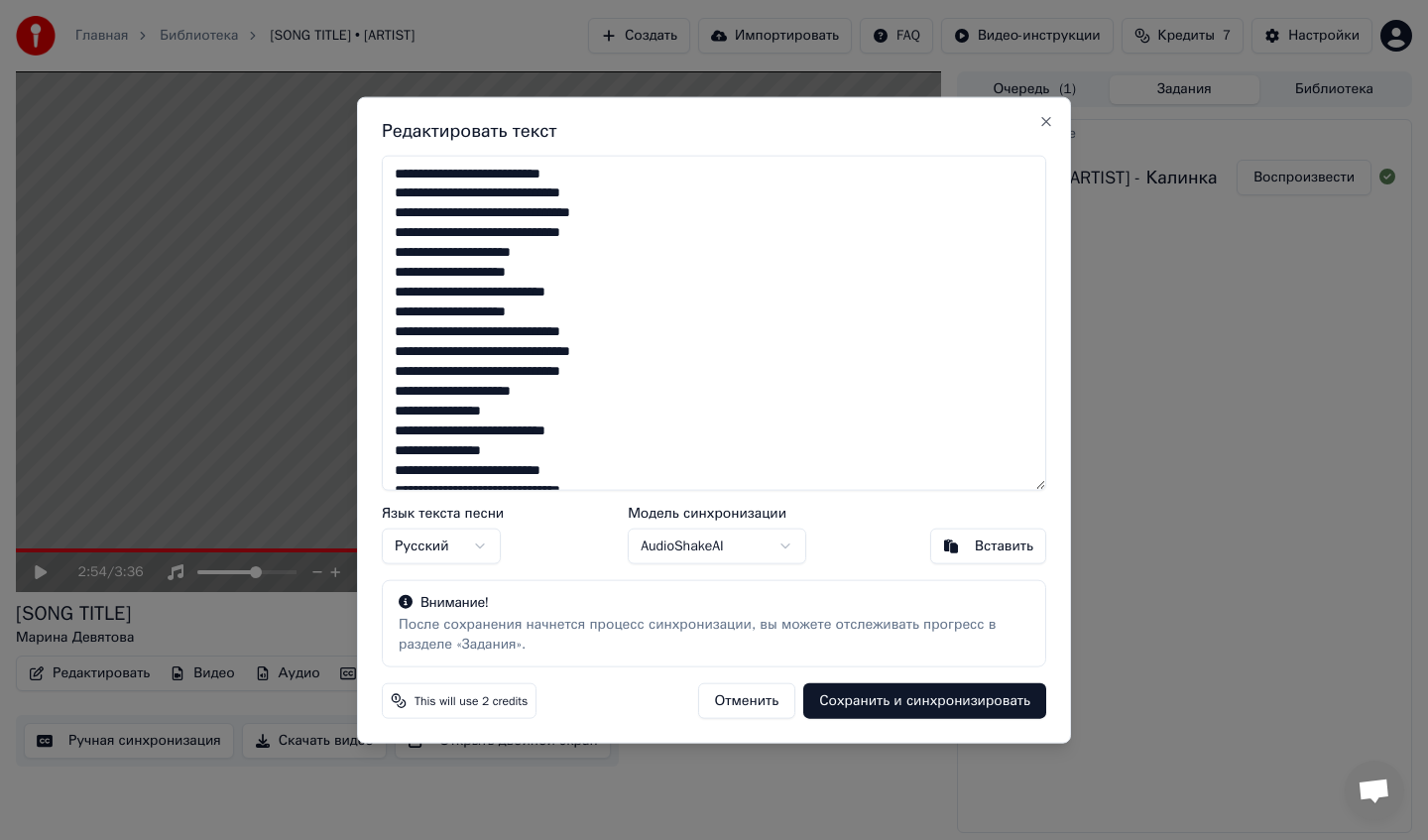 drag, startPoint x: 607, startPoint y: 174, endPoint x: 378, endPoint y: 169, distance: 229.05458 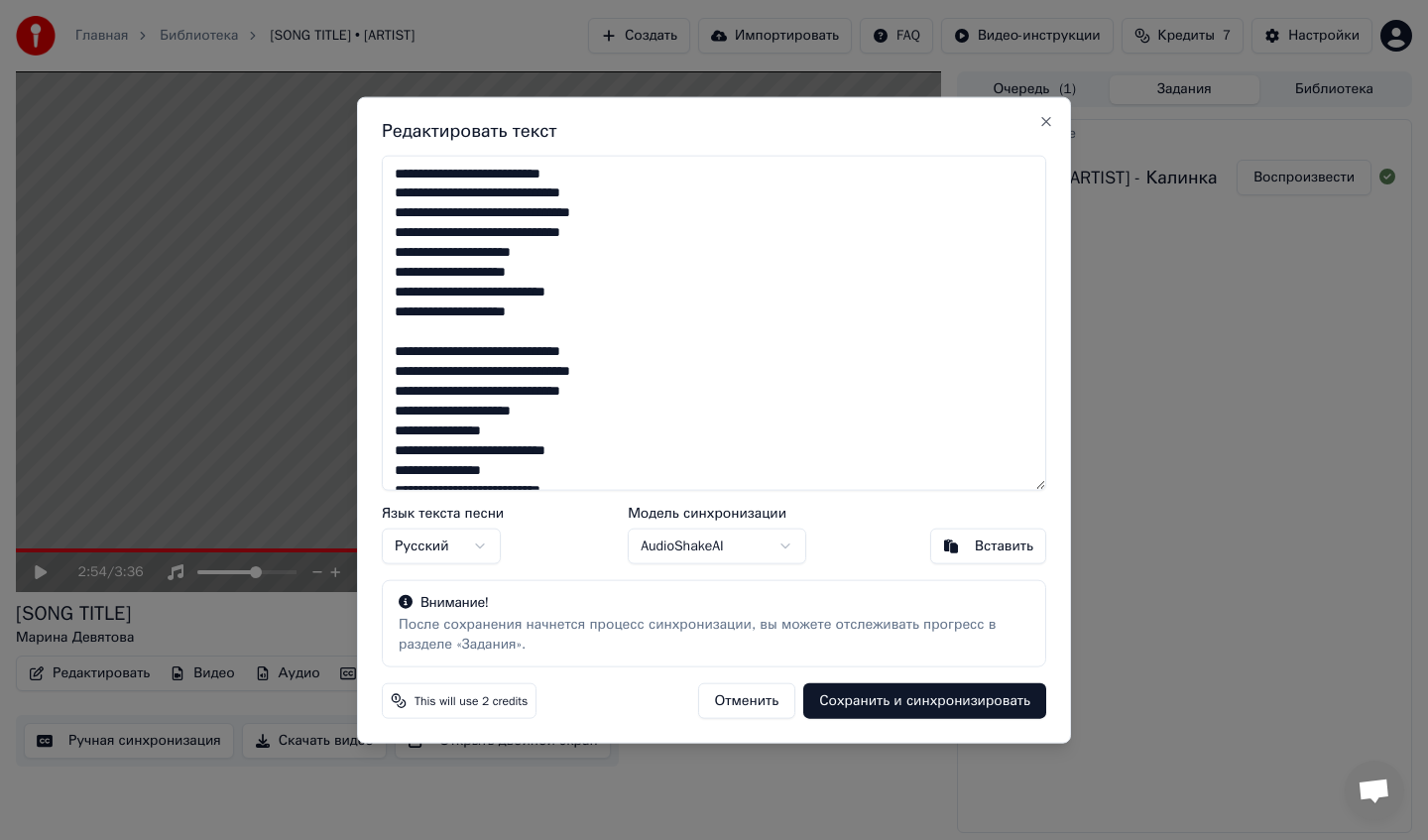 paste on "**********" 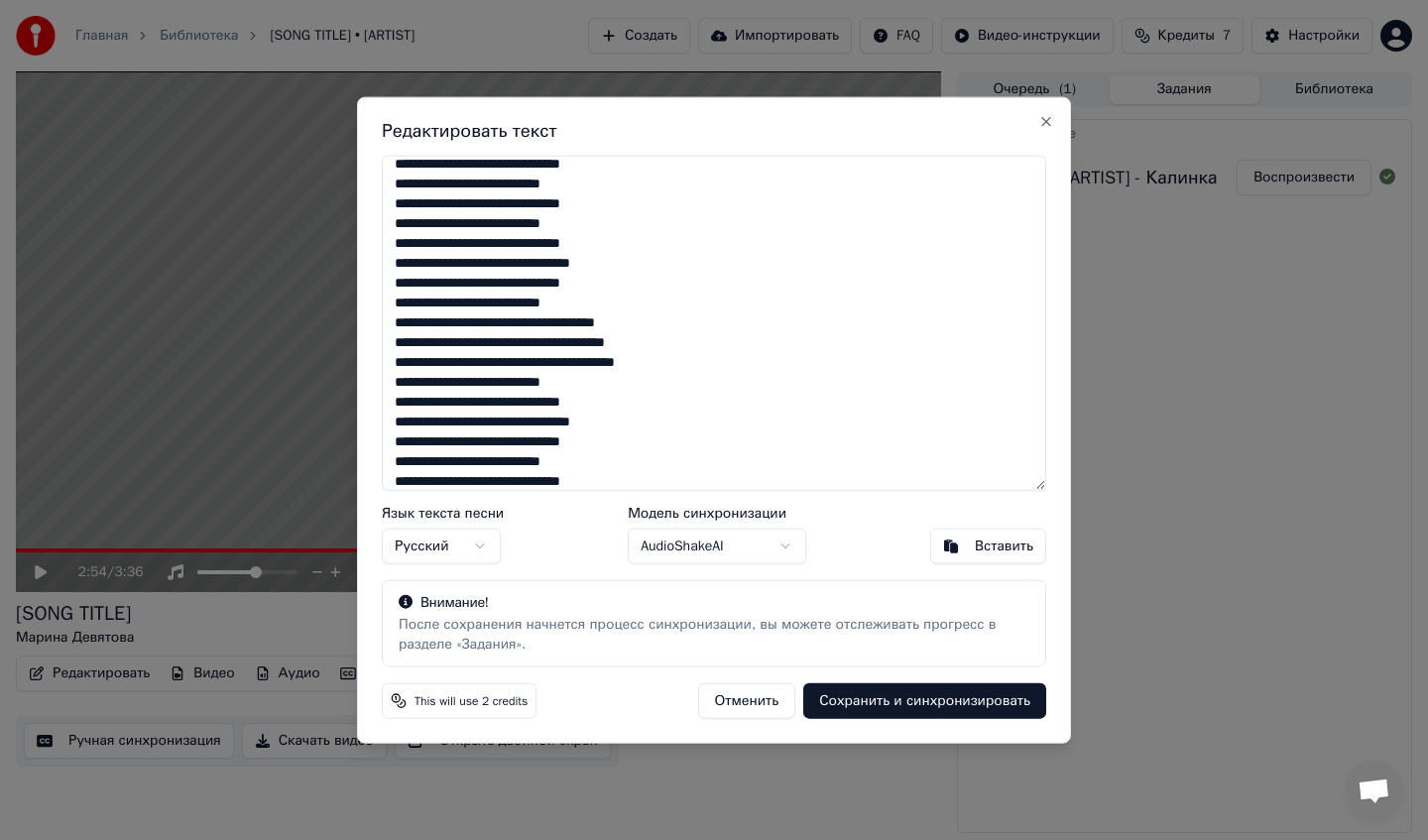 scroll, scrollTop: 395, scrollLeft: 0, axis: vertical 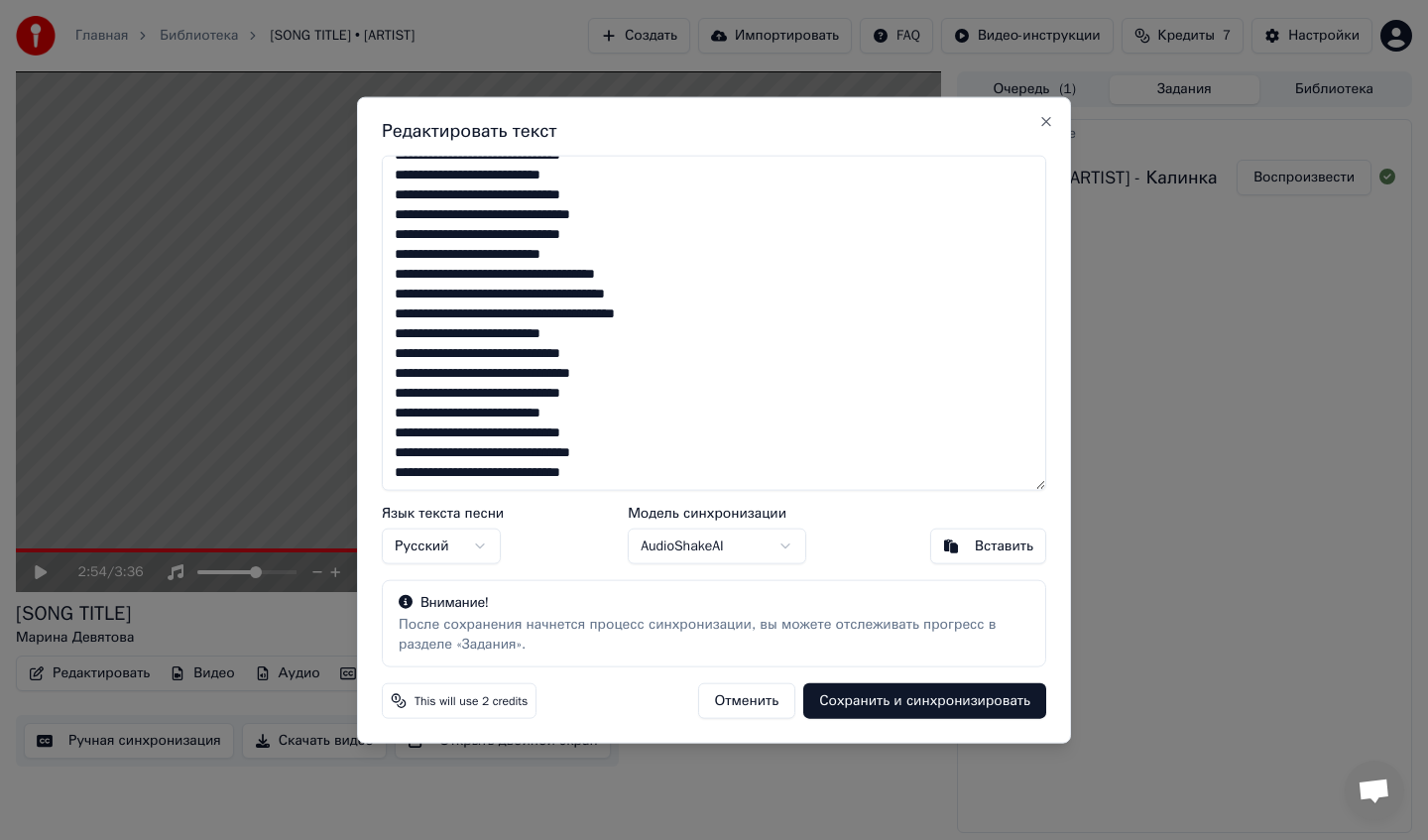 type on "**********" 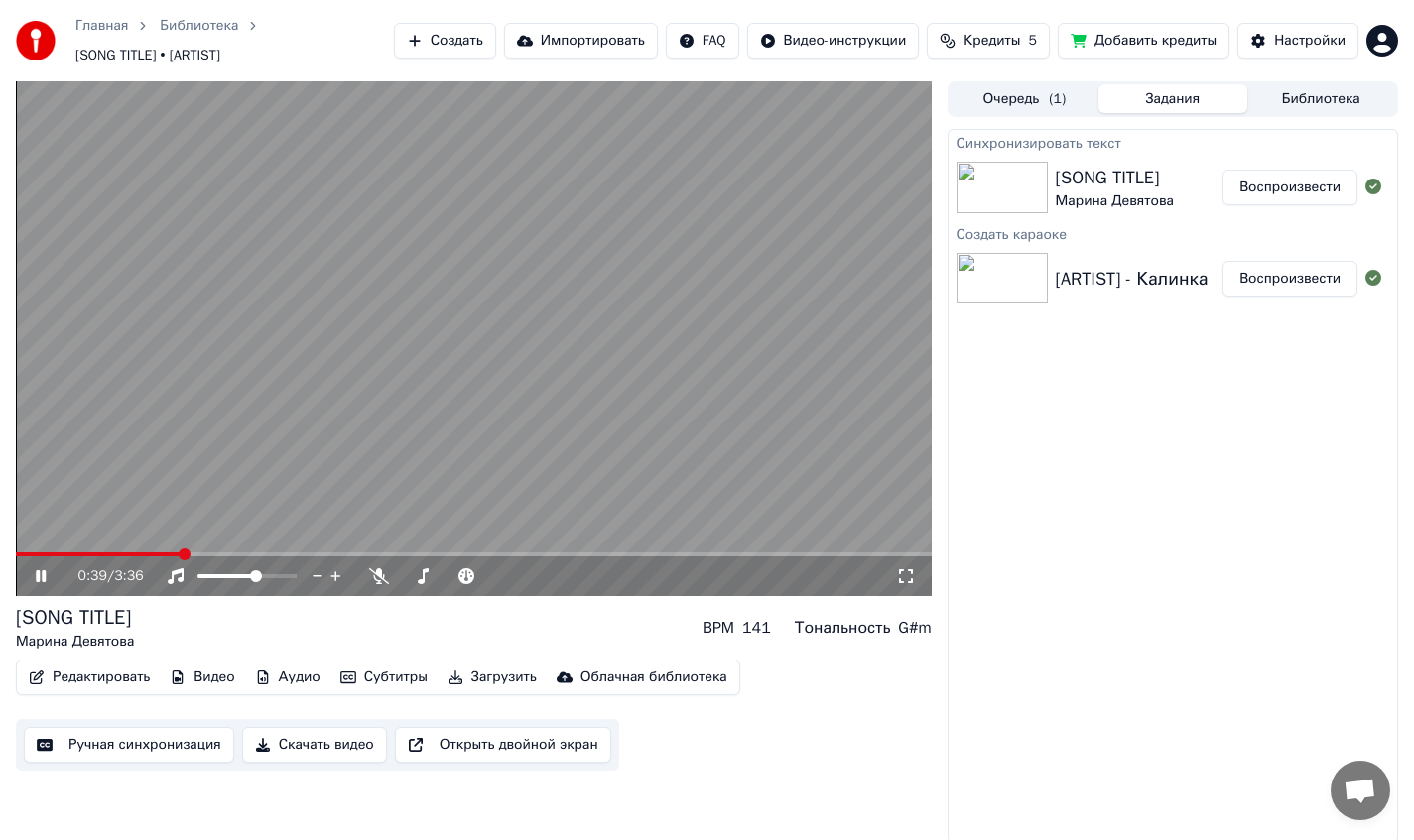 click at bounding box center [98, 554] 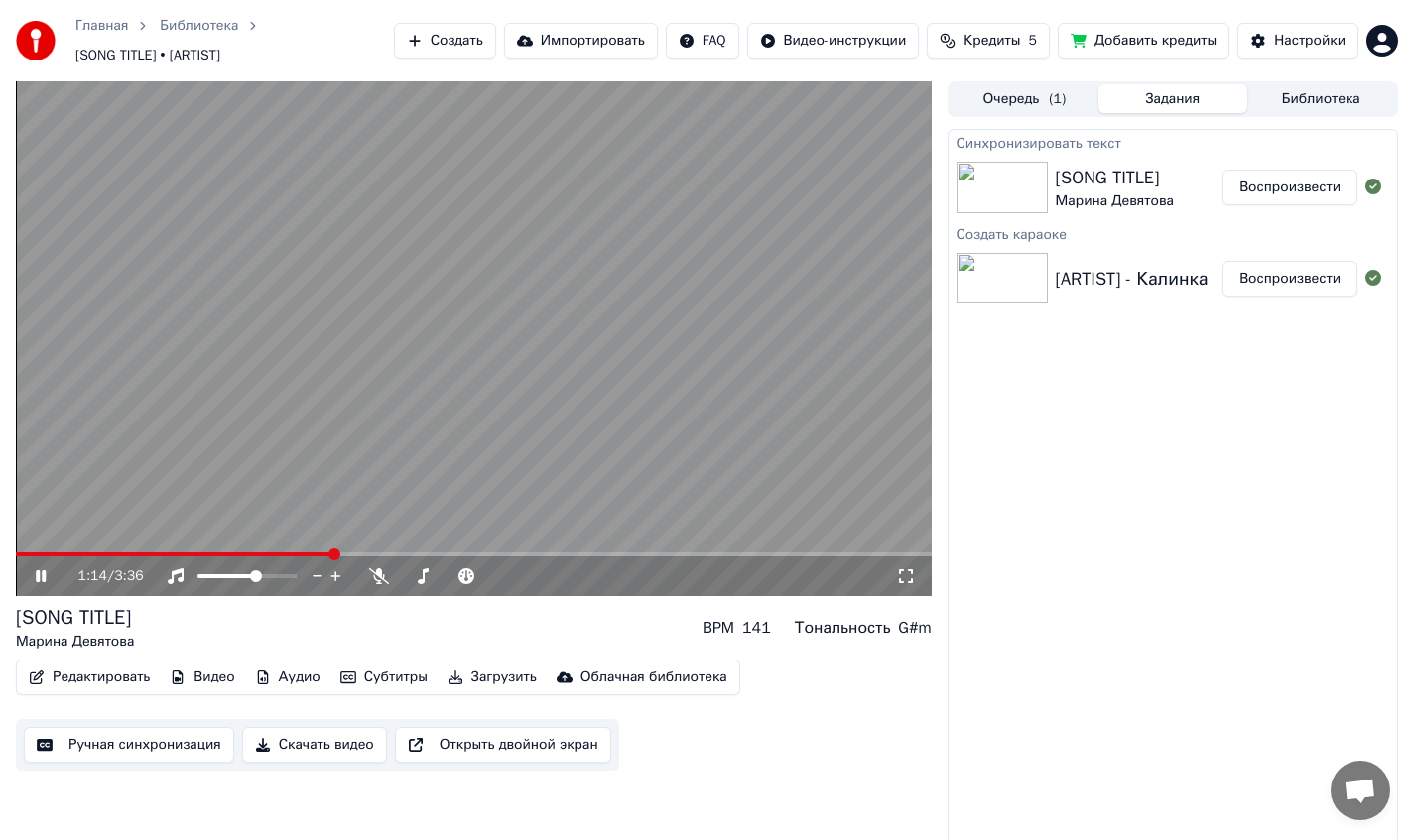 click 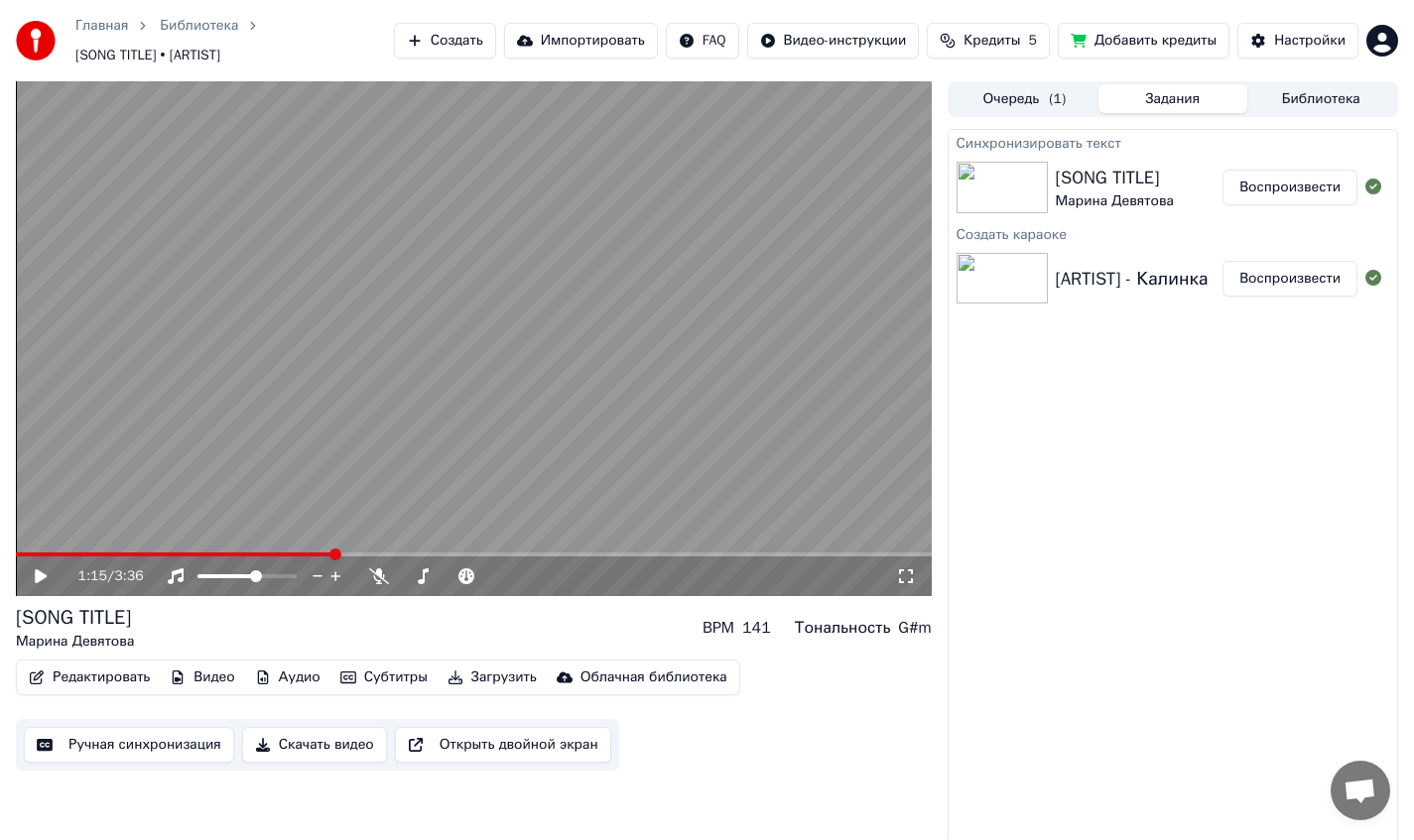 click on "Редактировать" at bounding box center [89, 677] 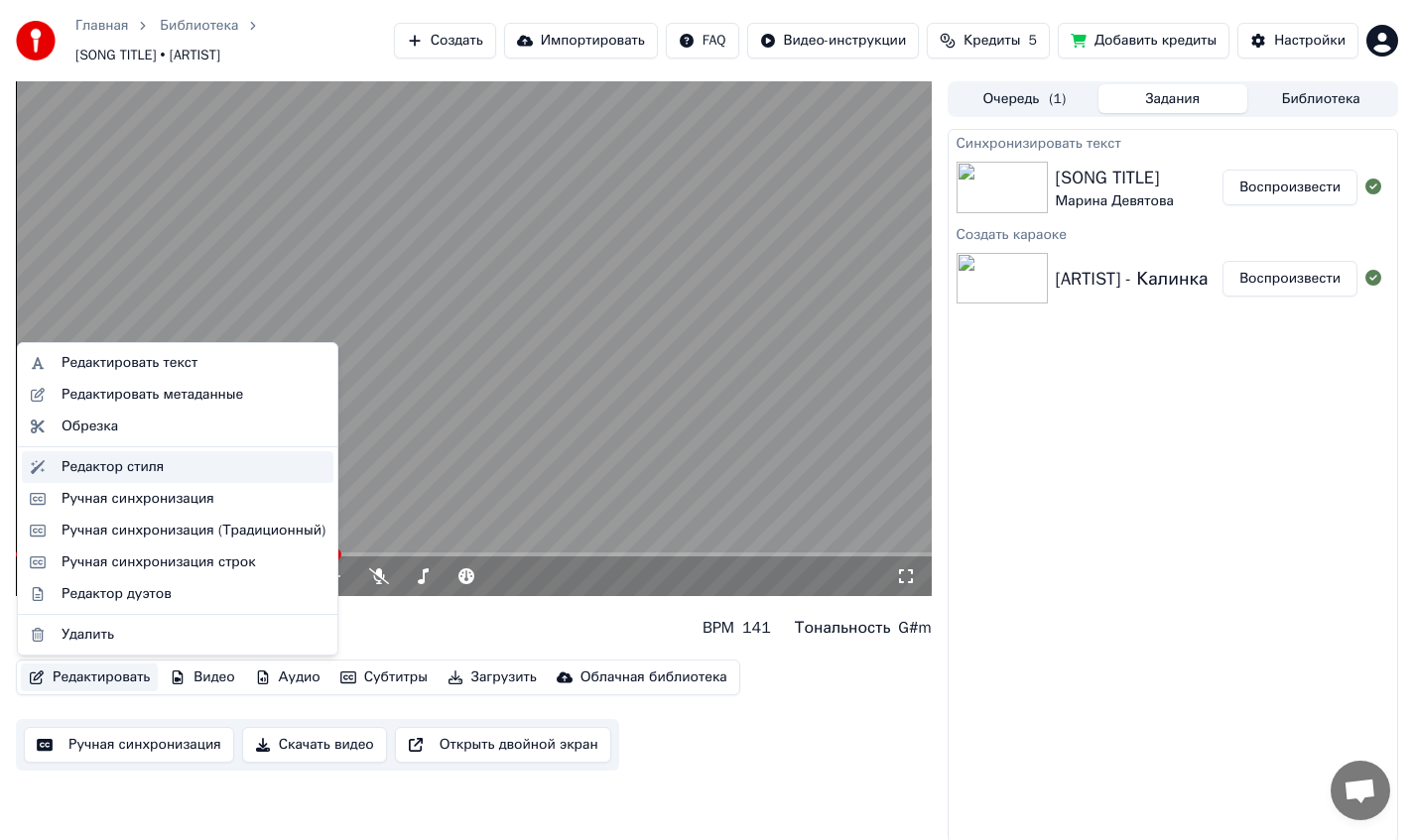 click on "Редактор стиля" at bounding box center (193, 467) 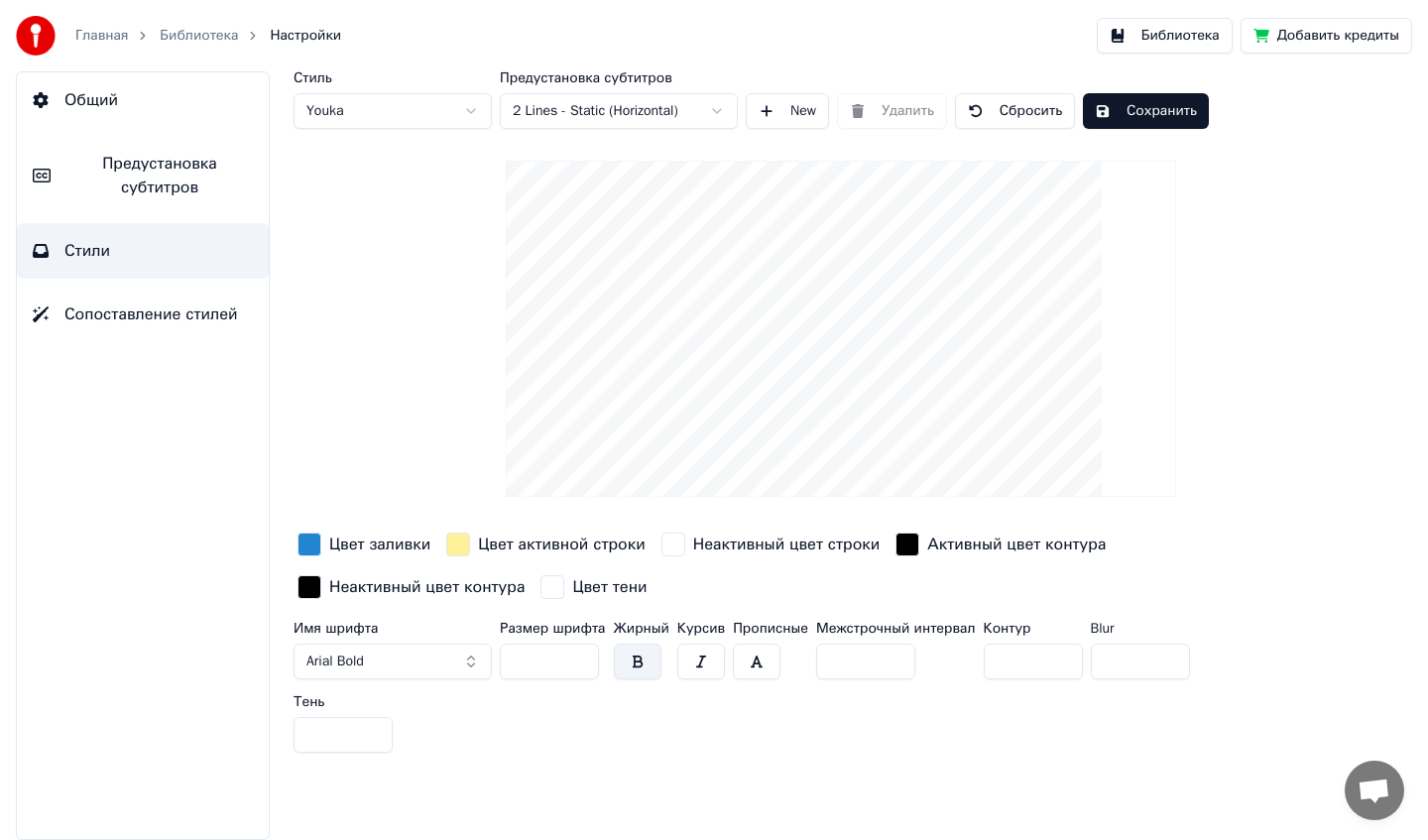 click on "Arial Bold" at bounding box center [393, 661] 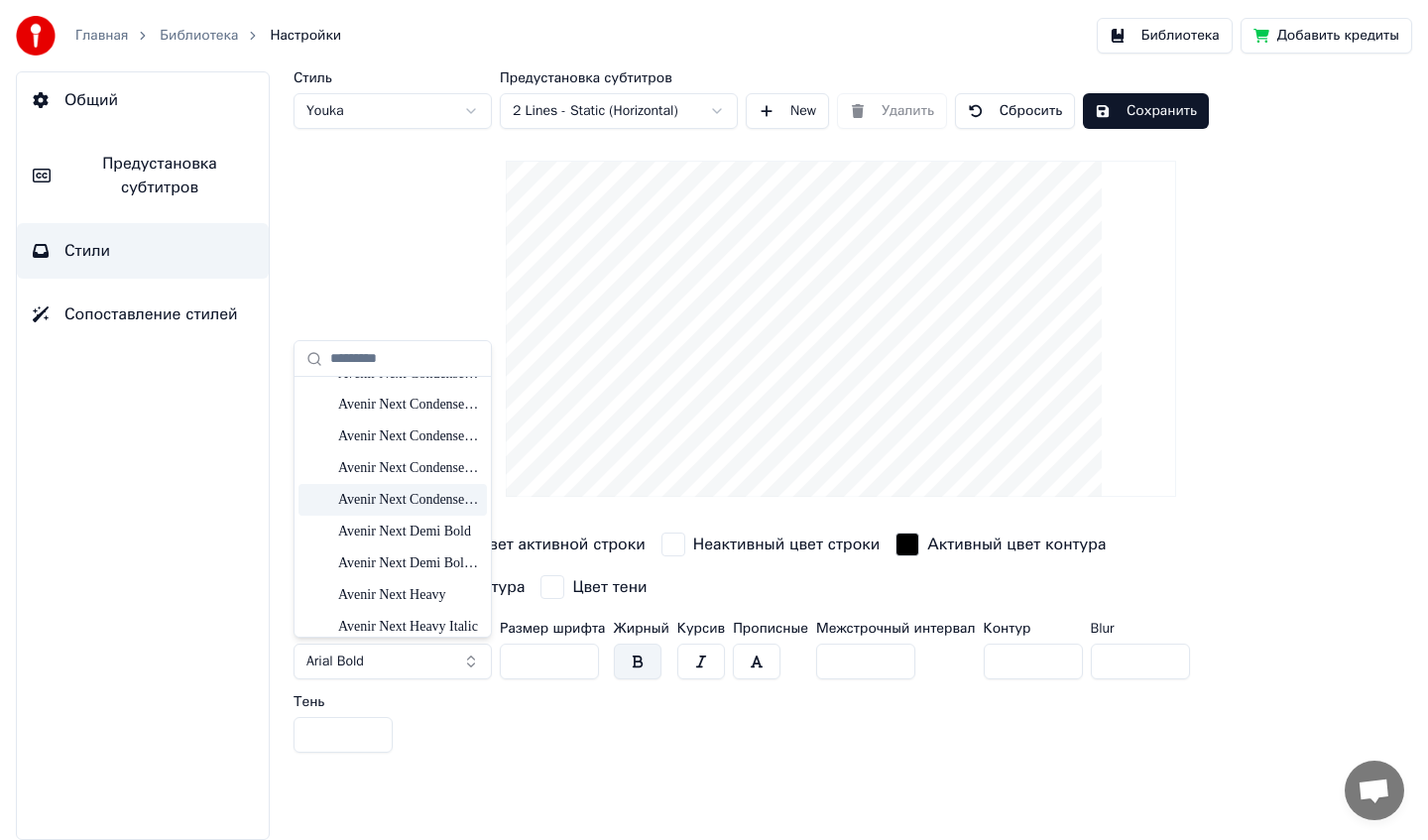 scroll, scrollTop: 3144, scrollLeft: 0, axis: vertical 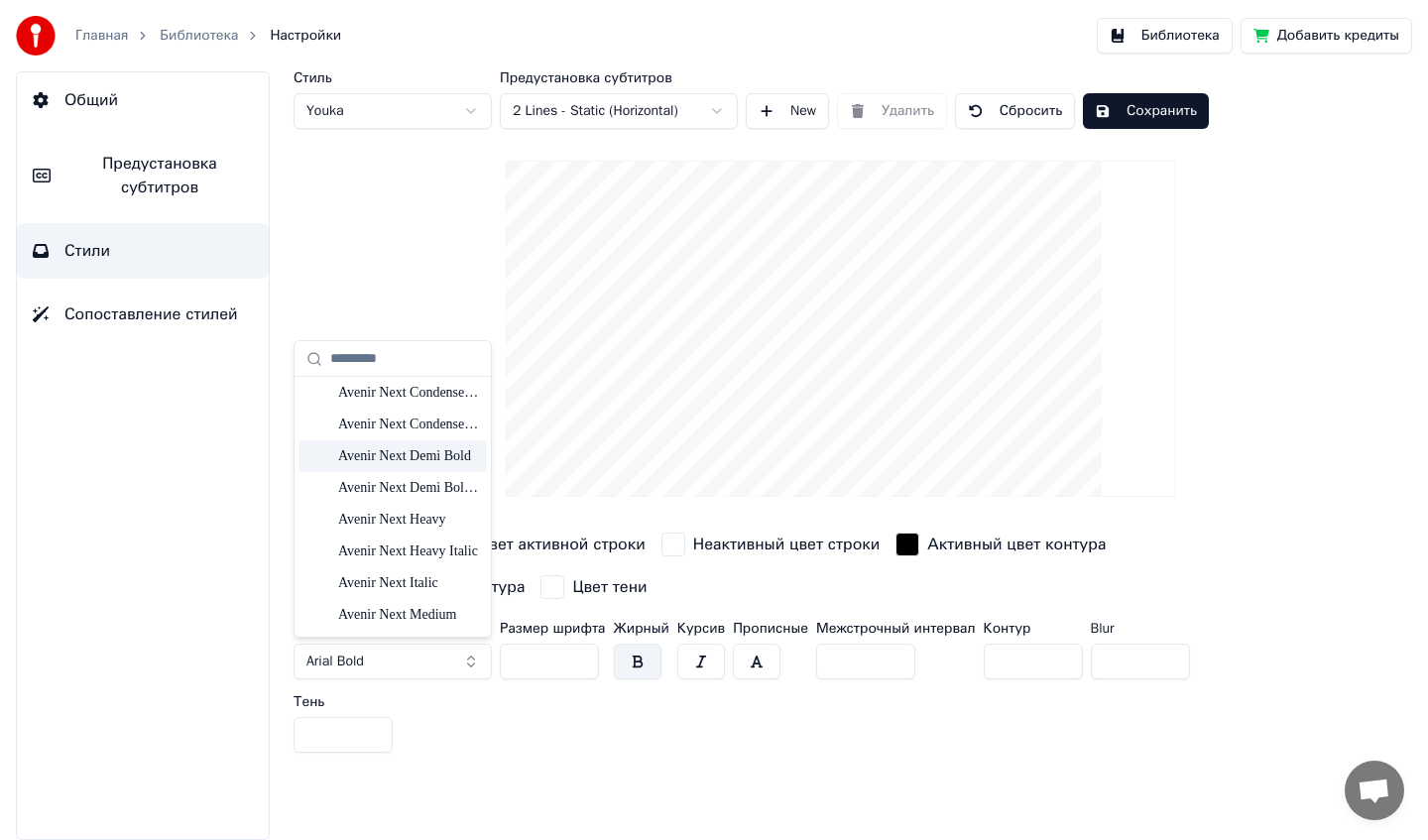 click on "Avenir Next Demi Bold" at bounding box center (409, 456) 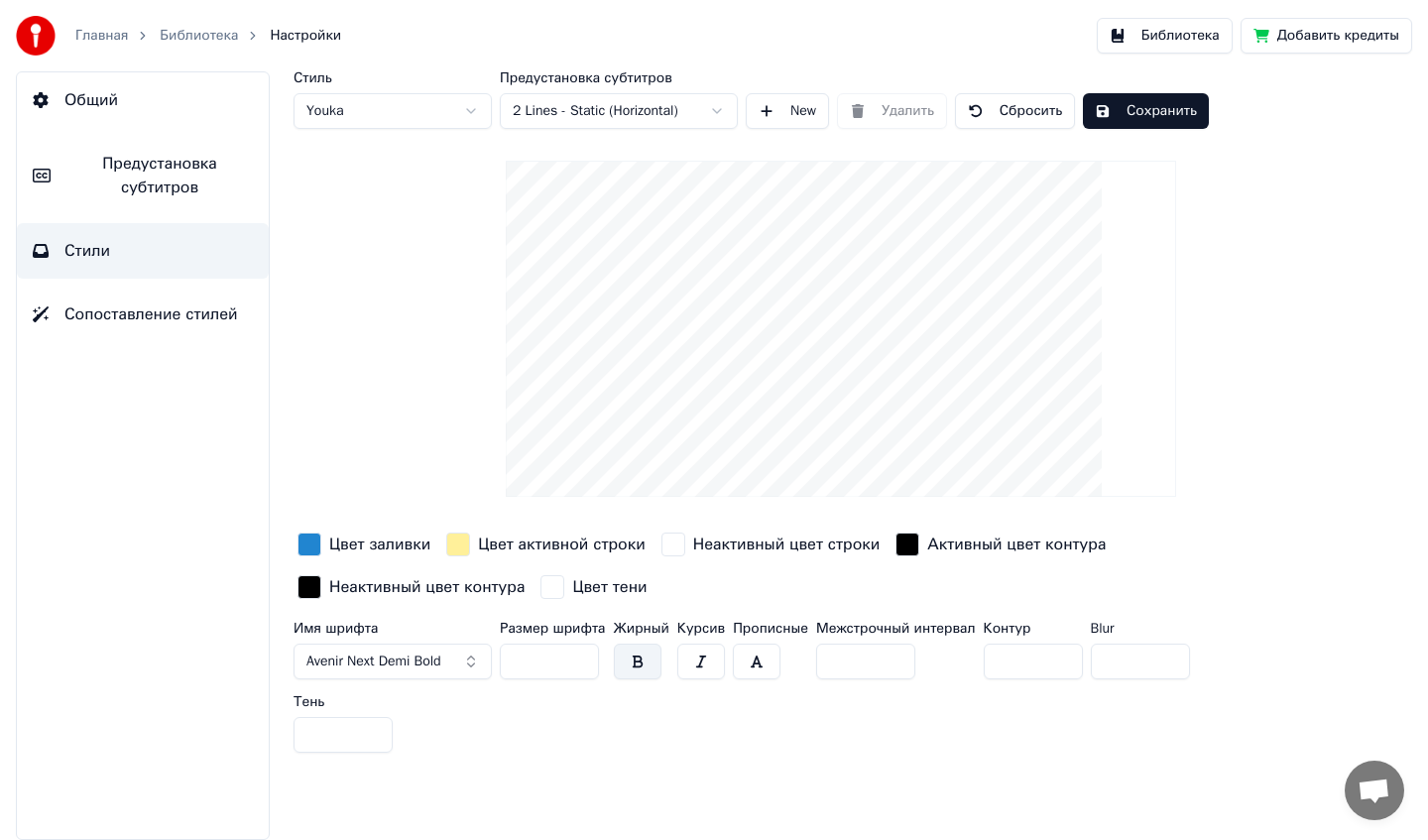 click on "**" at bounding box center [549, 661] 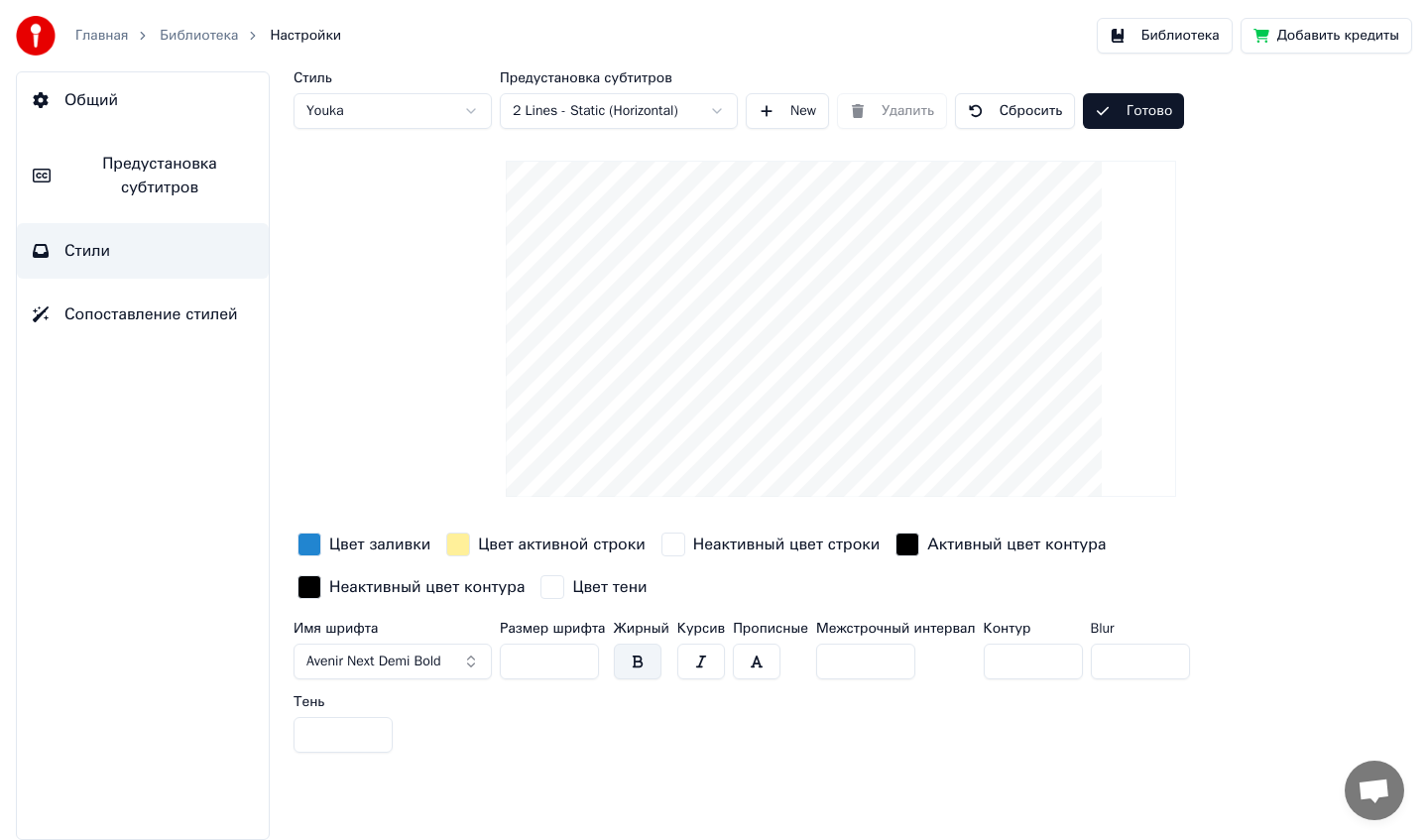 click on "Готово" at bounding box center (1133, 111) 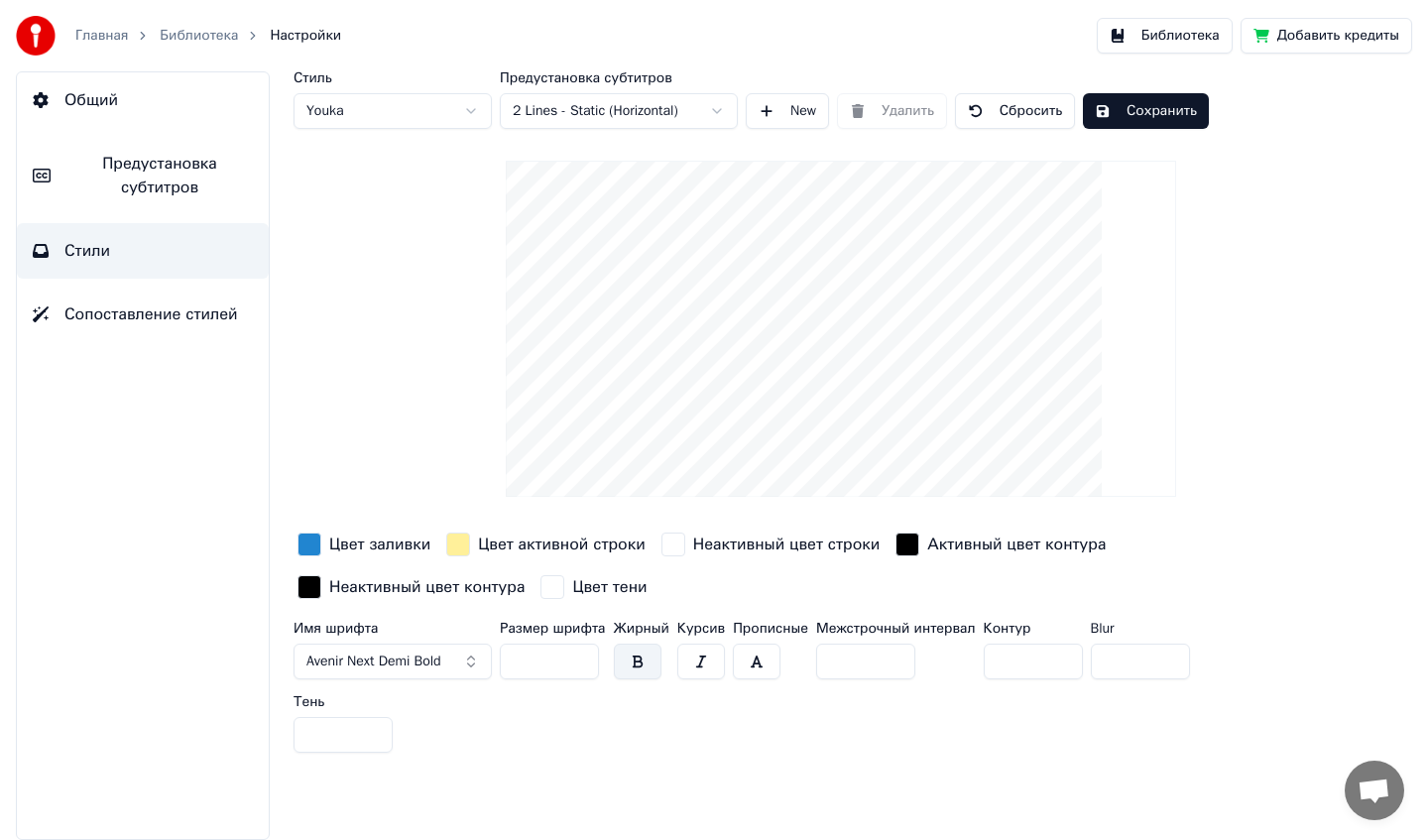 click on "Сохранить" at bounding box center (1145, 111) 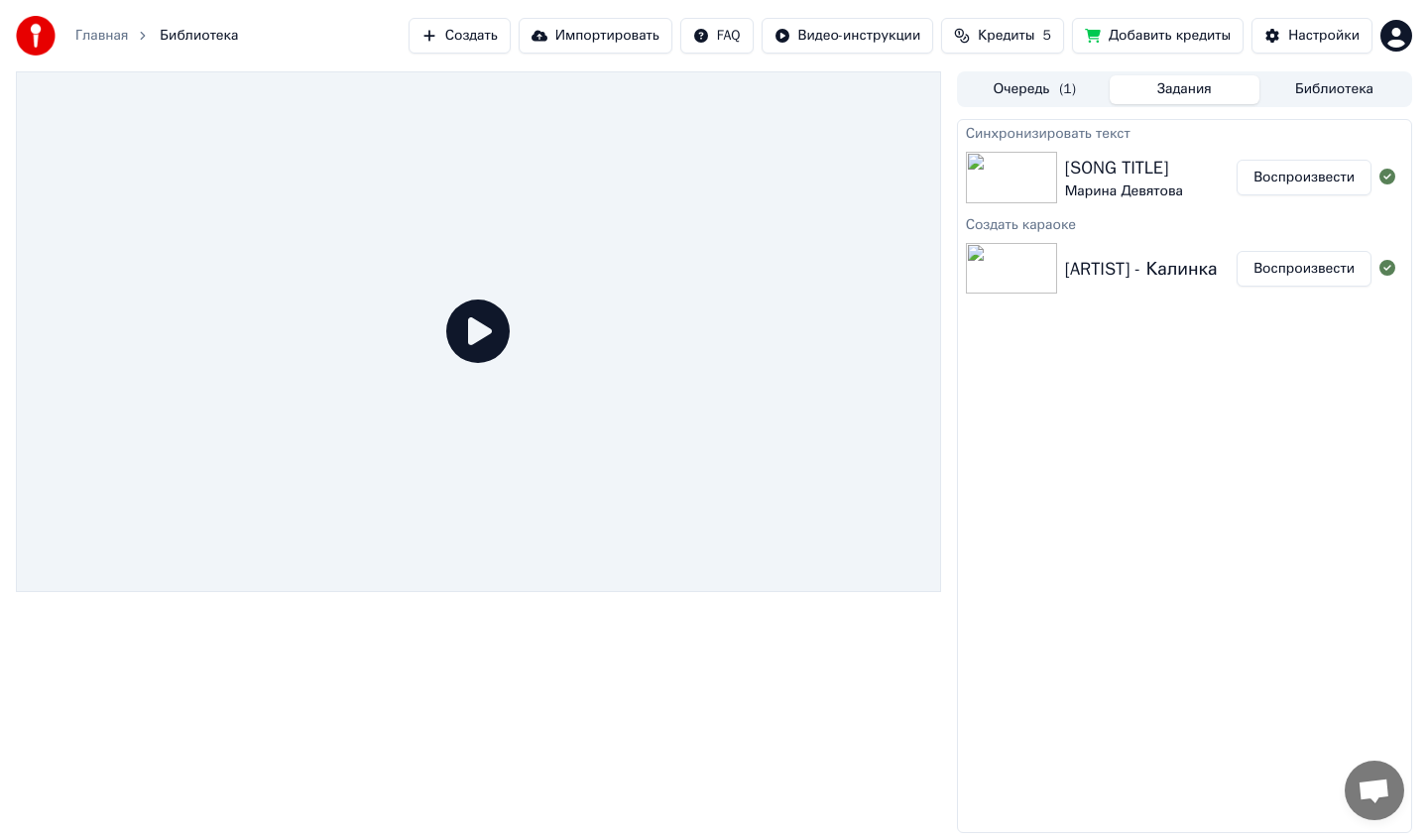 click on "Воспроизвести" at bounding box center [1304, 178] 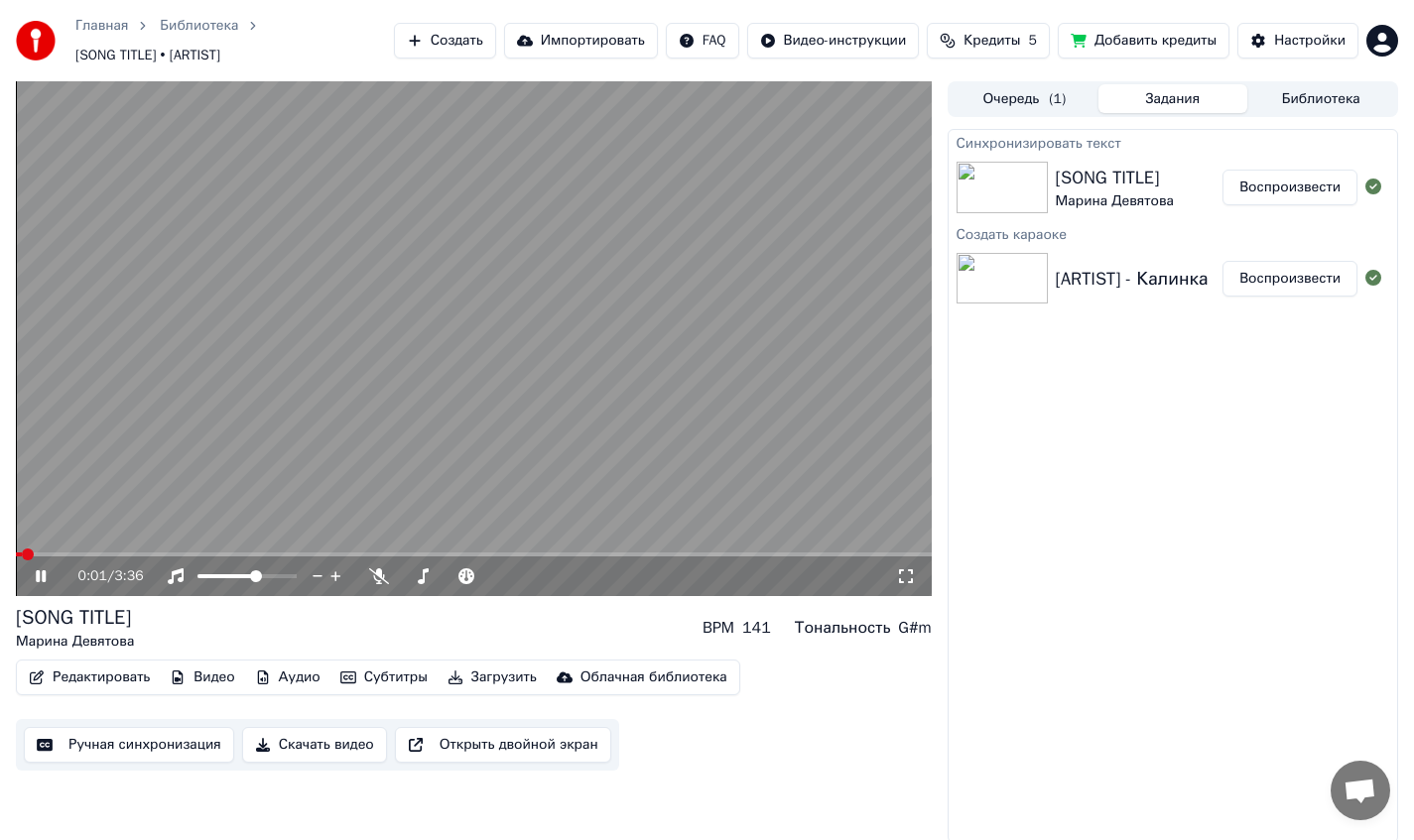 click at bounding box center [473, 554] 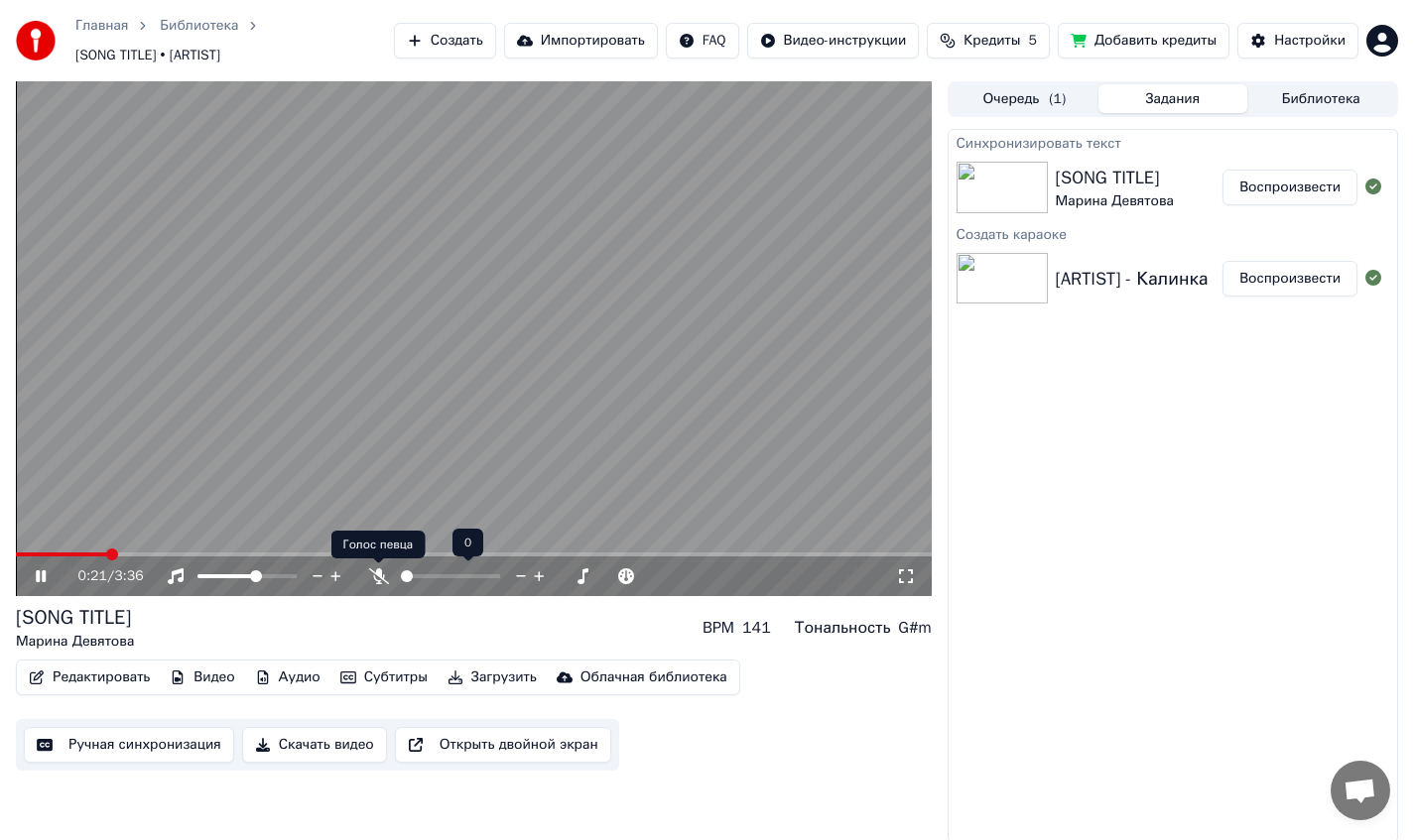 click 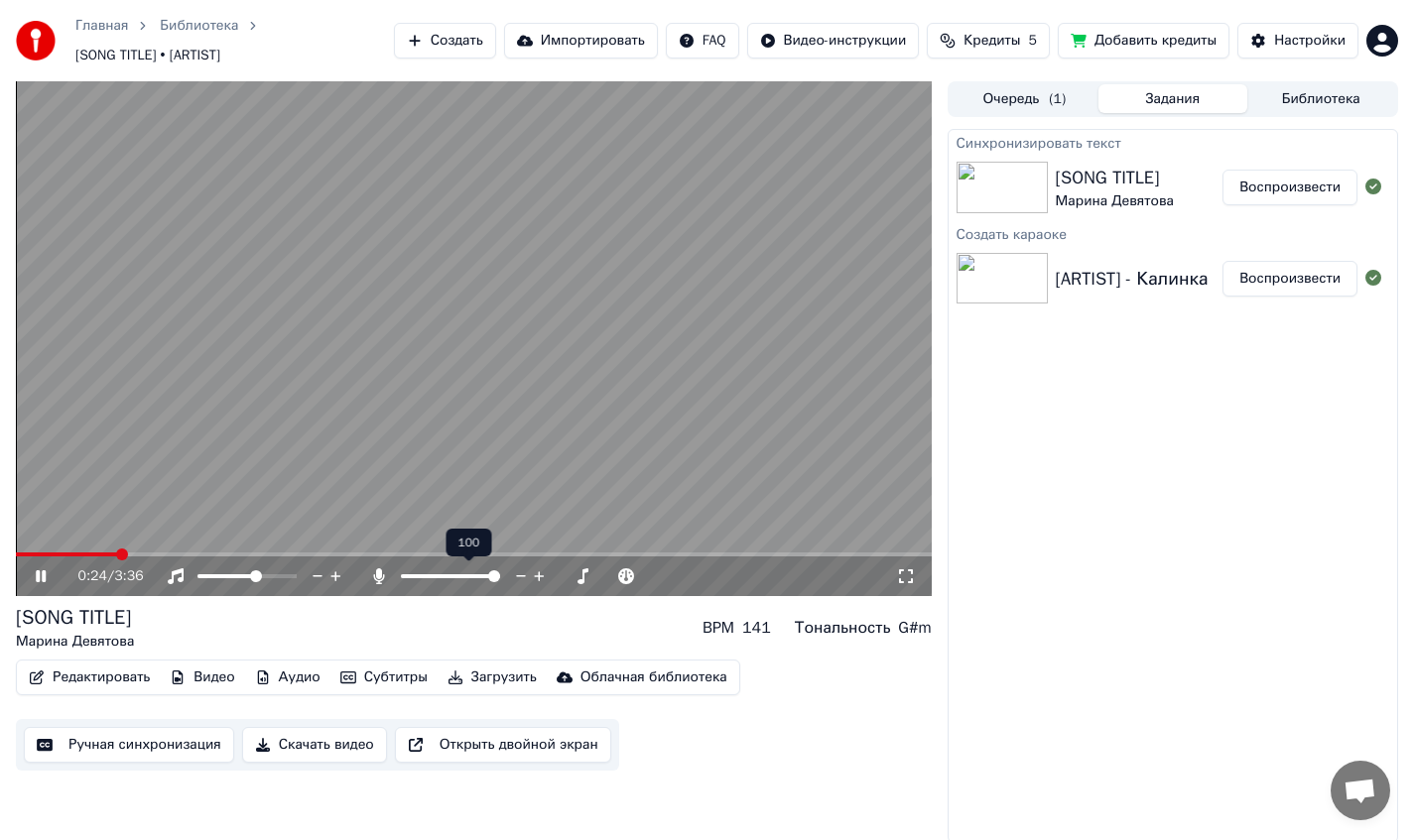 click at bounding box center [468, 576] 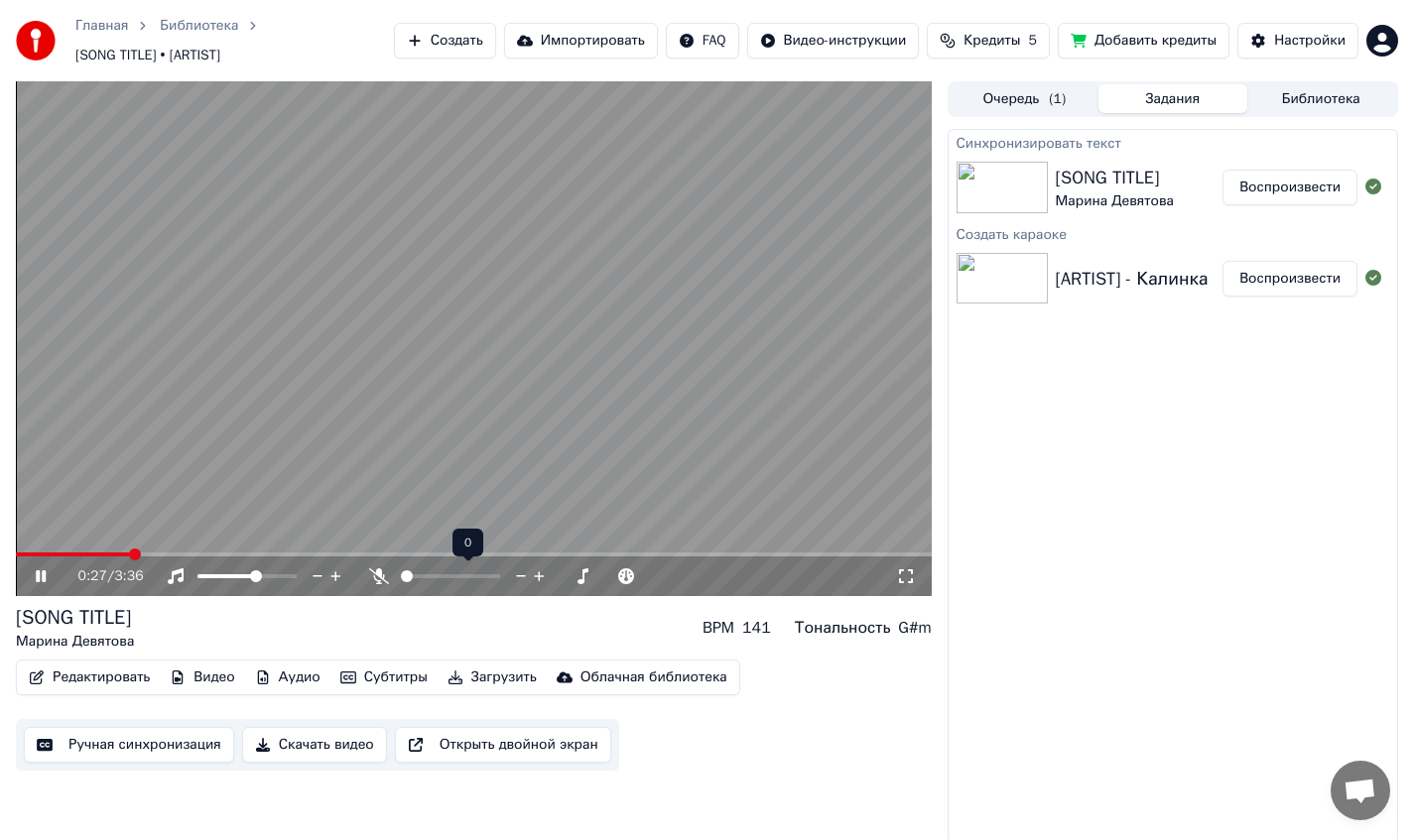 click at bounding box center (407, 576) 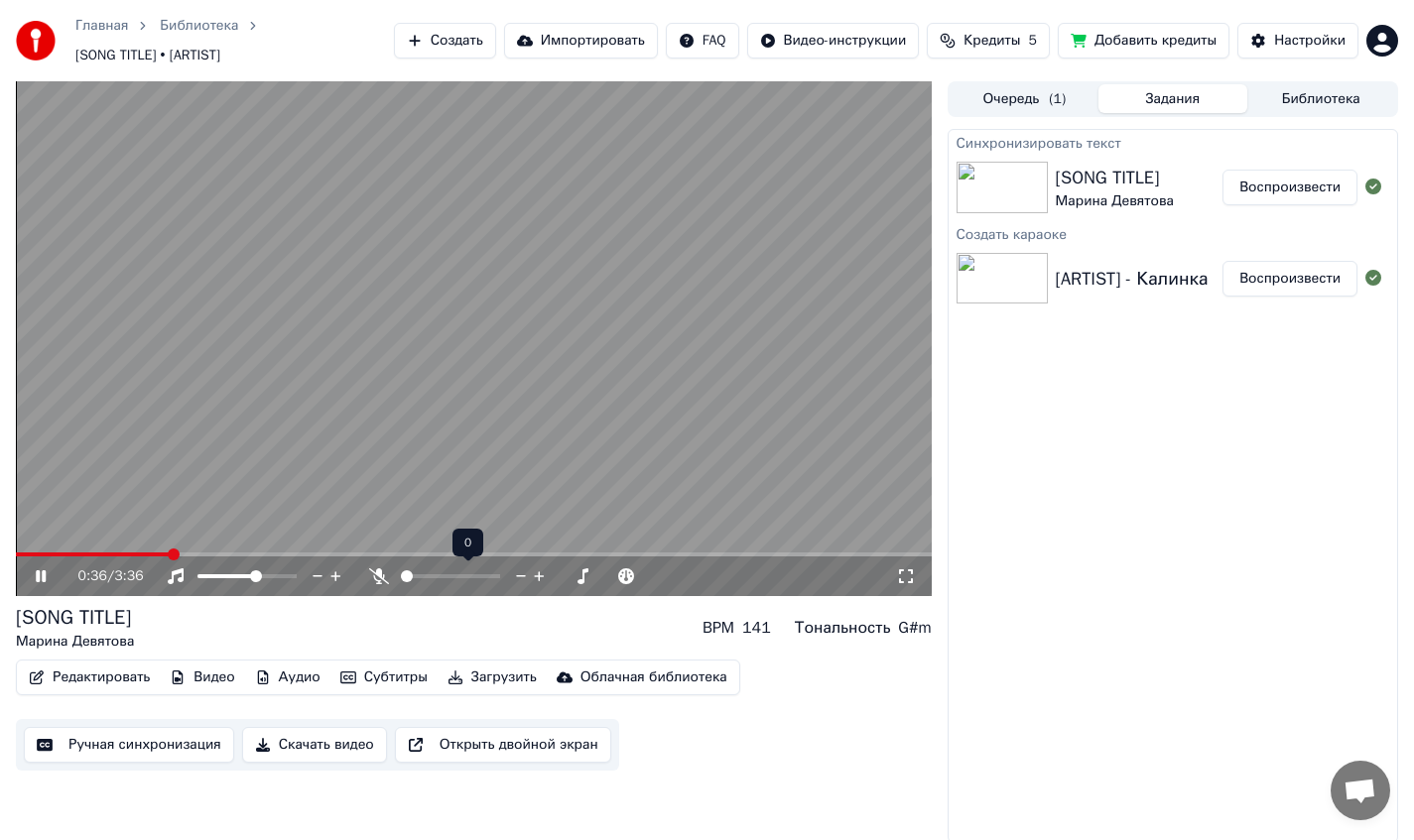 click at bounding box center [407, 576] 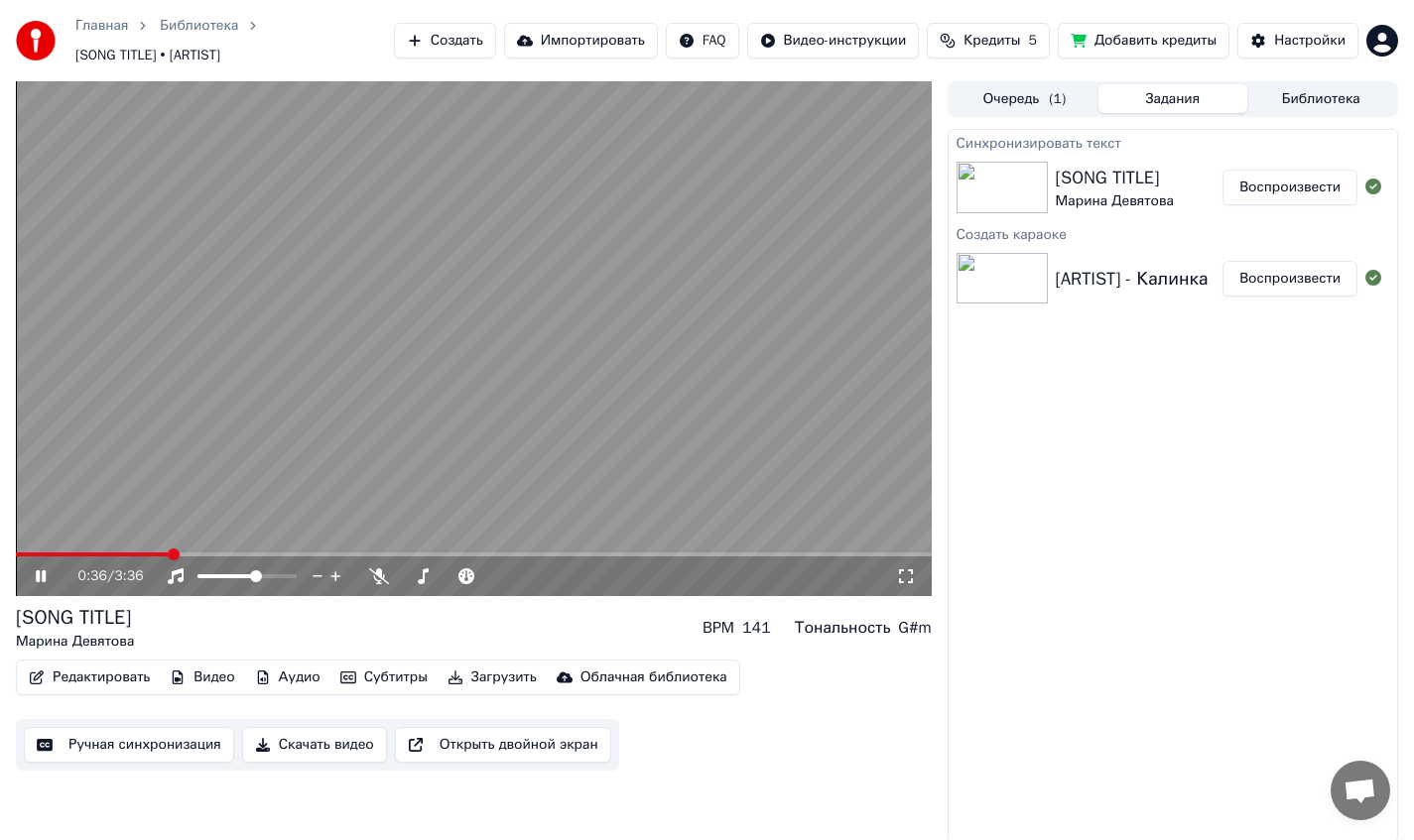 click 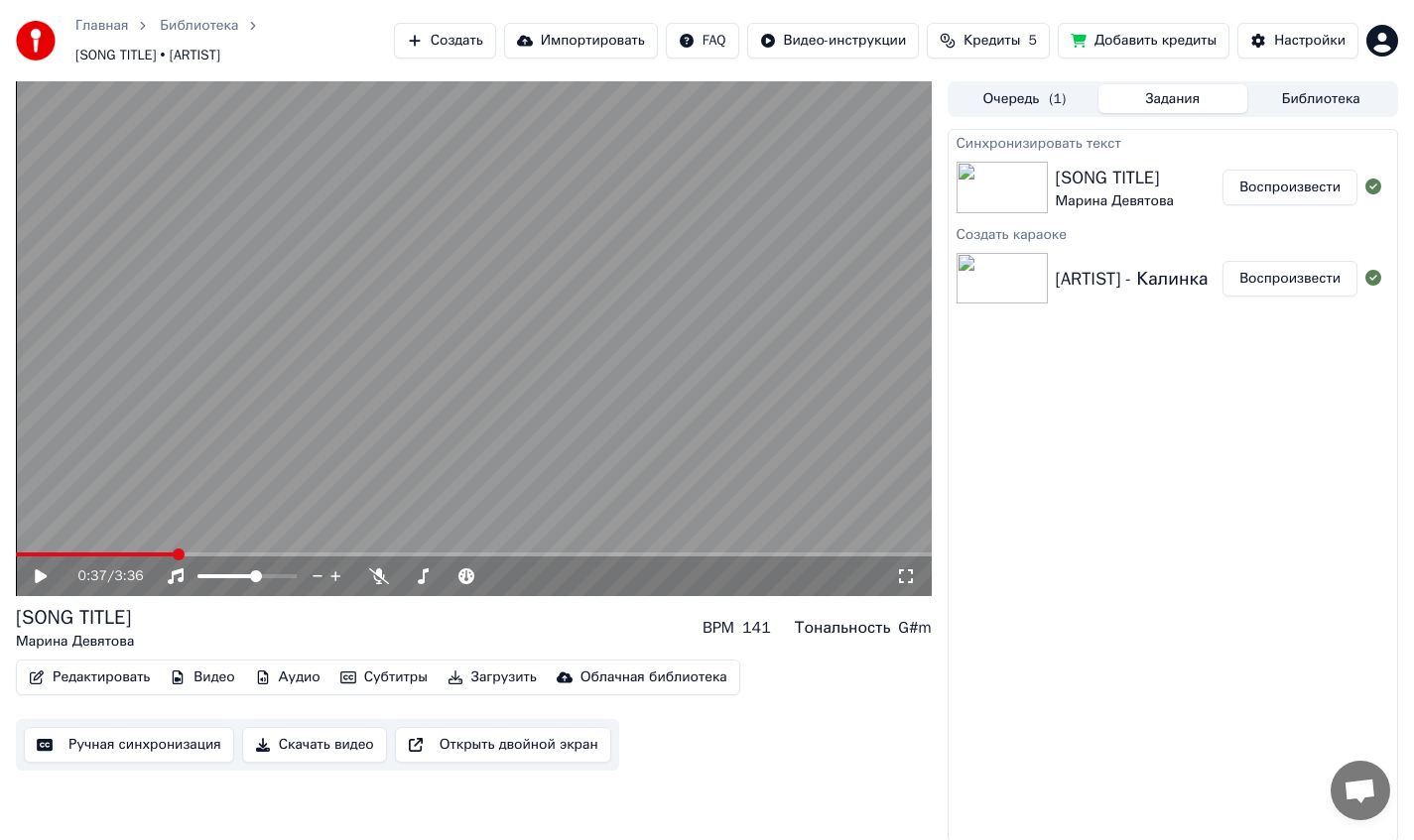click on "Видео" at bounding box center [201, 677] 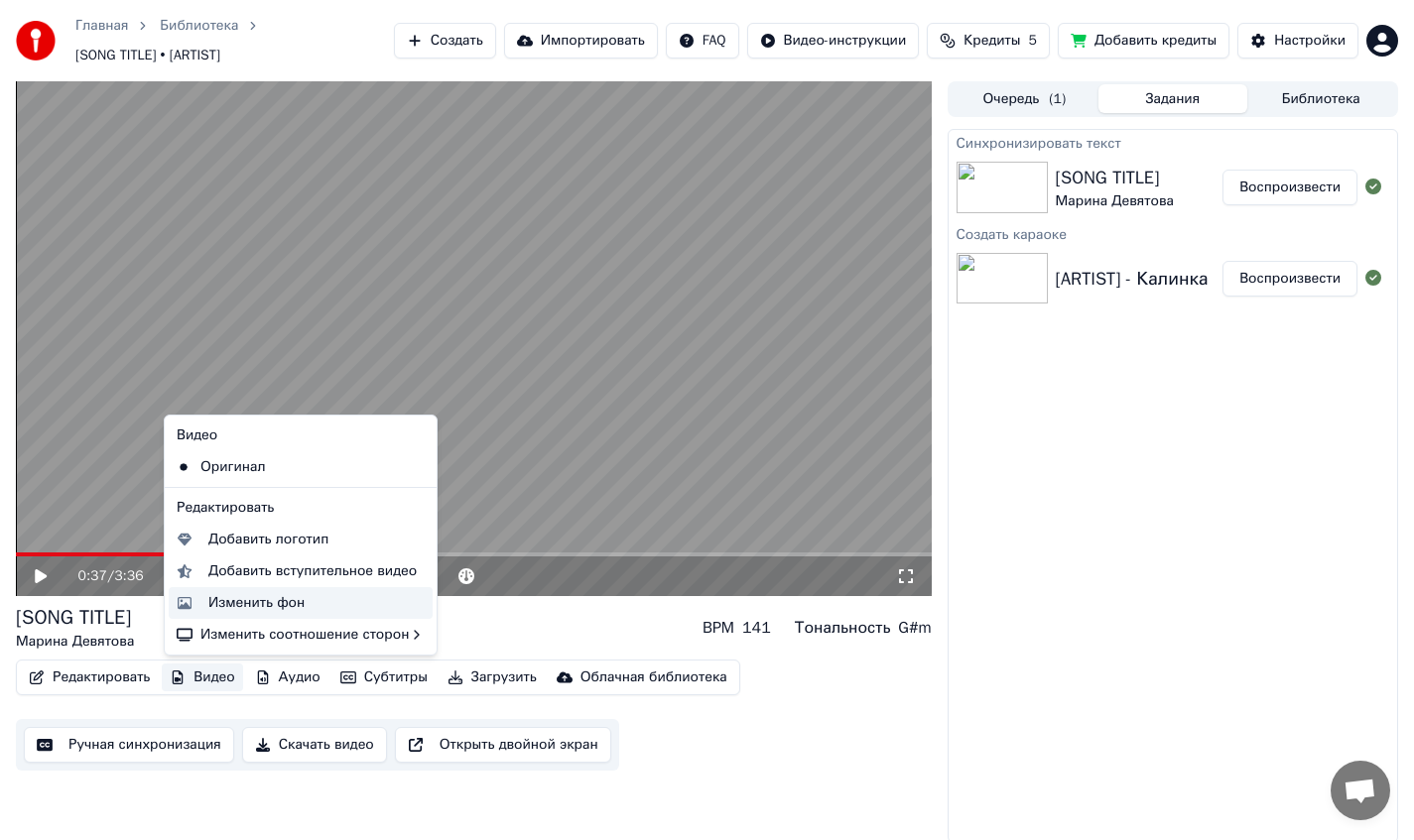 click on "Изменить фон" at bounding box center (256, 603) 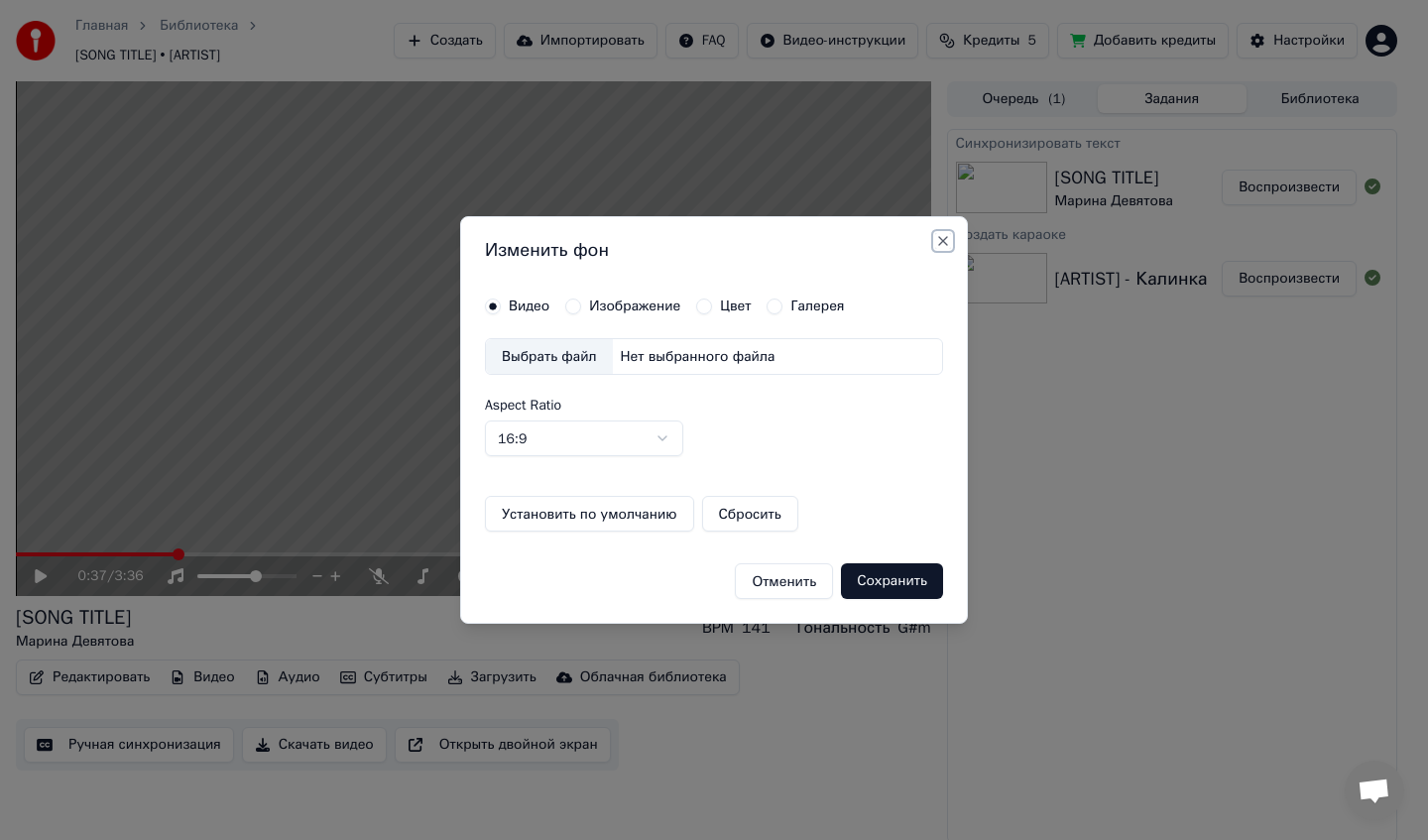 click on "Close" at bounding box center [943, 241] 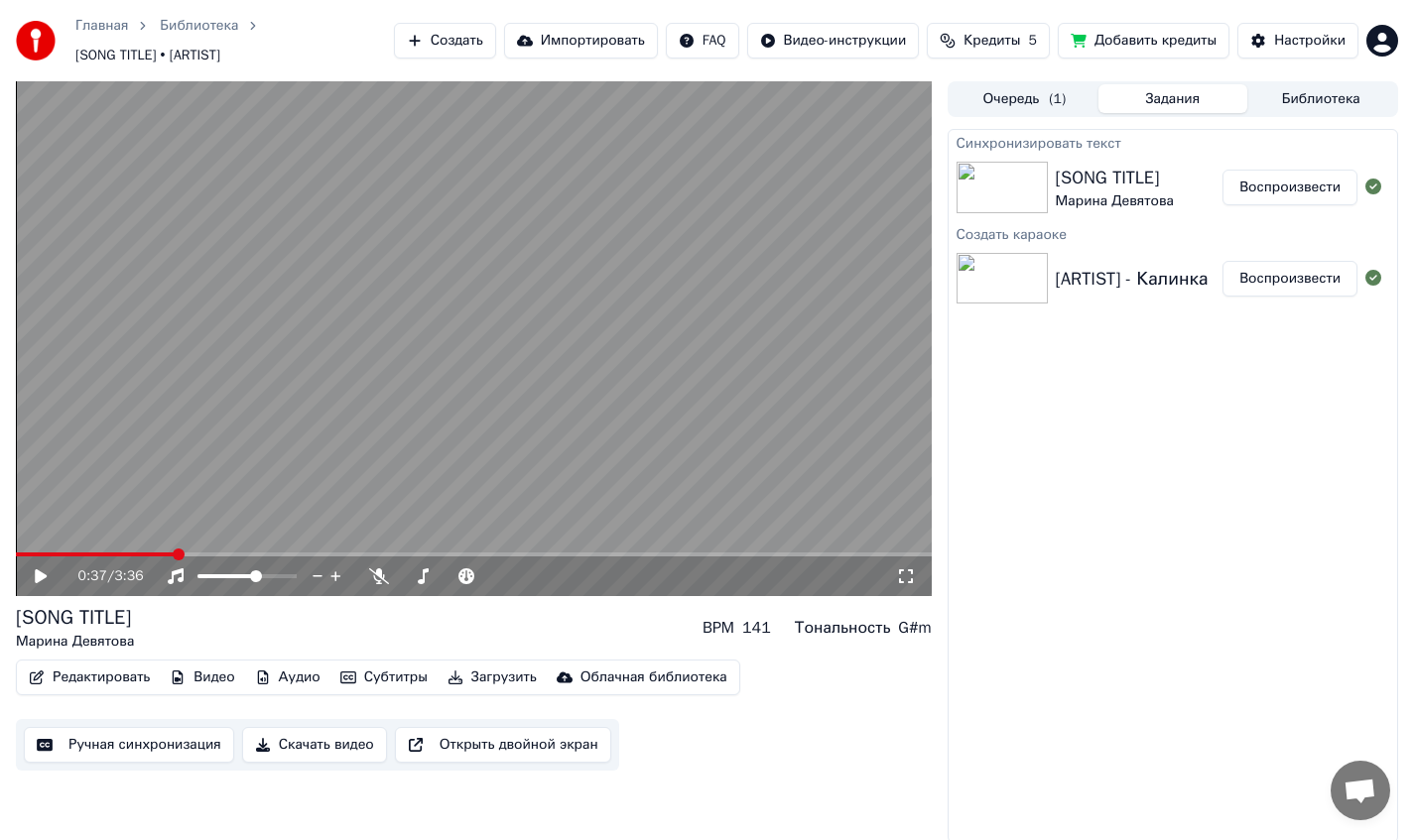 click on "Субтитры" at bounding box center (384, 677) 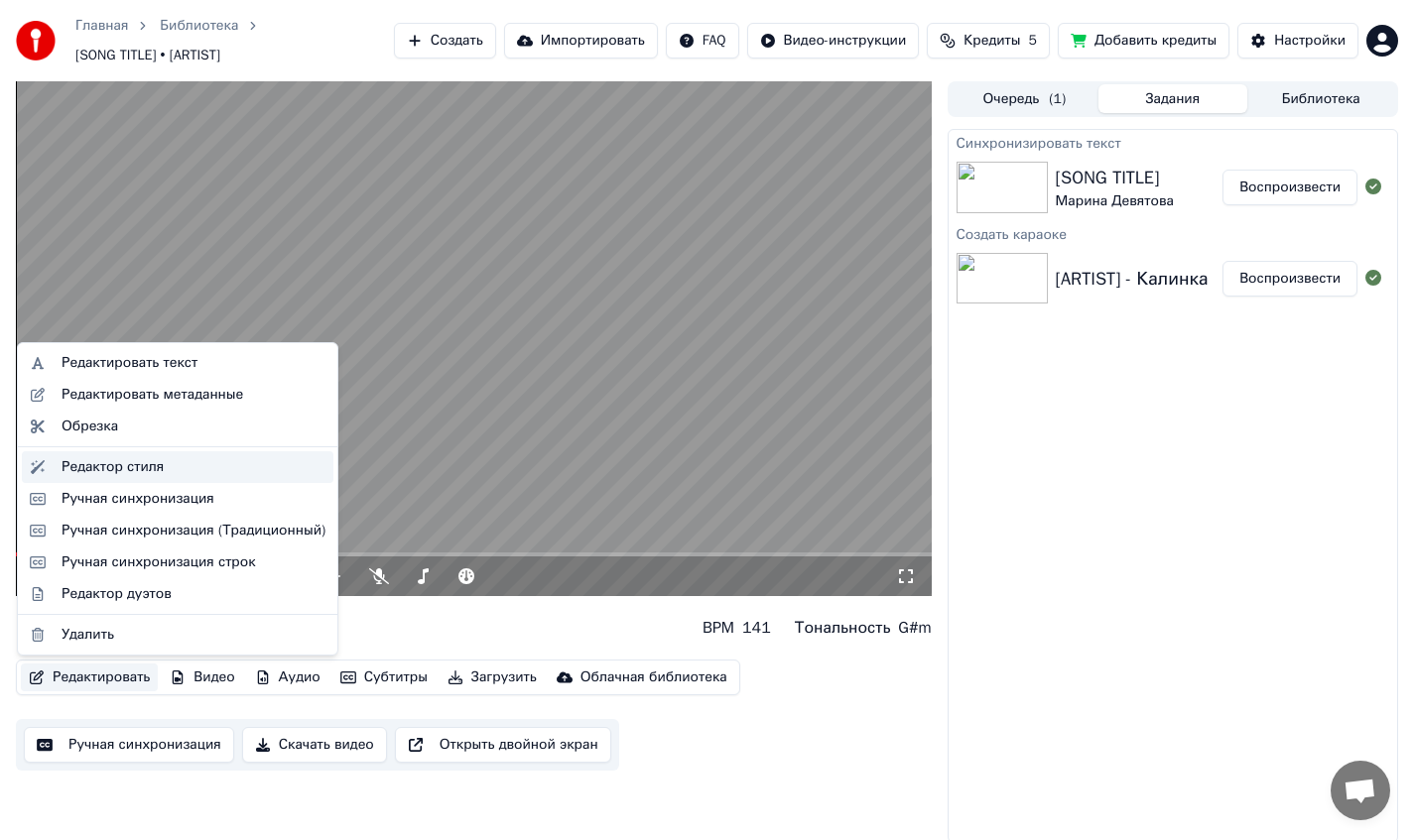 click on "Редактор стиля" at bounding box center (193, 467) 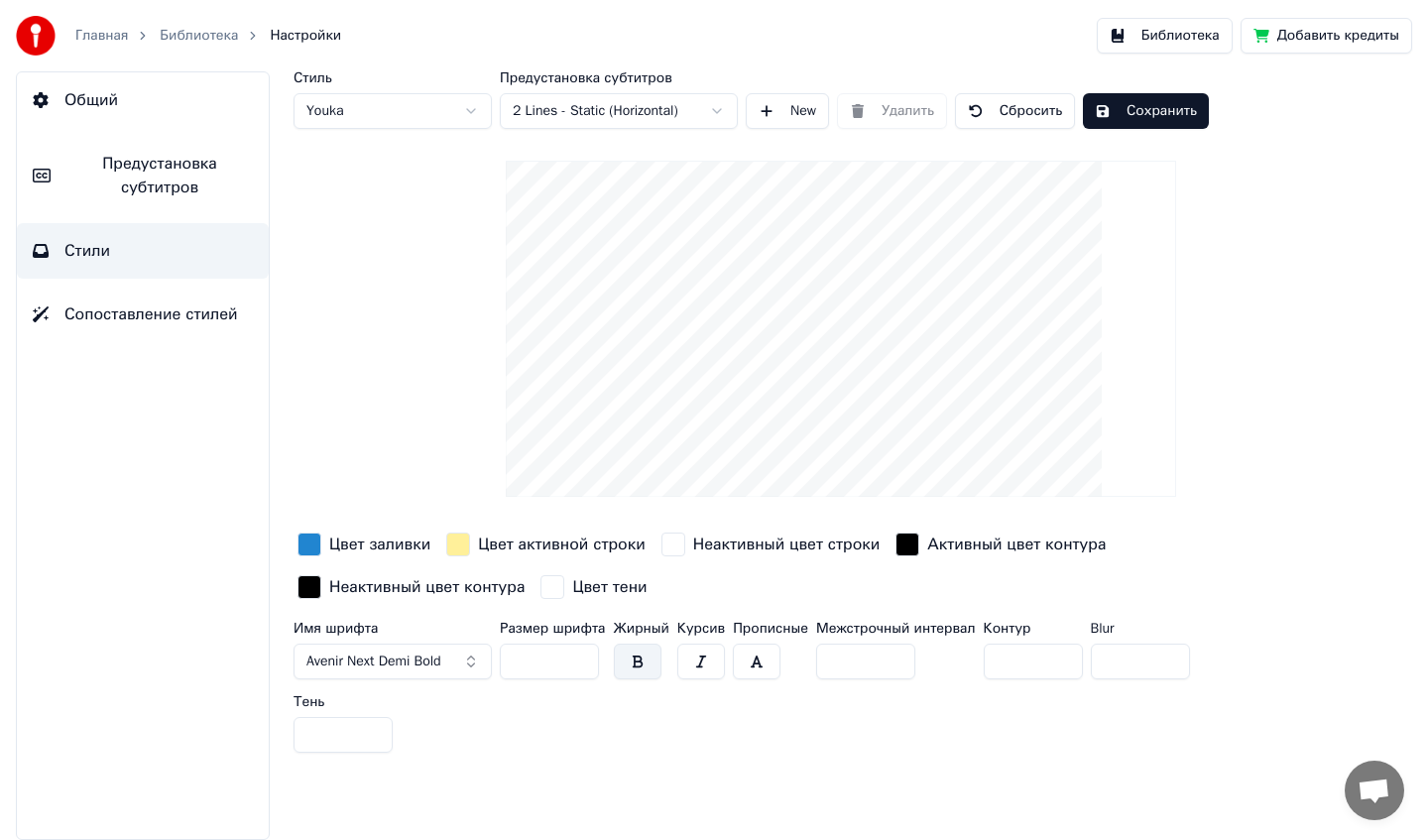 click on "Главная Библиотека Настройки Библиотека Добавить кредиты Общий Предустановка субтитров Стили Сопоставление стилей Стиль Youka Предустановка субтитров 2 Lines - Static (Horizontal) New Удалить Сбросить Сохранить Цвет заливки Цвет активной строки Неактивный цвет строки Активный цвет контура Неактивный цвет контура Цвет тени Имя шрифта [FONT_NAME] Размер шрифта *** Жирный Курсив Прописные Межстрочный интервал * Контур * Blur * Тень *" at bounding box center [714, 420] 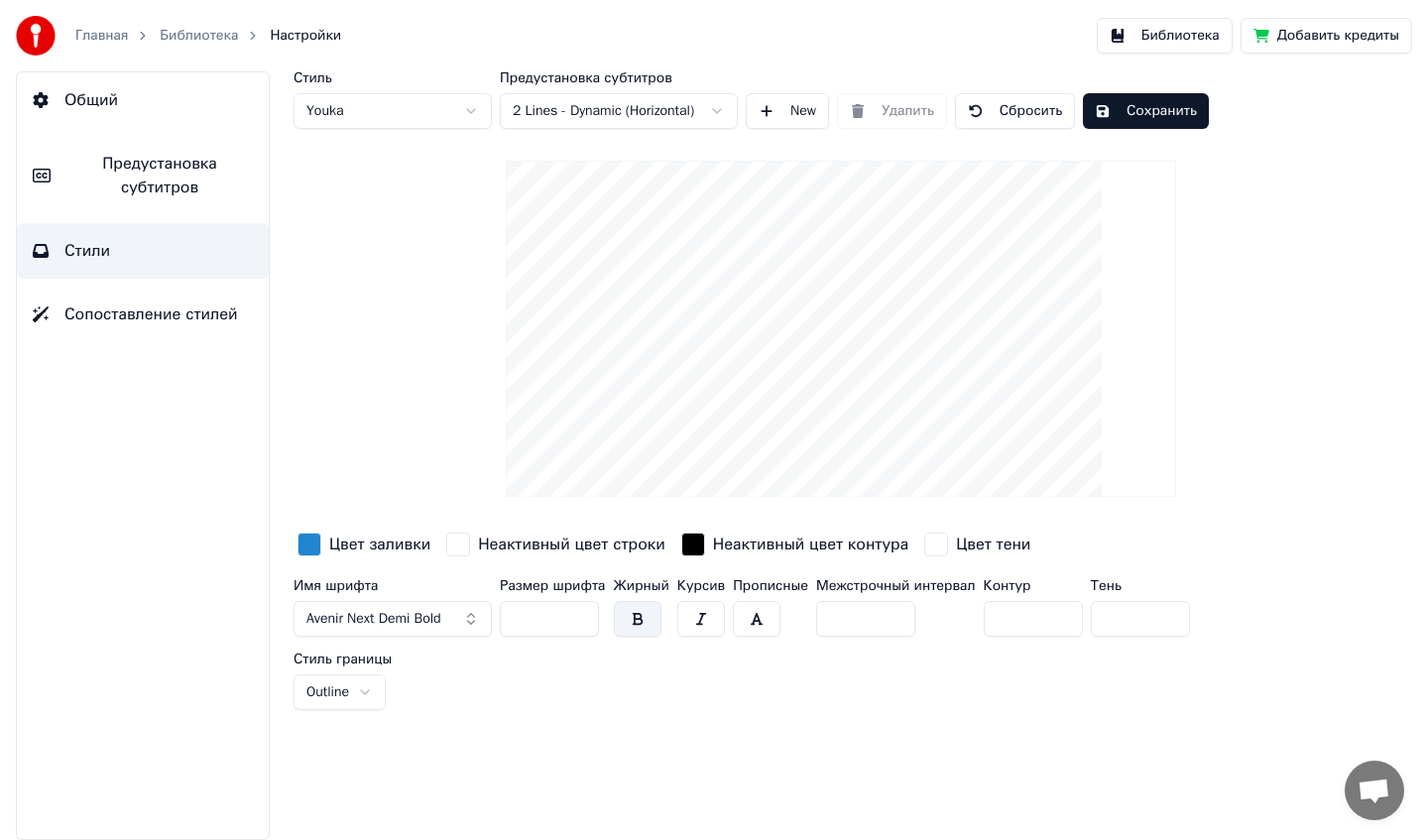 click on "Главная Библиотека Настройки Библиотека Добавить кредиты Общий Предустановка субтитров Стили Сопоставление стилей Стиль Youka Предустановка субтитров 2 Lines - Dynamic (Horizontal) New Удалить Сбросить Сохранить Цвет заливки Неактивный цвет строки Неактивный цвет контура Цвет тени Имя шрифта [FONT] [WEIGHT] [STYLE] Размер шрифта *** Жирный Курсив Прописные Межстрочный интервал * Контур * Тень * Стиль границы Outline" at bounding box center (714, 420) 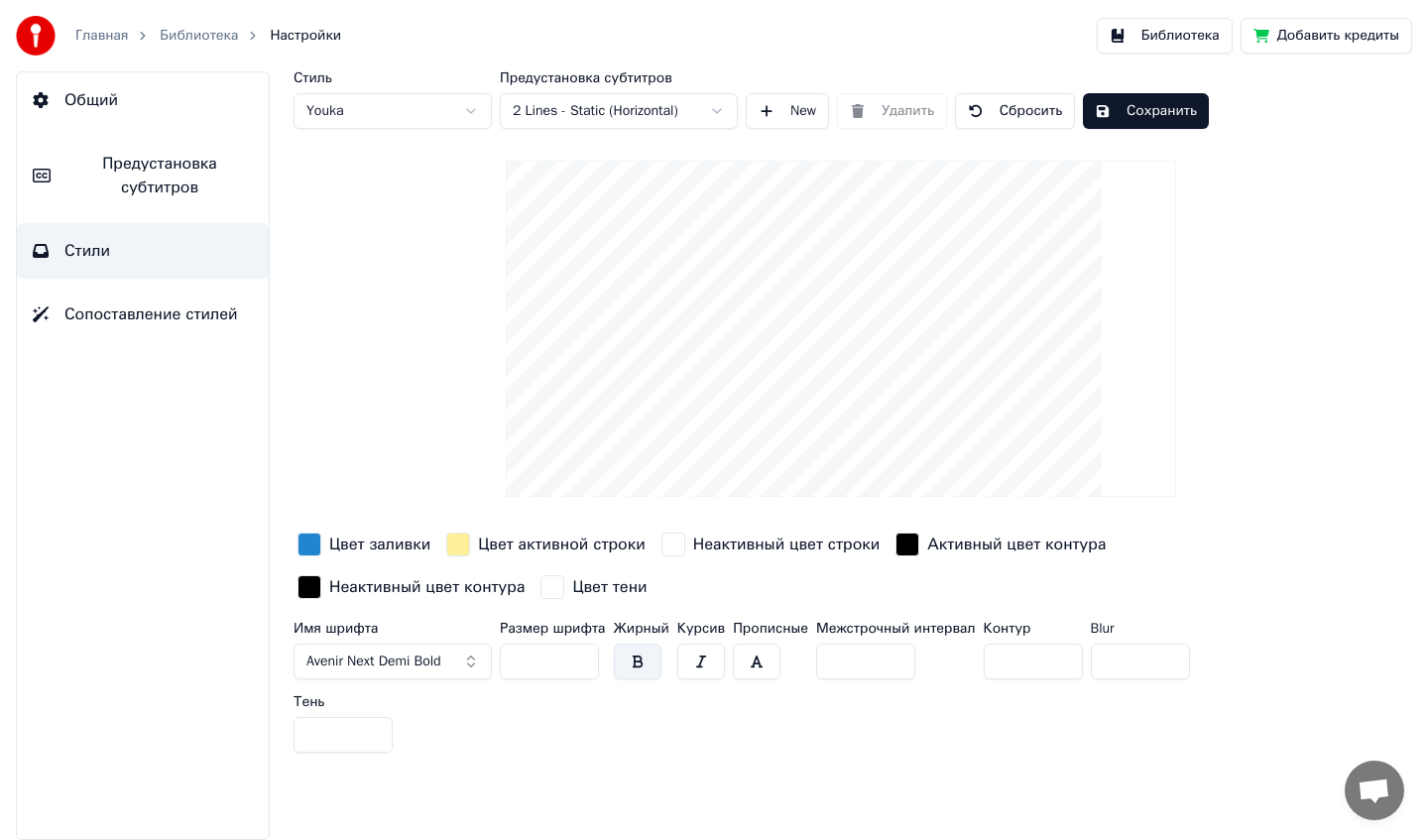 click at bounding box center [841, 328] 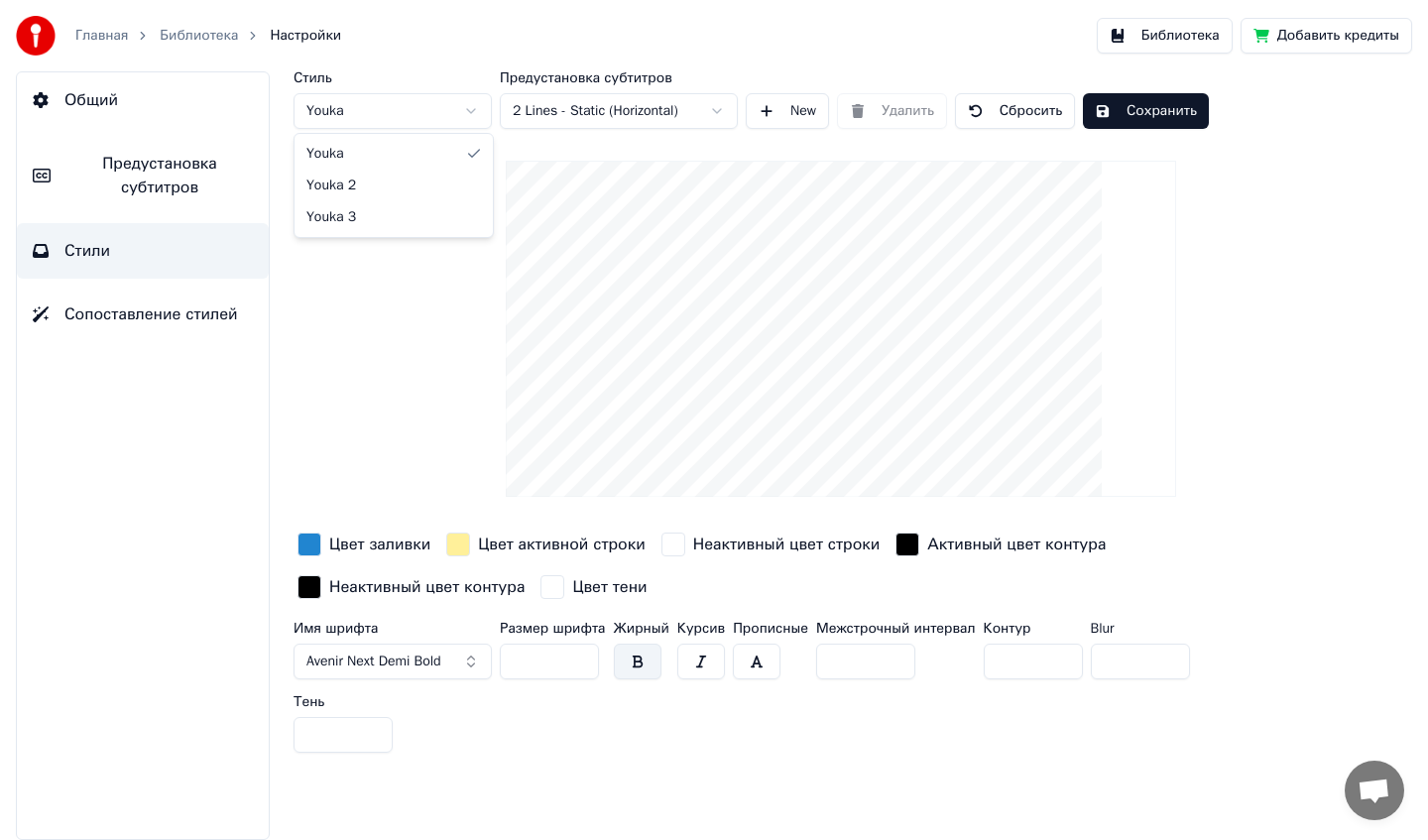 click on "Главная Библиотека Настройки Библиотека Добавить кредиты Общий Предустановка субтитров Стили Сопоставление стилей Стиль Youka Предустановка субтитров 2 Lines - Static (Horizontal) New Удалить Сбросить Сохранить Цвет заливки Цвет активной строки Неактивный цвет строки Активный цвет контура Неактивный цвет контура Цвет тени Имя шрифта [FONT] [WEIGHT] Размер шрифта *** Жирный Курсив Прописные Межстрочный интервал * Контур * Blur * Тень *
Youka Youka 2 Youka 3" at bounding box center (714, 420) 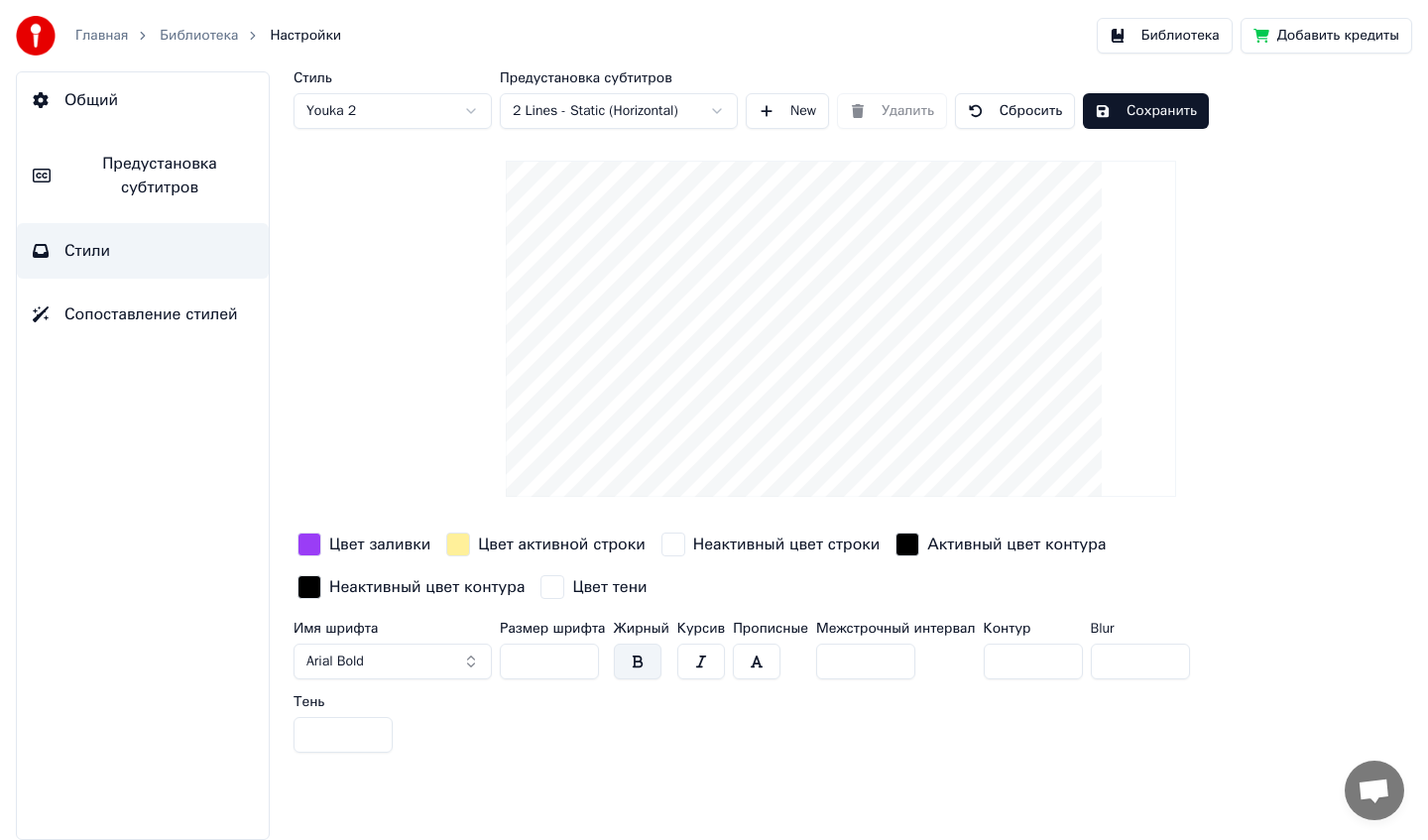 click on "Главная Библиотека Настройки Библиотека Добавить кредиты Общий Предустановка субтитров Стили Сопоставление стилей Стиль Youka 2 Предустановка субтитров 2 Lines - Static (Horizontal) New Удалить Сбросить Сохранить Цвет заливки Цвет активной строки Неактивный цвет строки Активный цвет контура Неактивный цвет контура Цвет тени Имя шрифта [FONT] [WEIGHT] Размер шрифта ** Жирный Курсив Прописные Межстрочный интервал * Контур * Blur * Тень *" at bounding box center (714, 420) 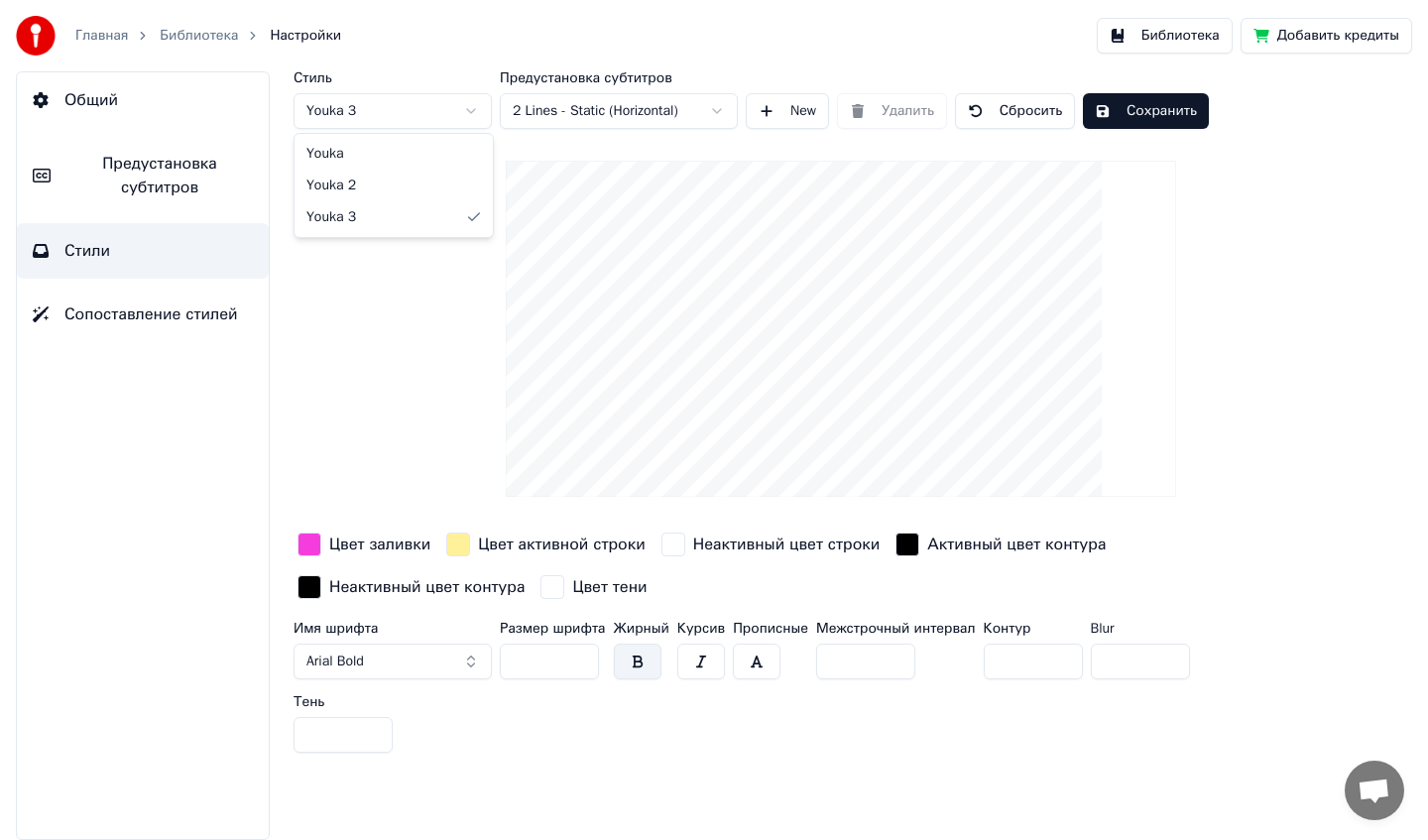 click on "Главная Библиотека Настройки Библиотека Добавить кредиты Общий Предустановка субтитров Стили Сопоставление стилей Стиль Youka 3 Предустановка субтитров 2 Lines - Static (Horizontal) New Удалить Сбросить Сохранить Цвет заливки Цвет активной строки Неактивный цвет строки Активный цвет контура Неактивный цвет контура Цвет тени Имя шрифта [FONT] [WEIGHT] Размер шрифта ** Жирный Курсив Прописные Межстрочный интервал * Контур * Blur * Тень *
Youka Youka 2 Youka 3" at bounding box center [714, 420] 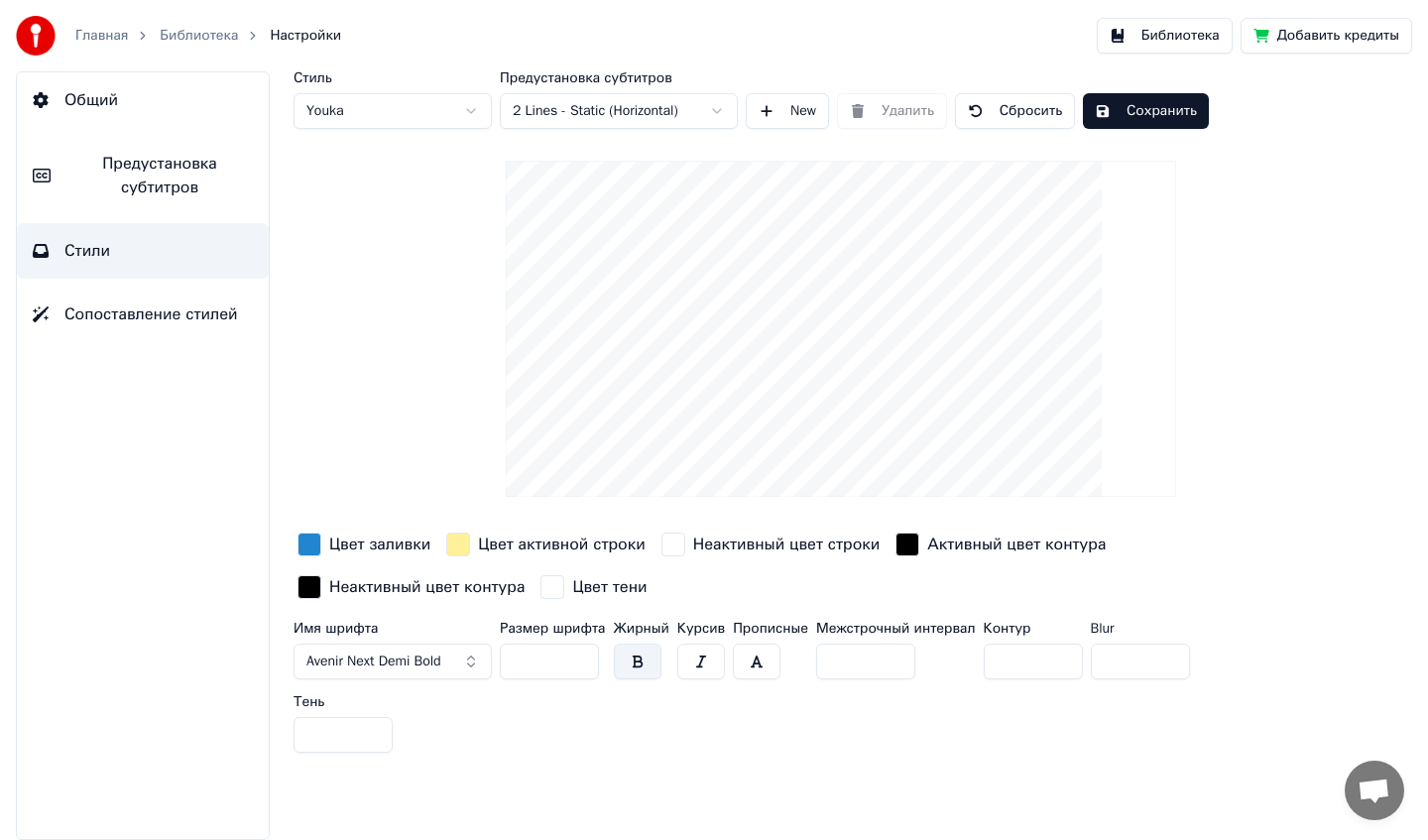 click on "Библиотека" at bounding box center (198, 36) 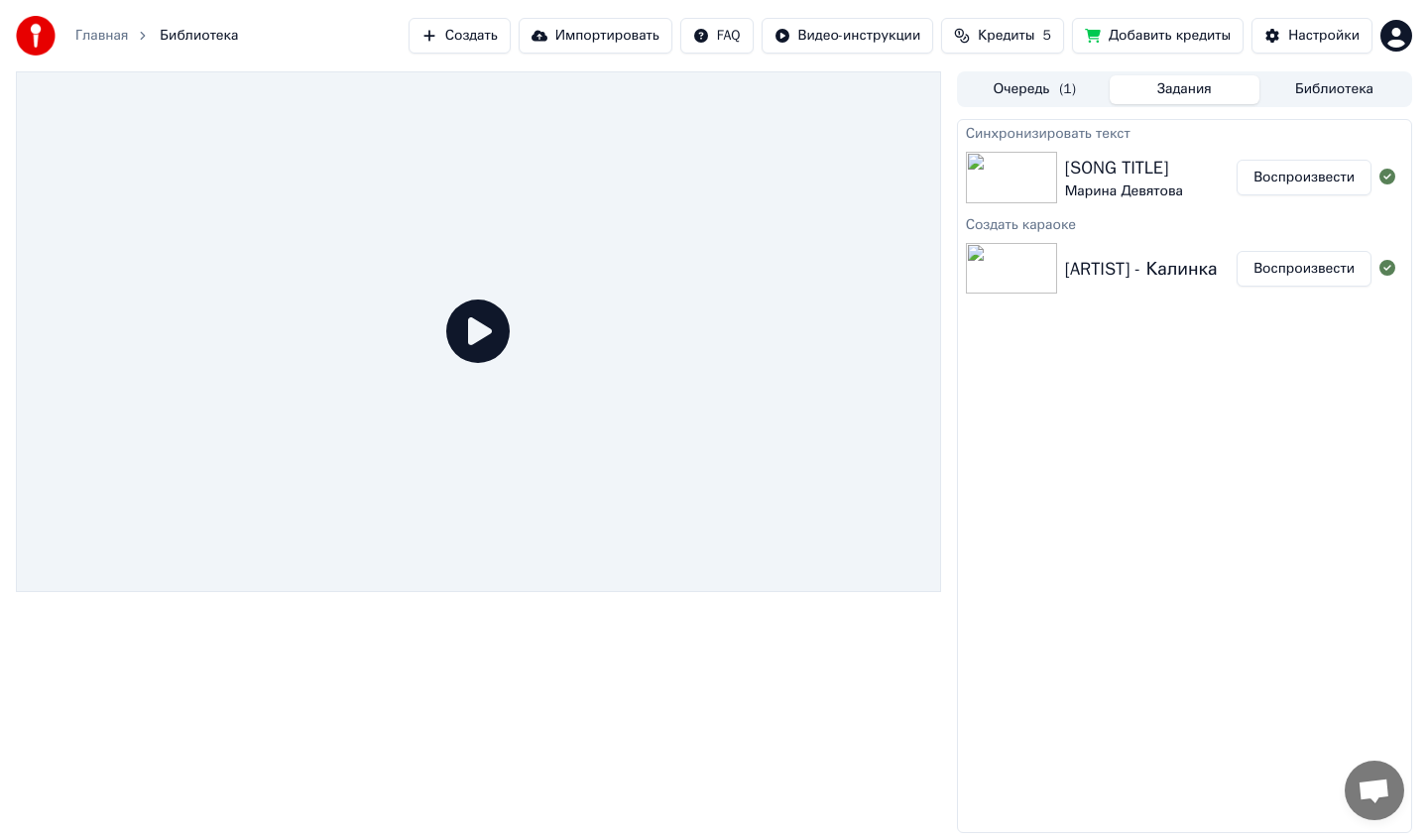 click on "Калинка Марина Девятова Воспроизвести" at bounding box center (1184, 178) 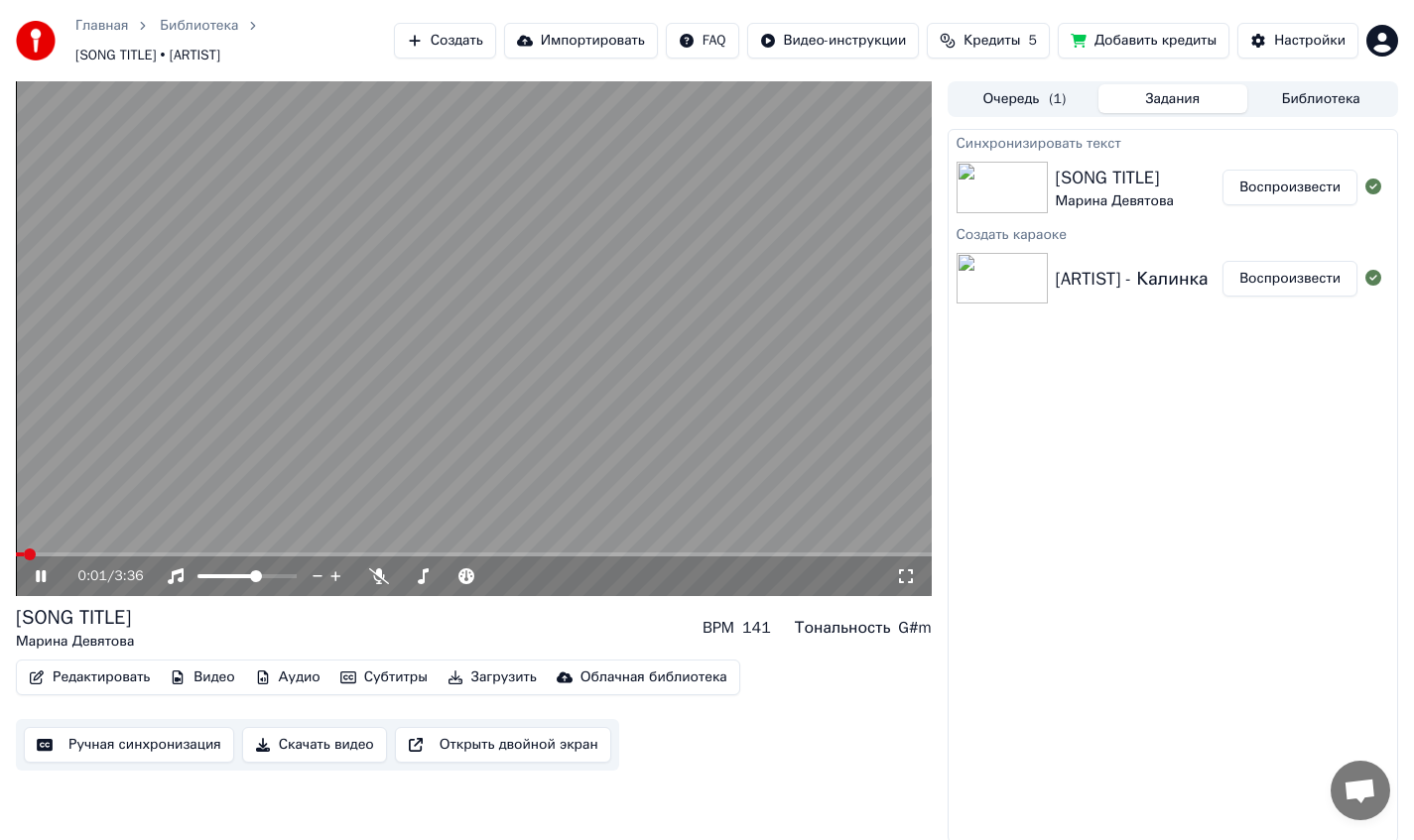 click 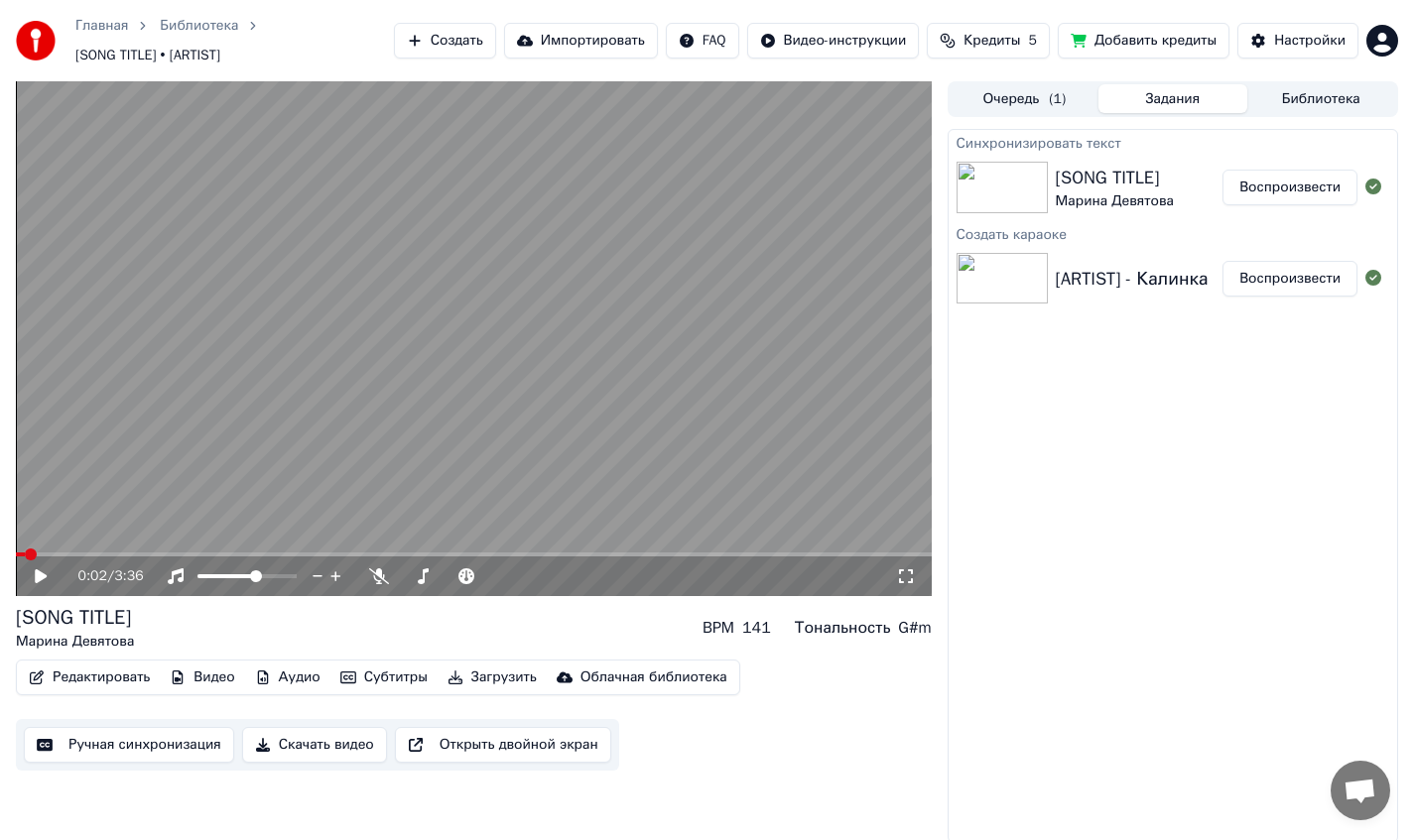 click on "Видео" at bounding box center (201, 677) 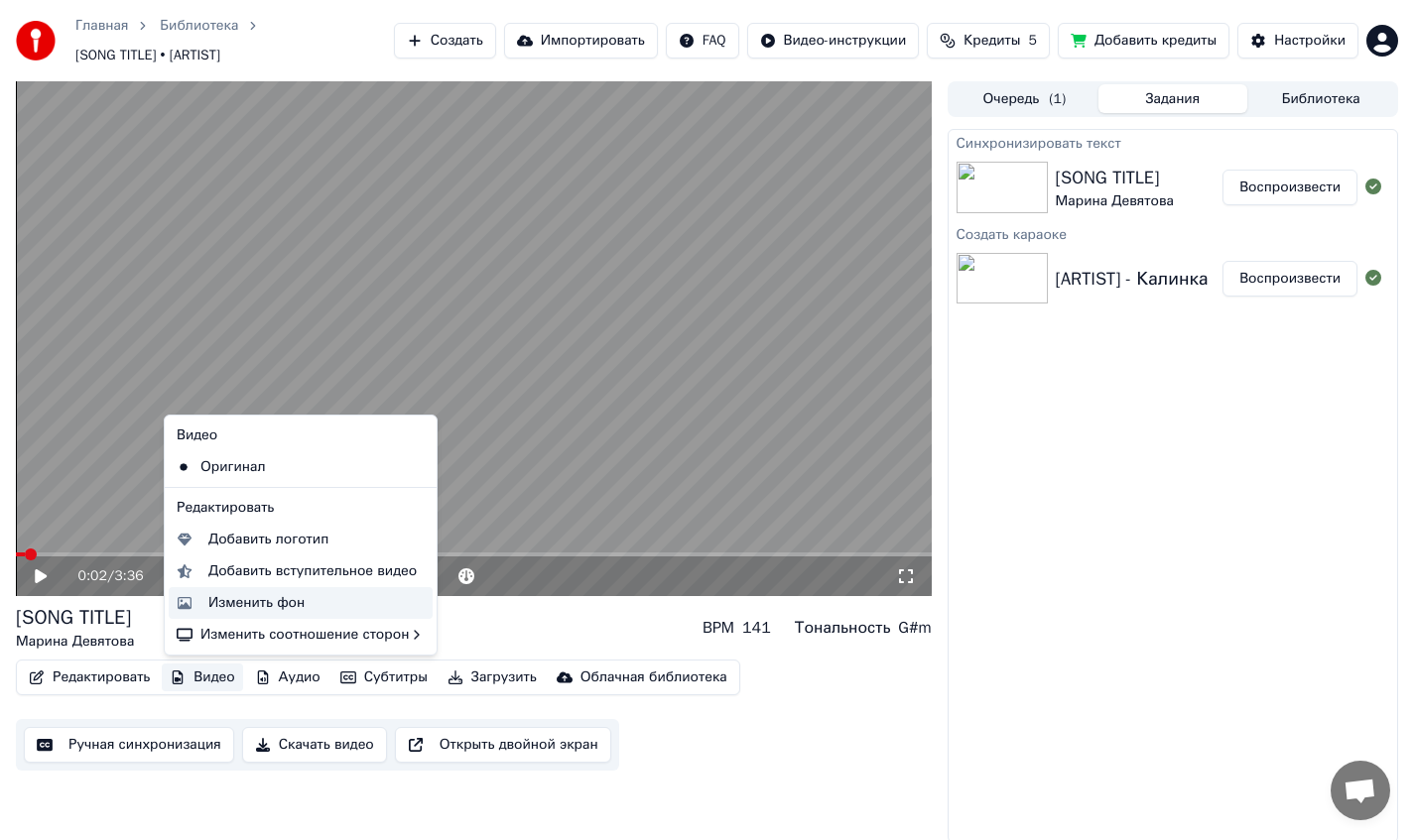 click on "Изменить фон" at bounding box center [256, 603] 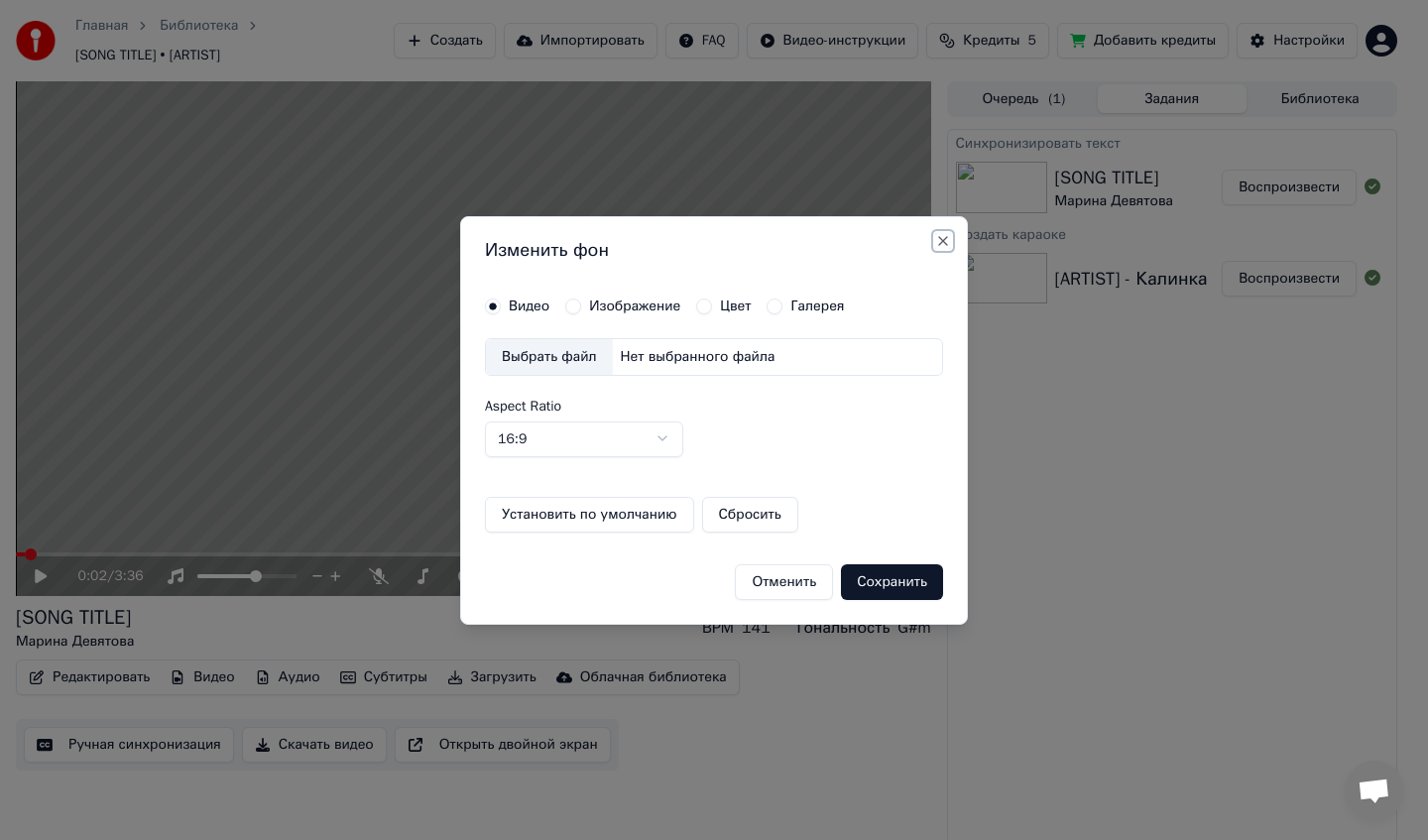 click on "Close" at bounding box center [943, 241] 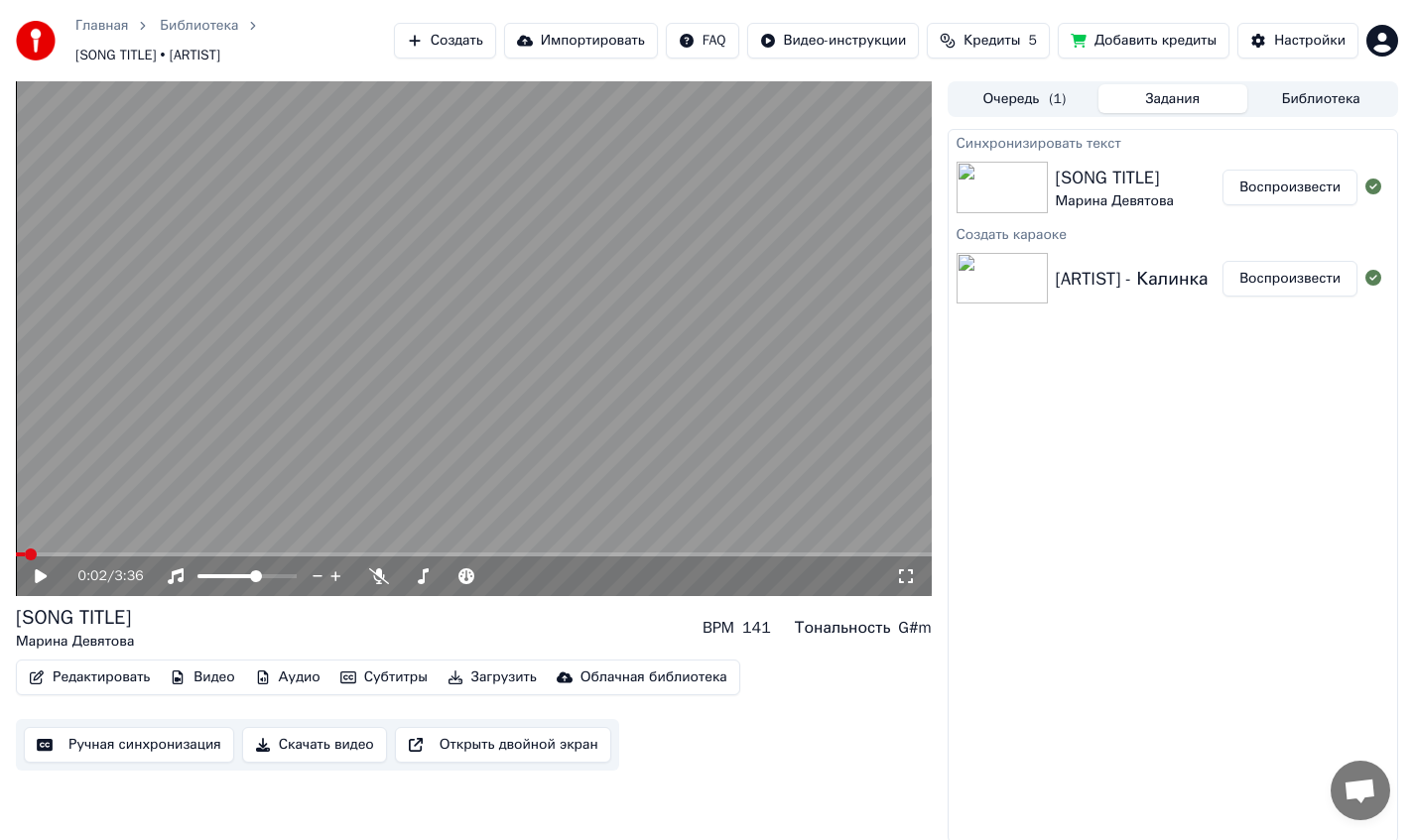 click on "Редактировать" at bounding box center [89, 677] 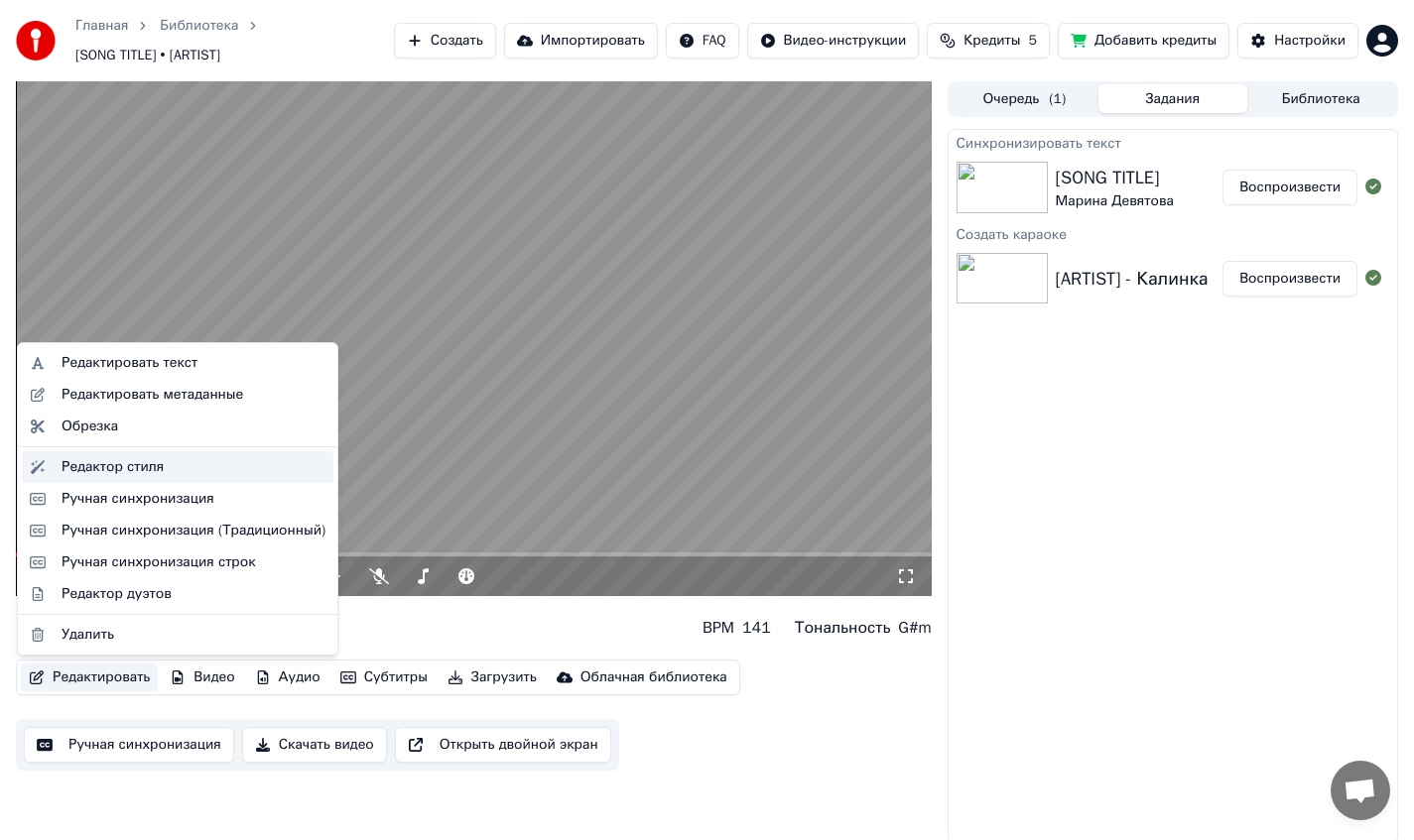 click on "Редактор стиля" at bounding box center (112, 467) 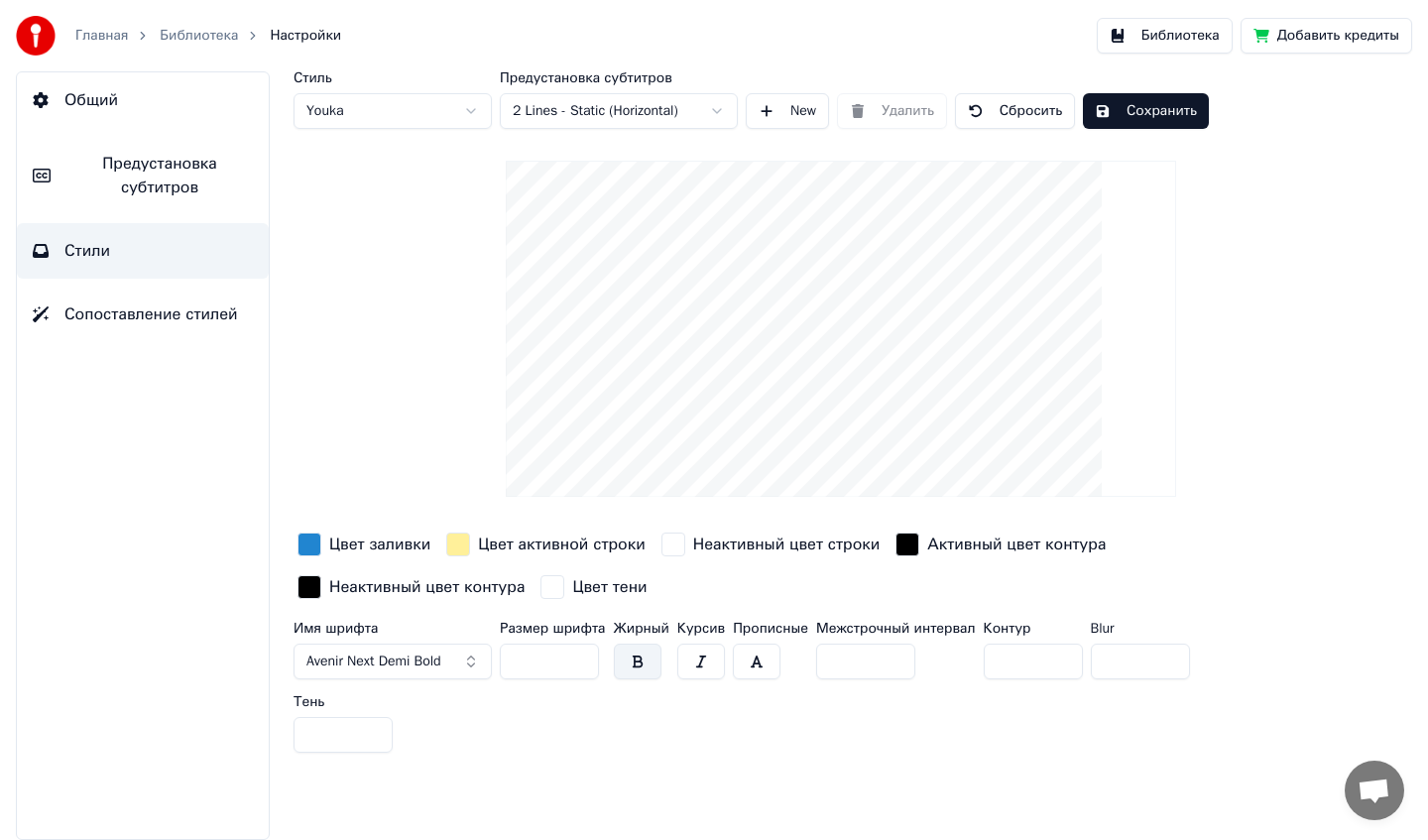 click on "Предустановка субтитров" at bounding box center [160, 176] 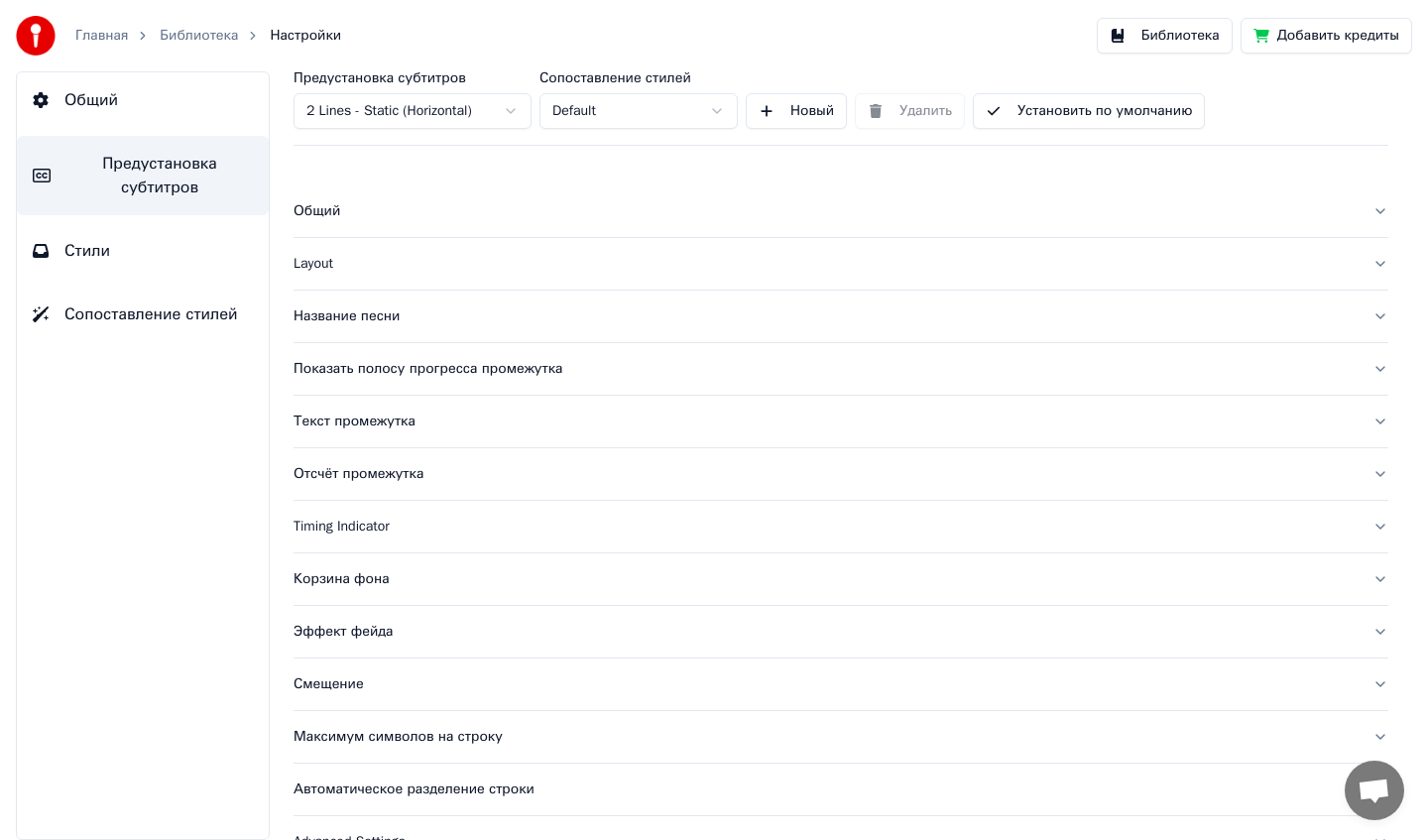 click on "Layout" at bounding box center (841, 264) 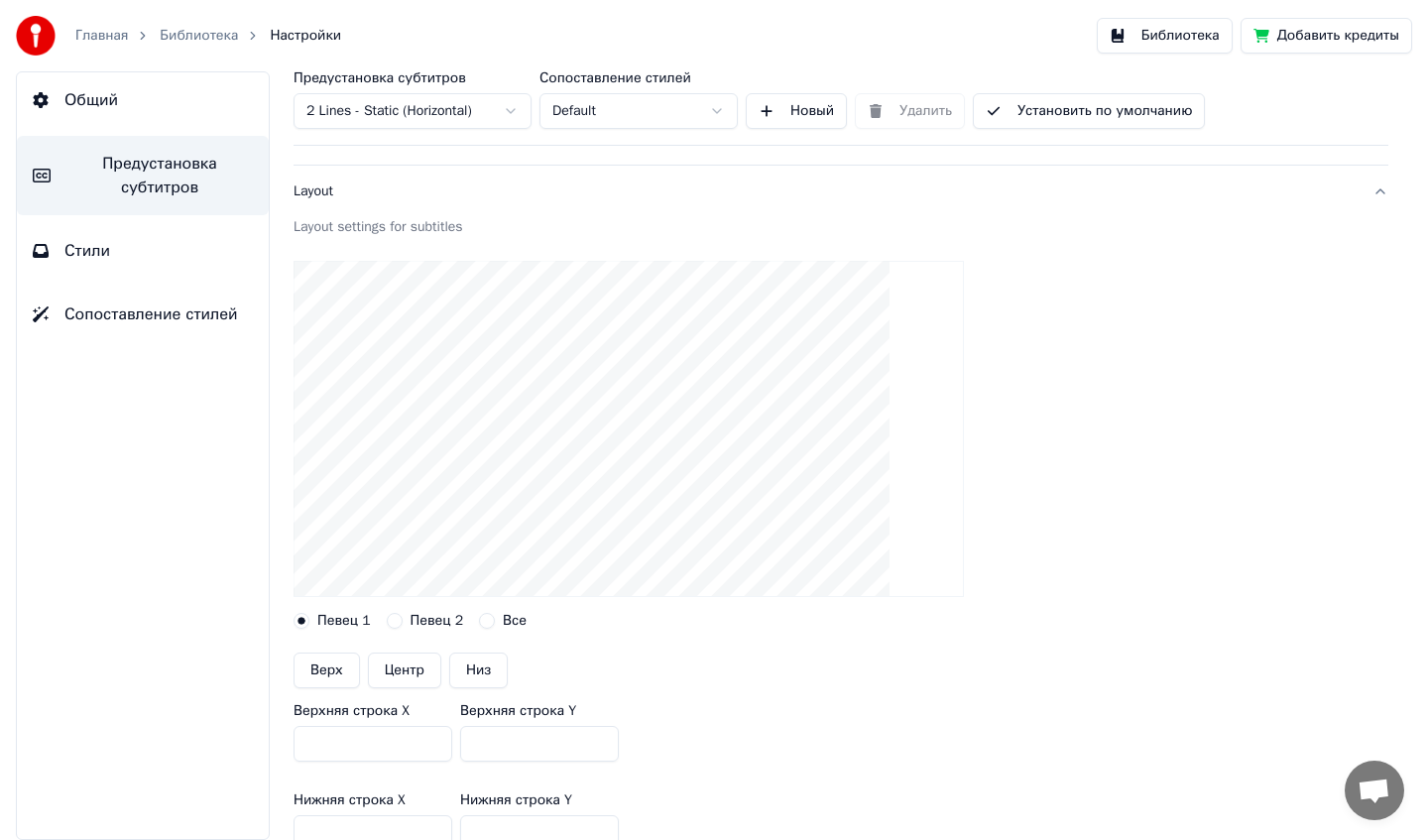 scroll, scrollTop: 74, scrollLeft: 0, axis: vertical 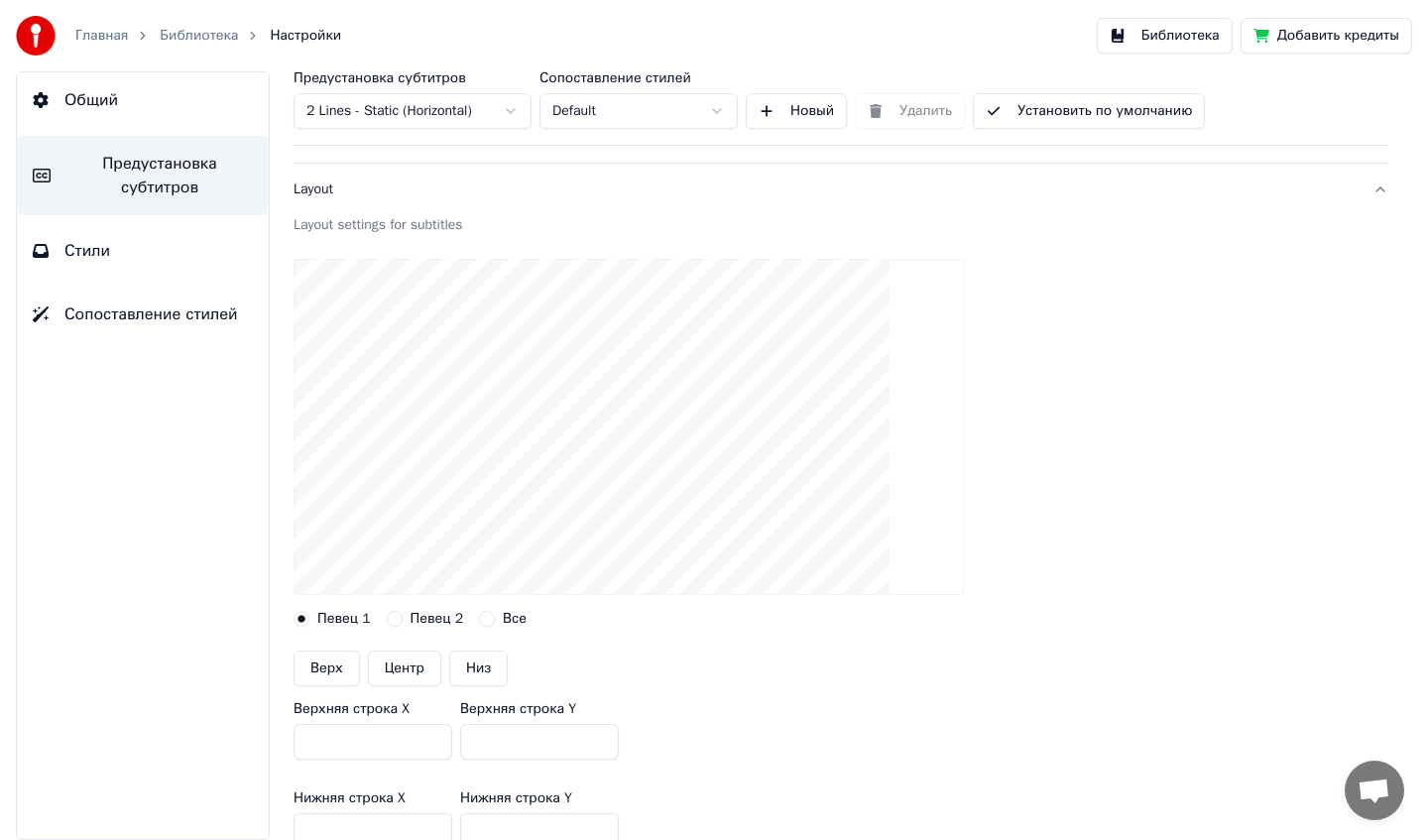 click on "Верх" at bounding box center (326, 668) 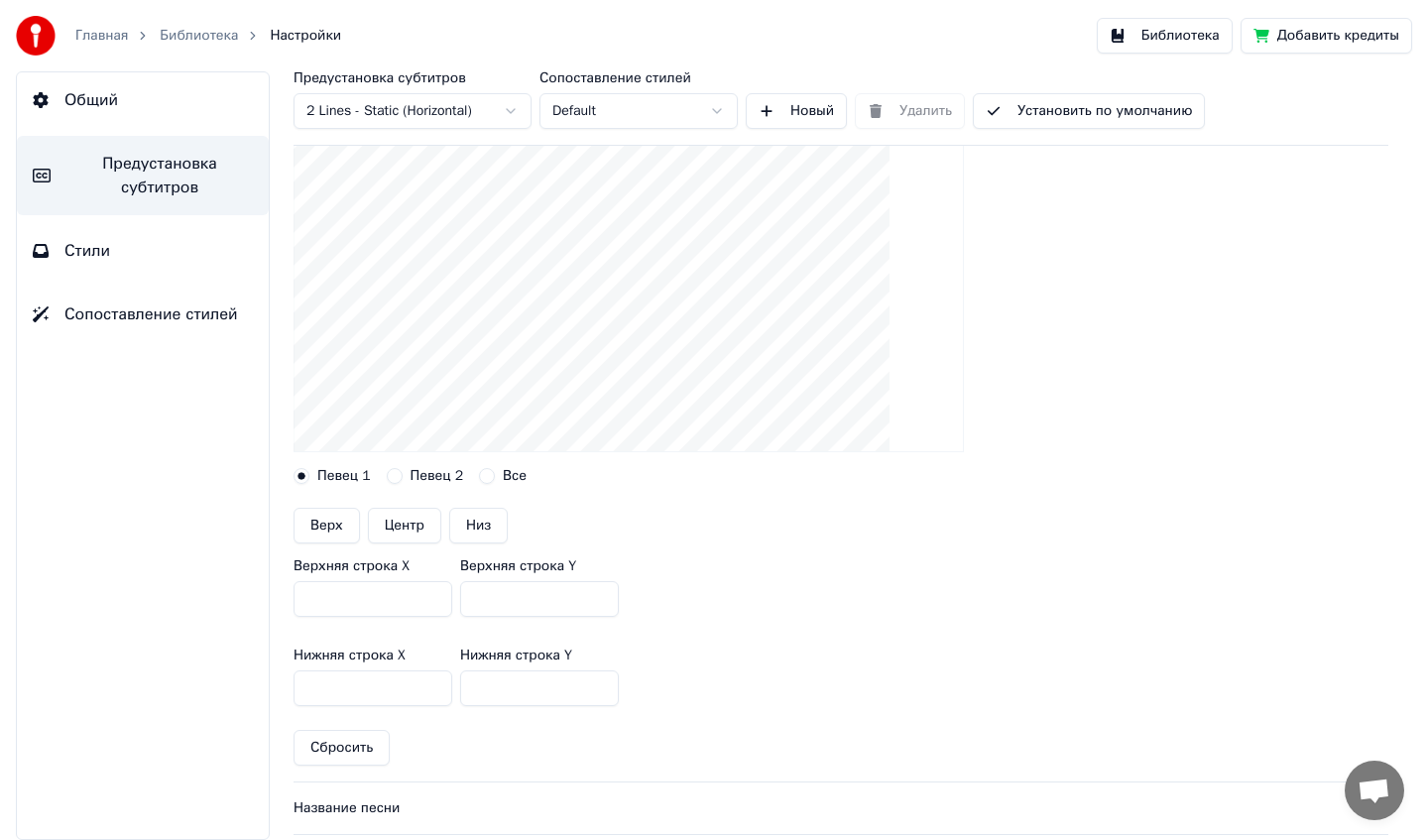 scroll, scrollTop: 225, scrollLeft: 0, axis: vertical 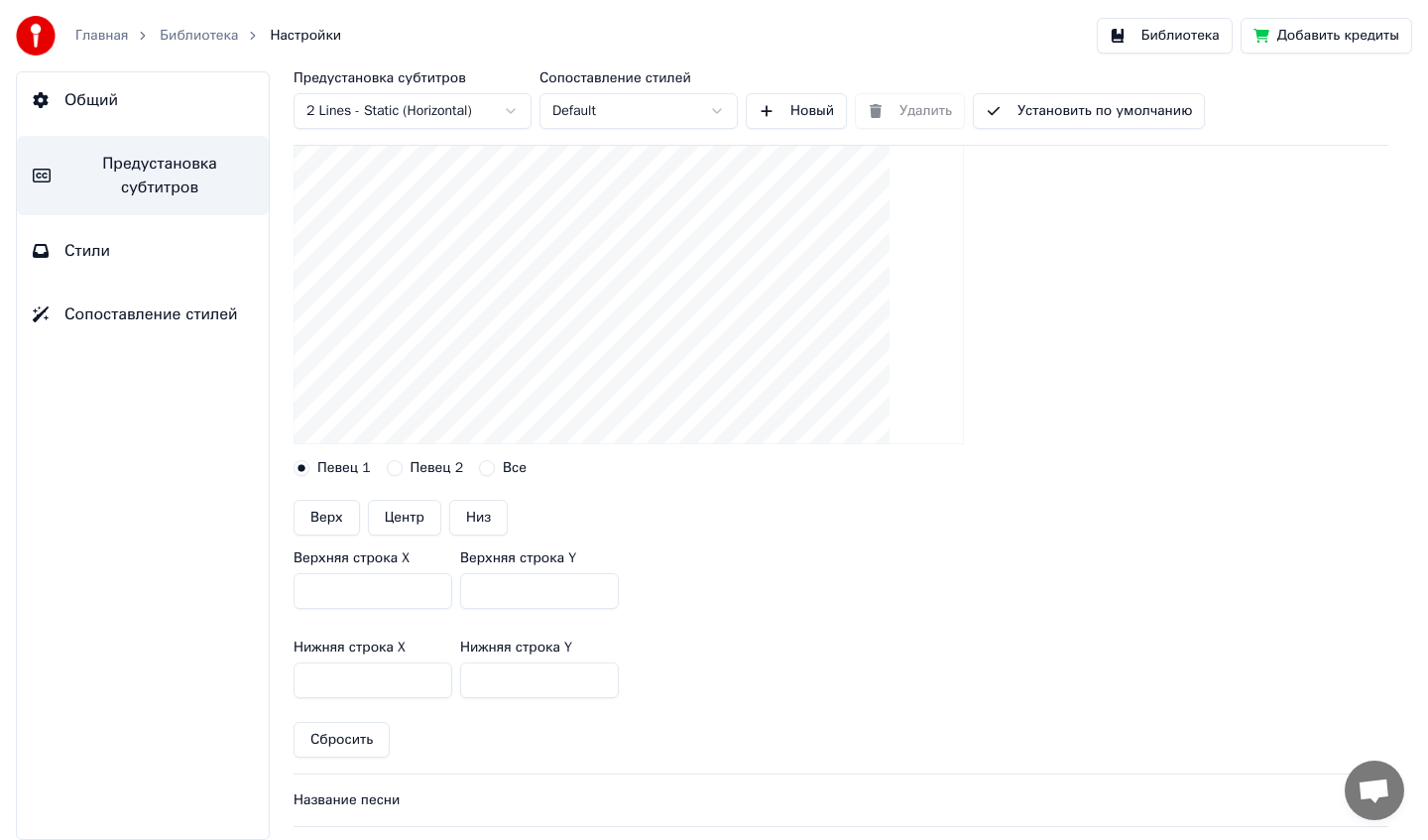 click on "Установить по умолчанию" at bounding box center (1089, 111) 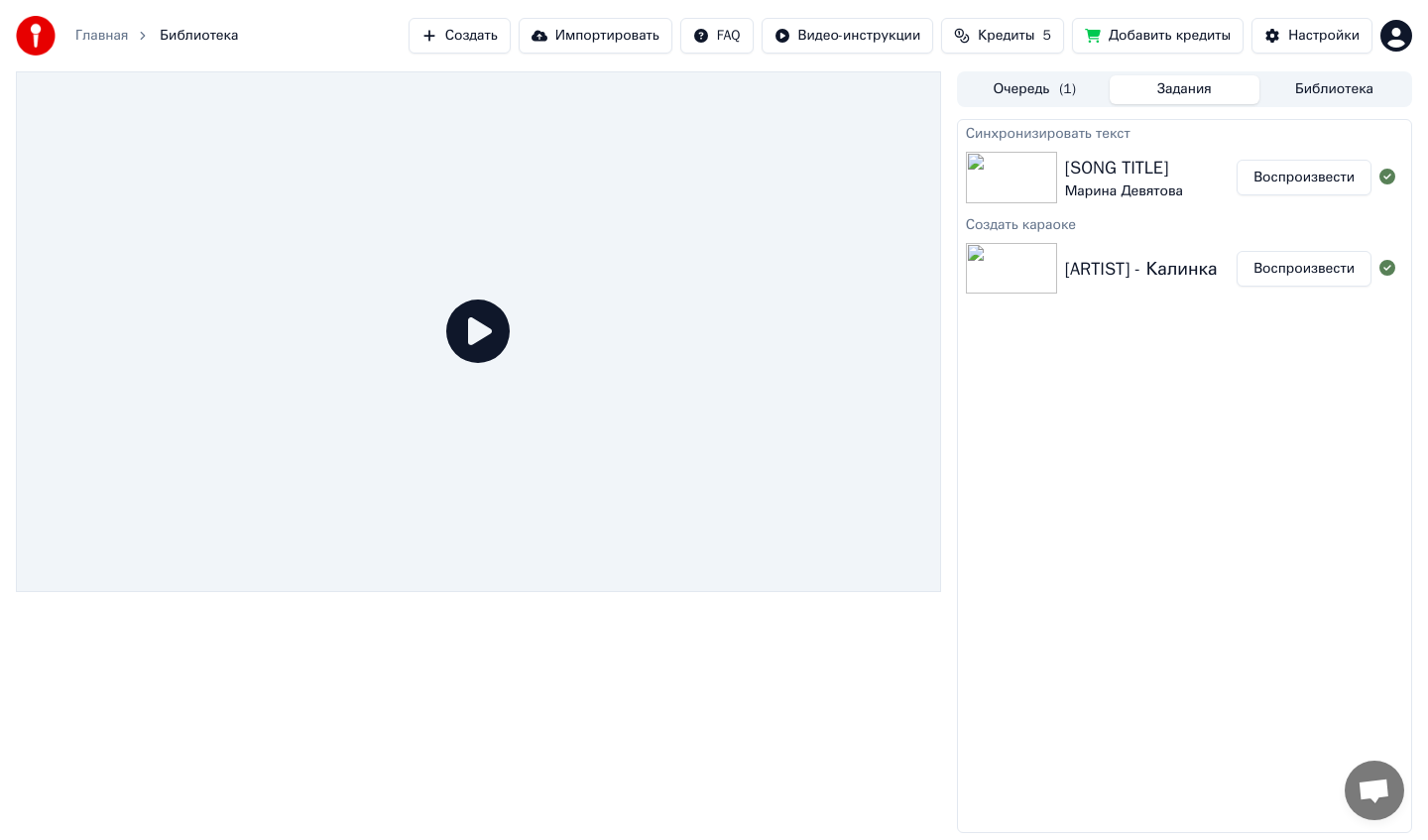 click on "Воспроизвести" at bounding box center (1304, 178) 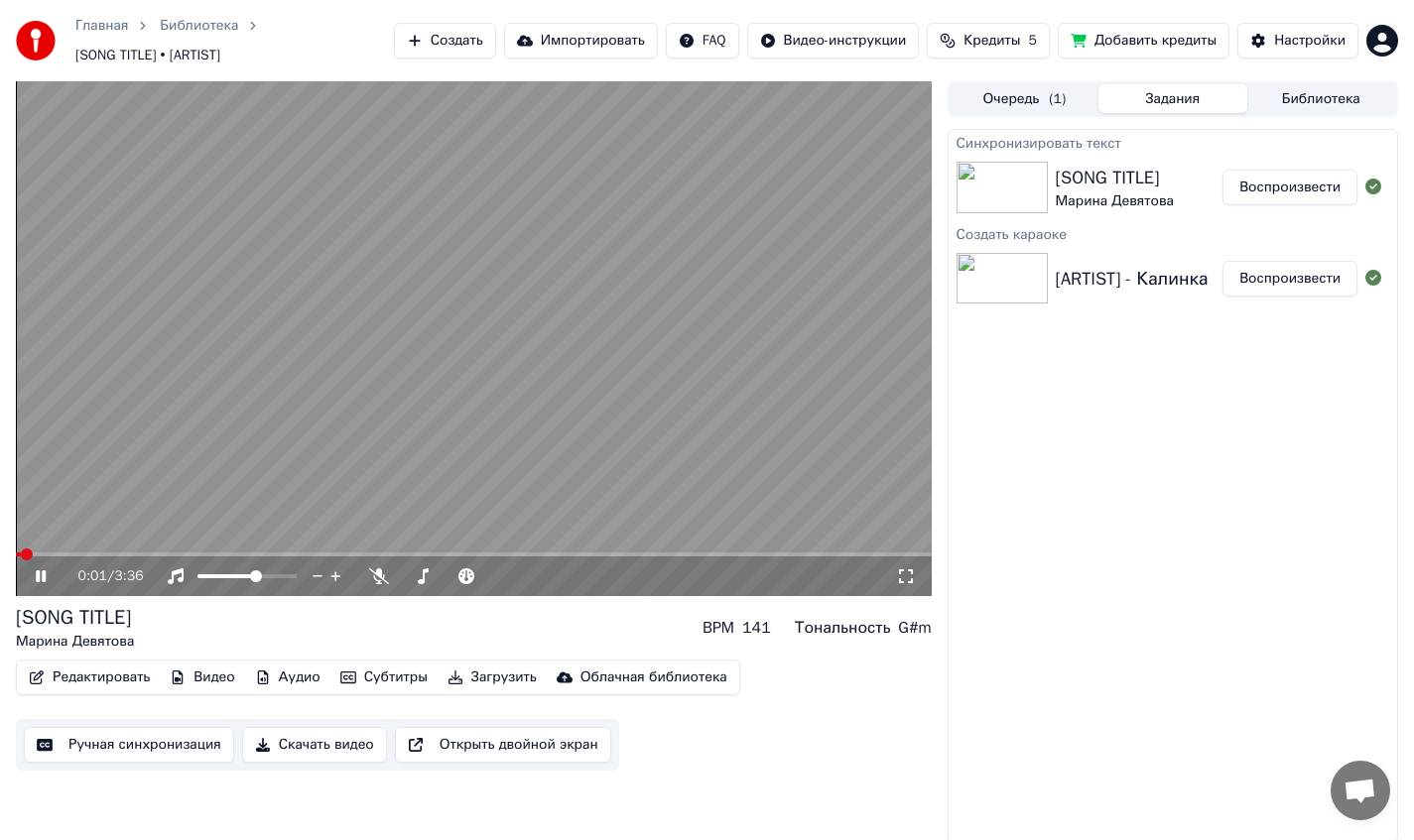 click at bounding box center [473, 554] 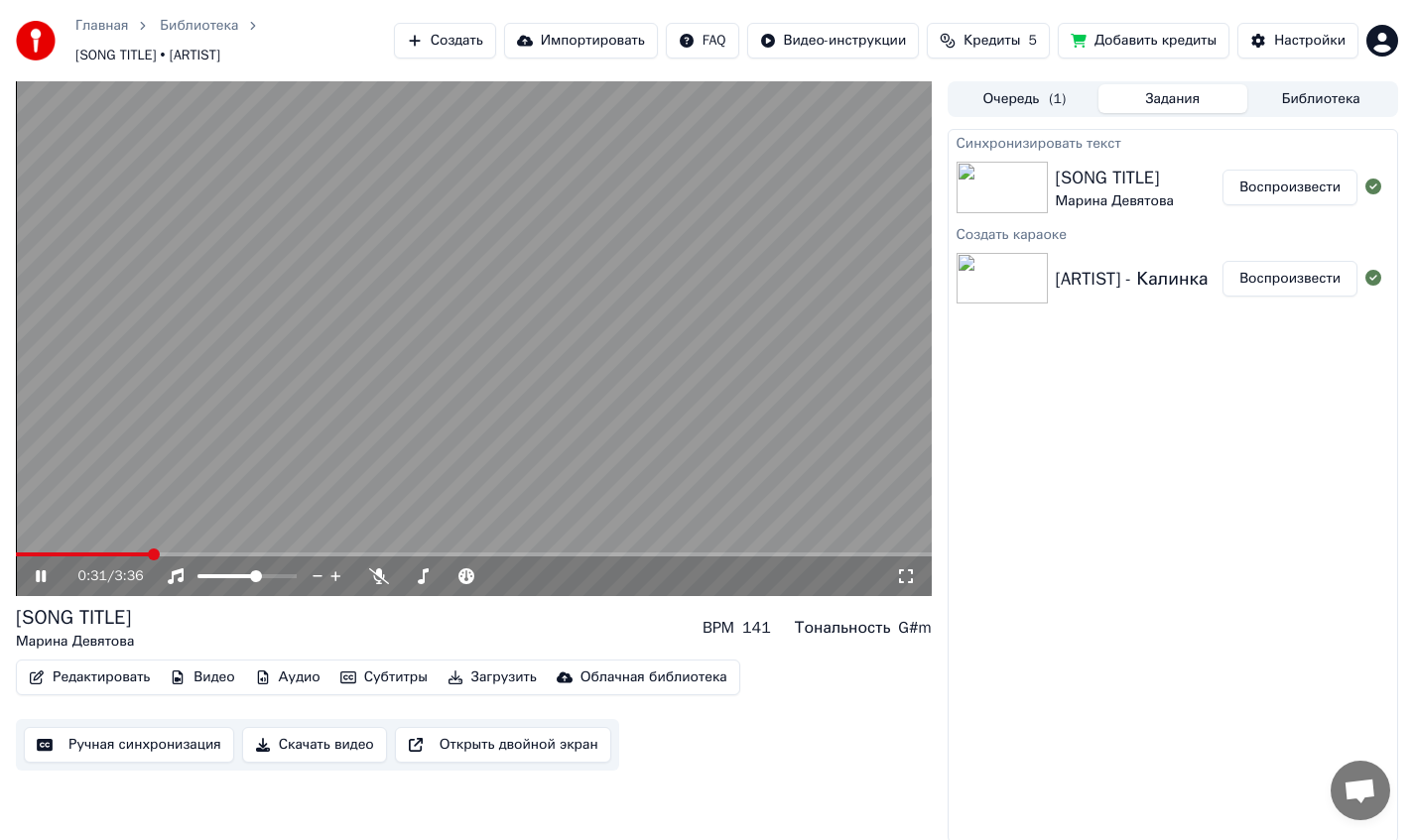 click on "Кредиты 5" at bounding box center [988, 41] 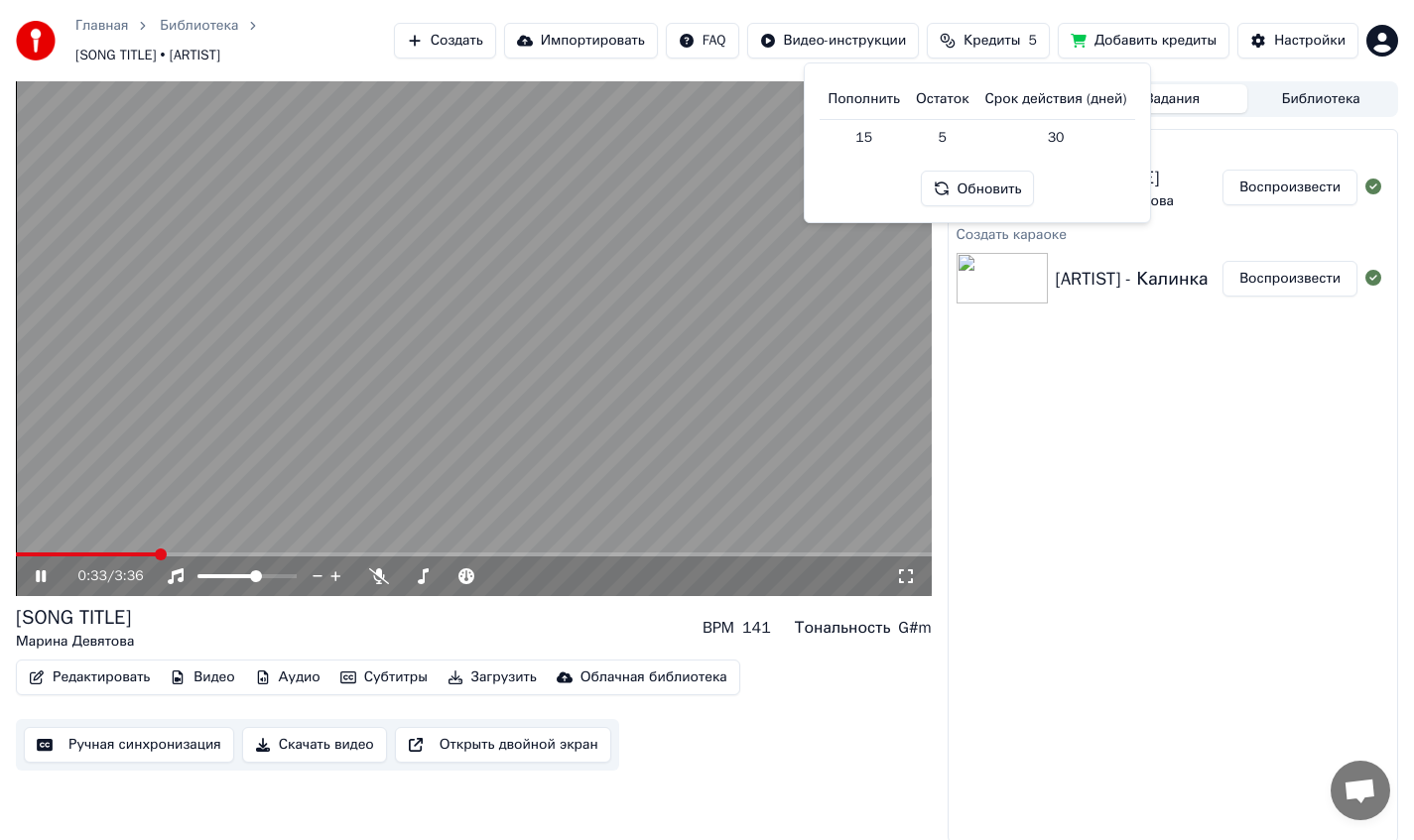 click on "Кредиты 5" at bounding box center (988, 41) 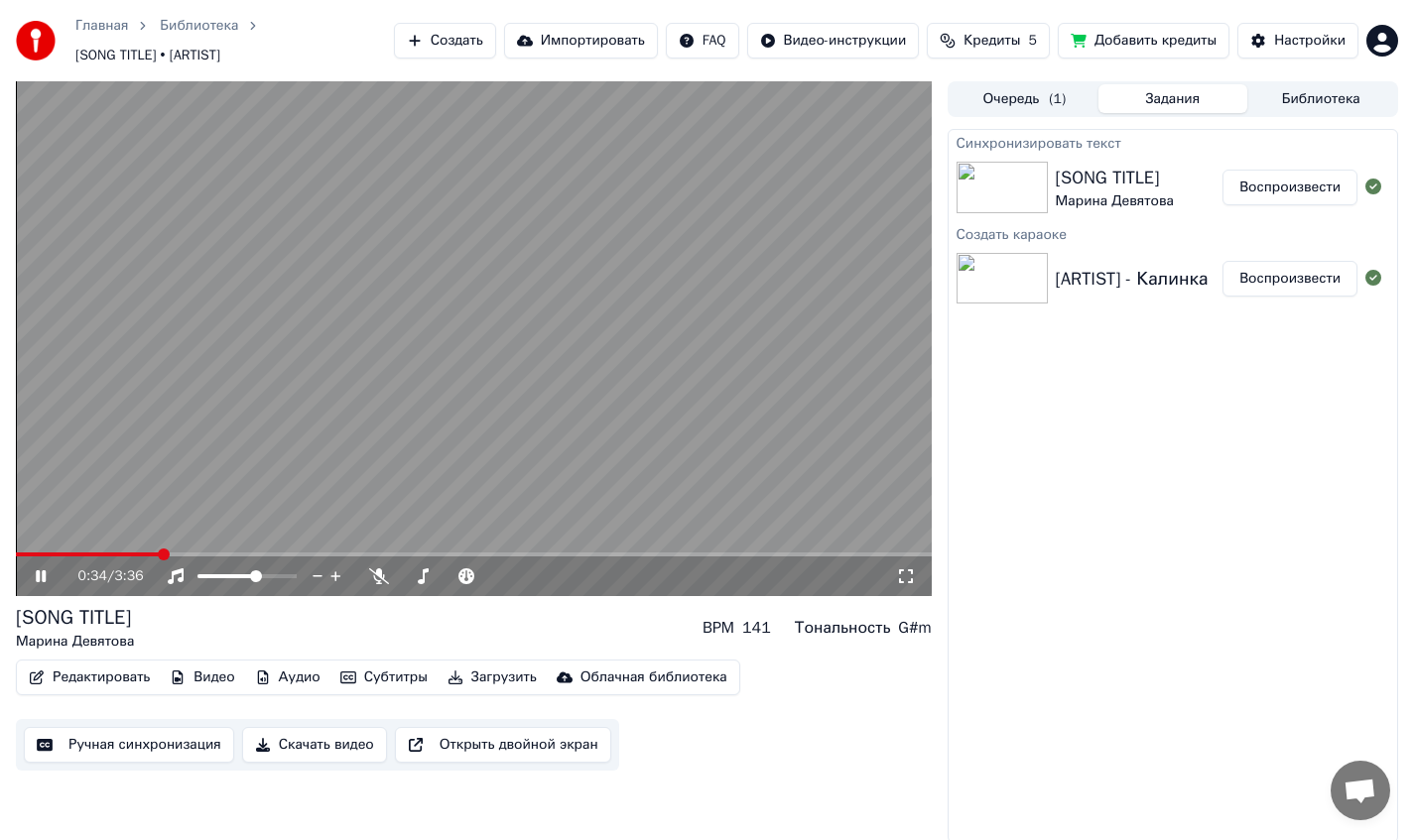click at bounding box center (473, 338) 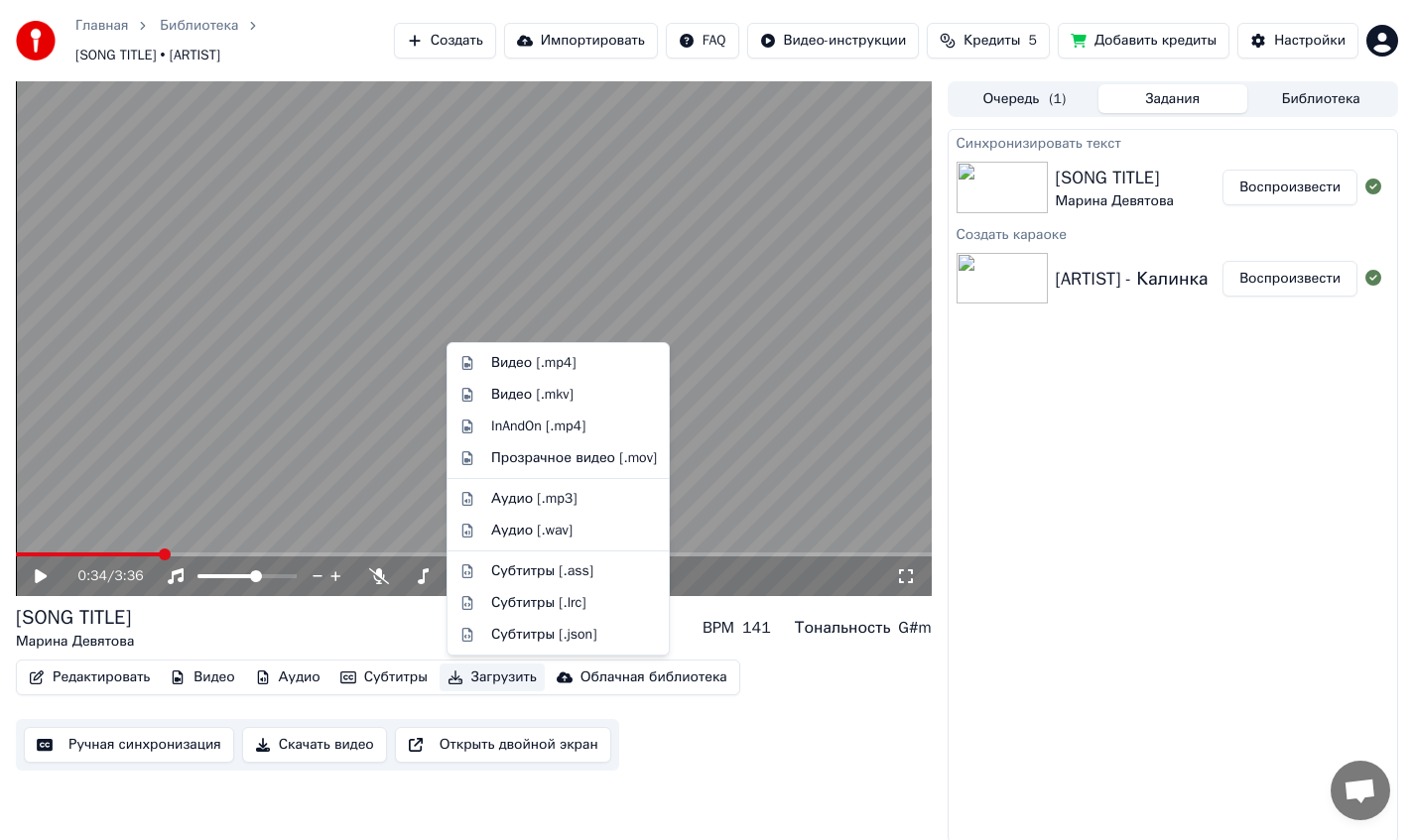 click on "Загрузить" at bounding box center (492, 677) 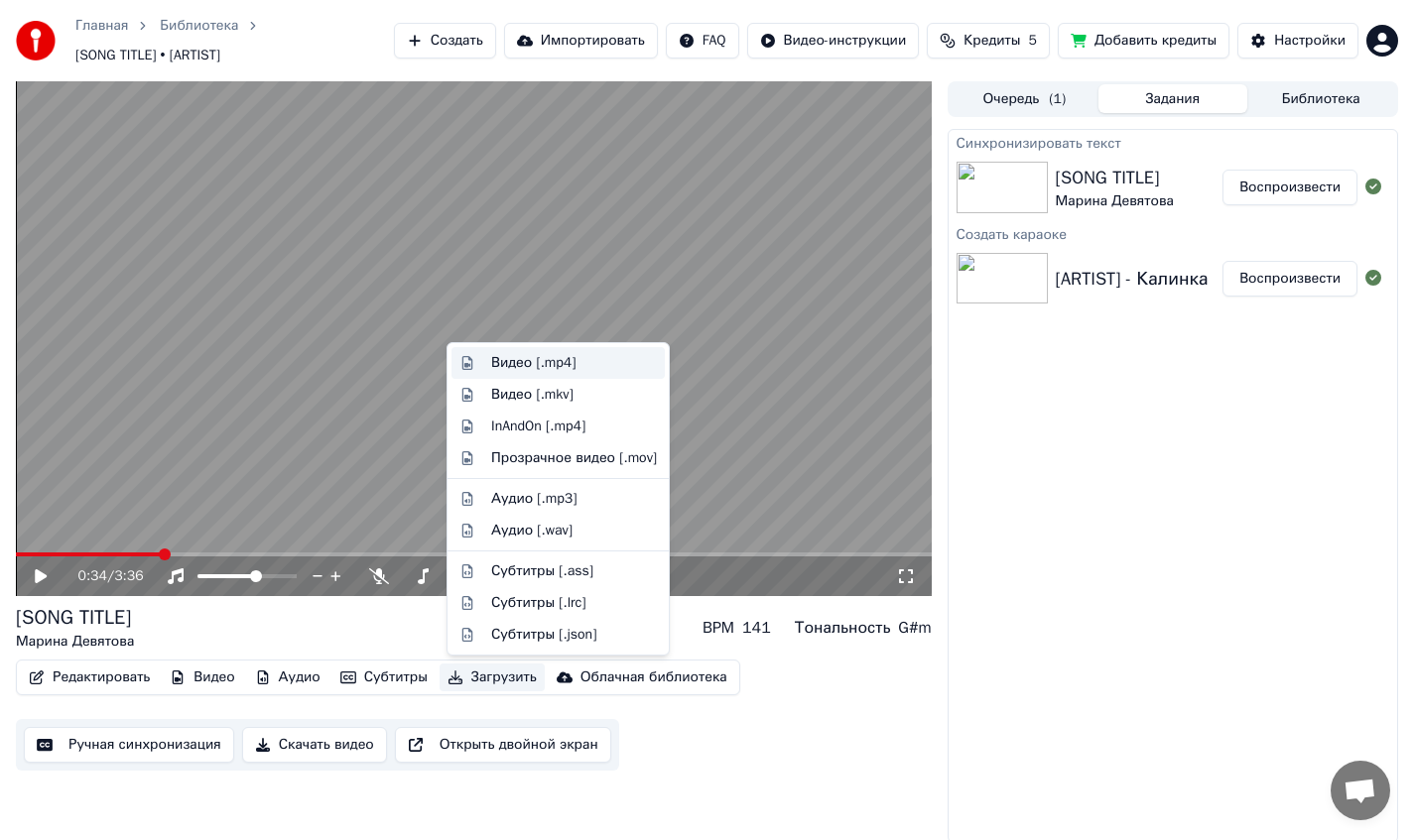 click on "Видео [.mp4]" at bounding box center [533, 363] 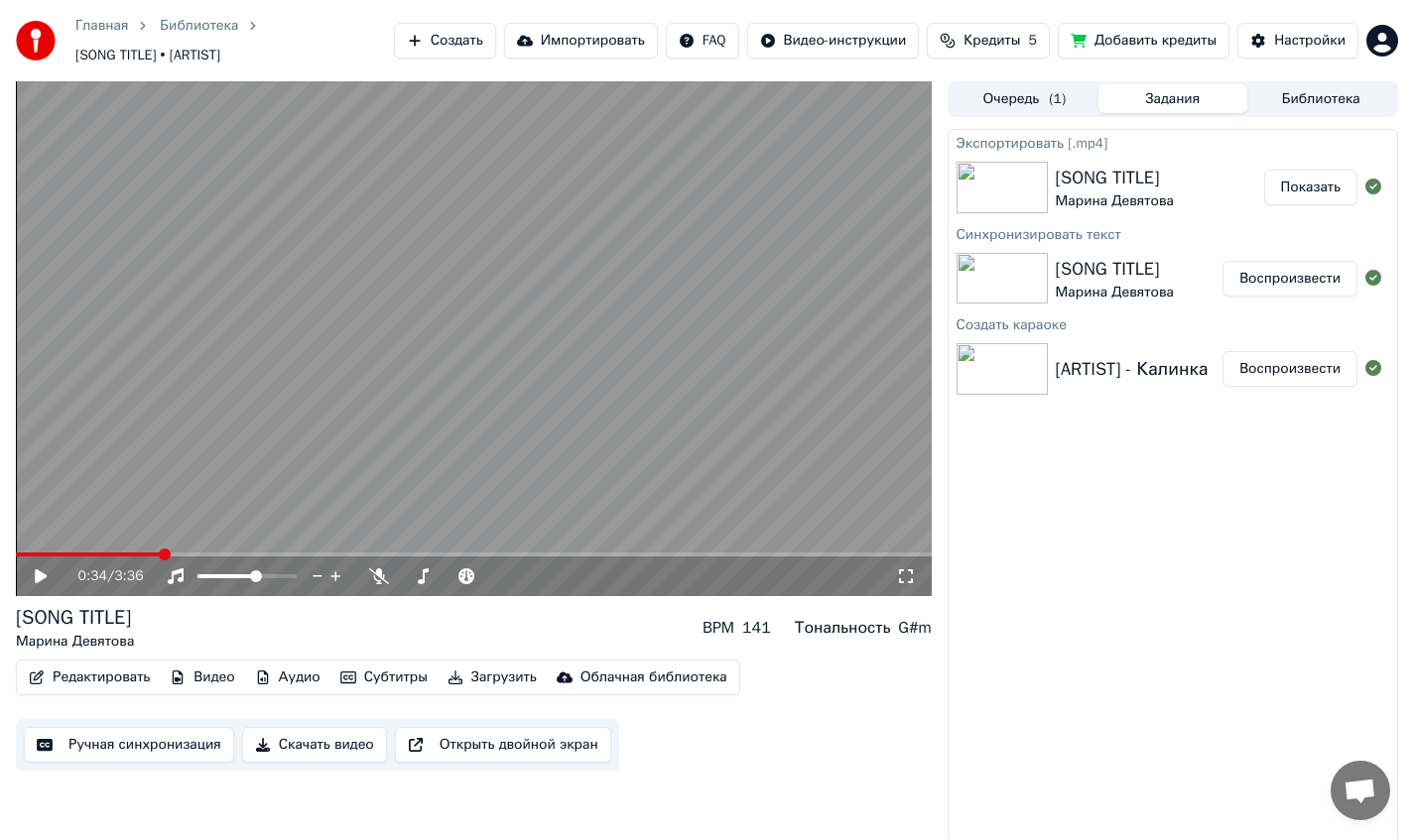 click on "Показать" at bounding box center [1311, 187] 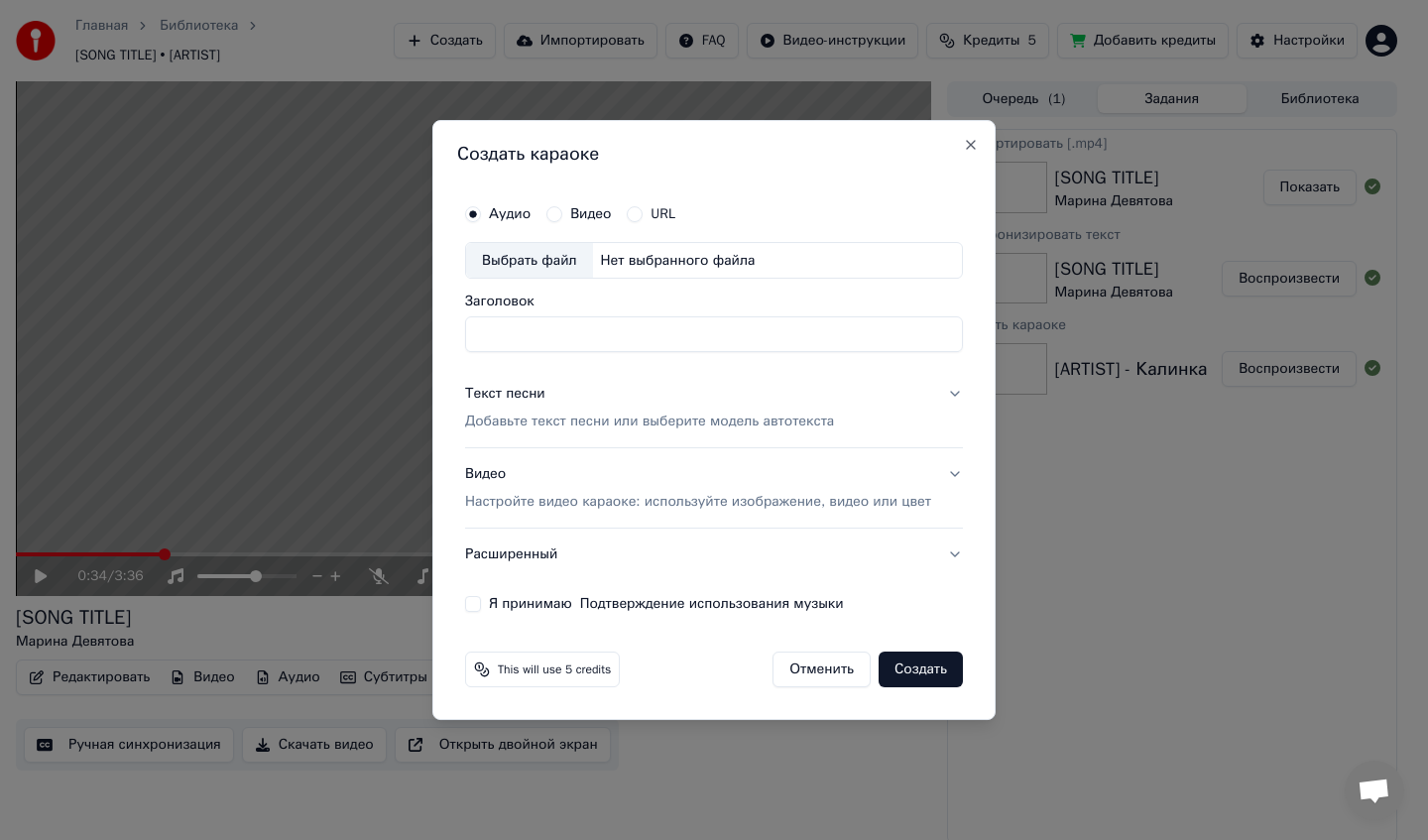 click on "Добавьте текст песни или выберите модель автотекста" at bounding box center (650, 422) 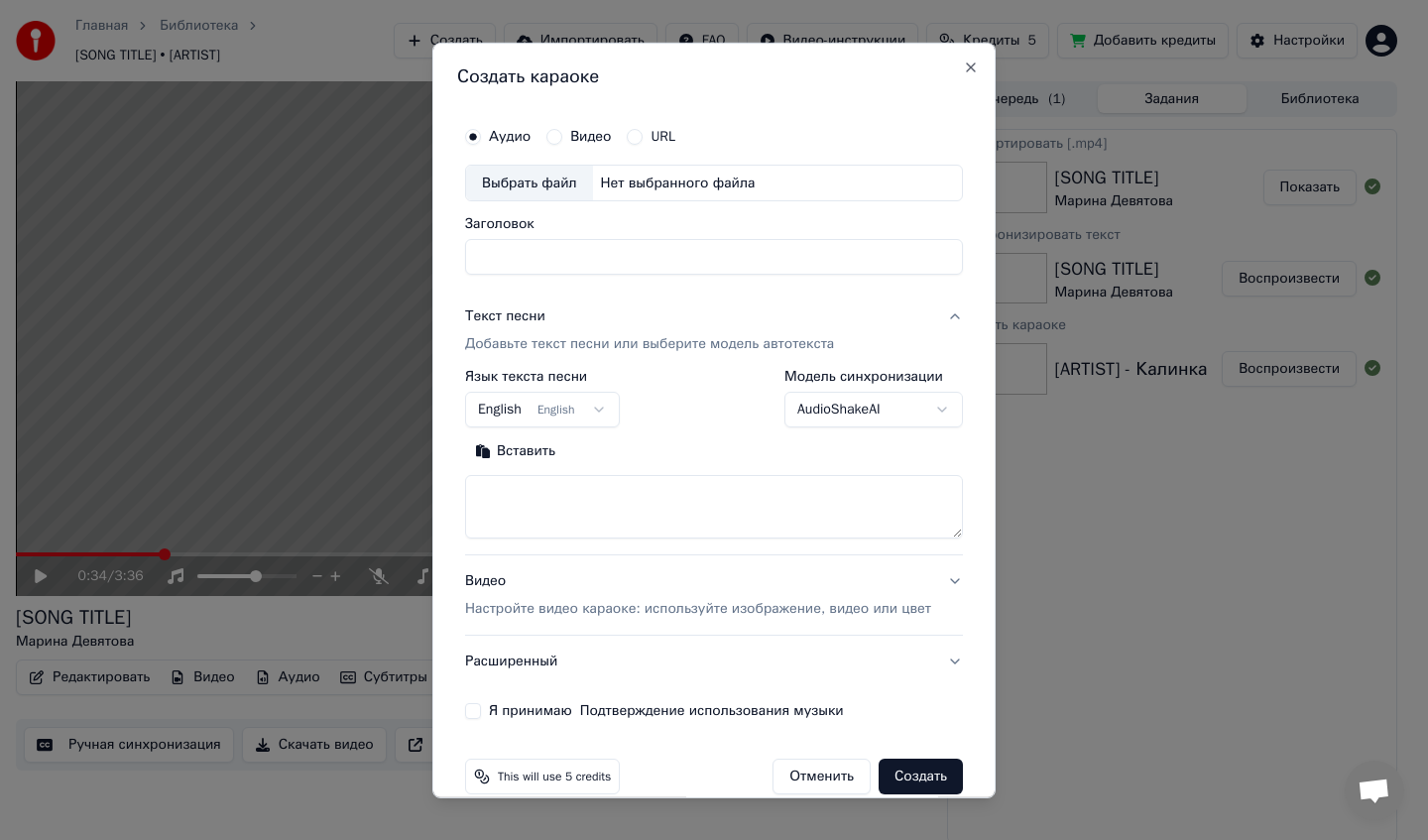 click on "Главная Библиотека Калинка • [ARTIST] Создать Импортировать FAQ Видео-инструкции Кредиты 5 Добавить кредиты Настройки 0:34  /  3:36 Калинка [ARTIST] BPM 141 Тональность G#m Редактировать Видео Аудио Субтитры Загрузить Облачная библиотека Ручная синхронизация Скачать видео Открыть двойной экран Очередь ( 1 ) Задания Библиотека Экспортировать [.mp4] Калинка [ARTIST] Показать Синхронизировать текст Калинка [ARTIST] Воспроизвести Создать караоке [ARTIST] - Калинка Воспроизвести
Создать караоке Аудио Видео URL Выбрать файл English ***" at bounding box center (706, 420) 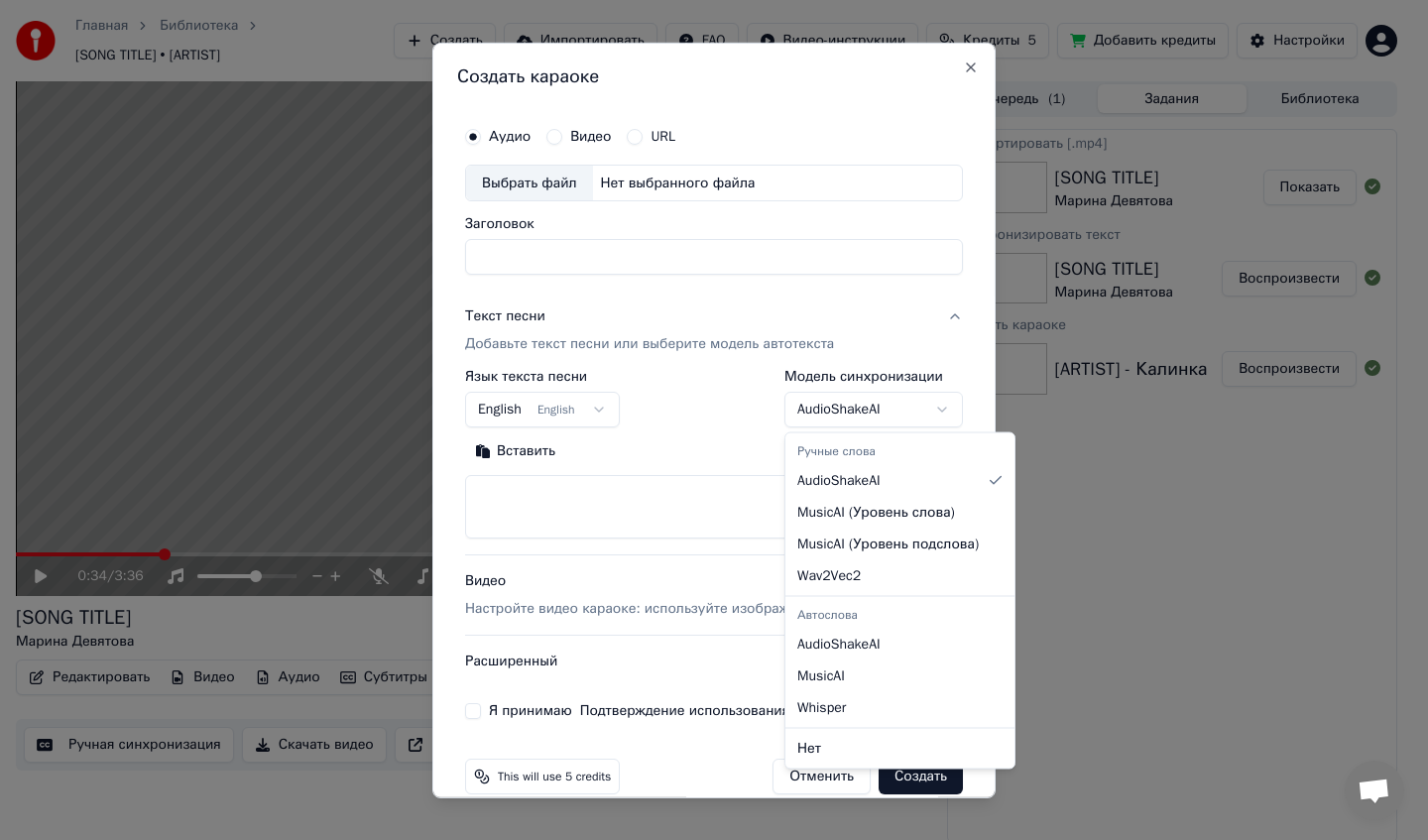 select on "**********" 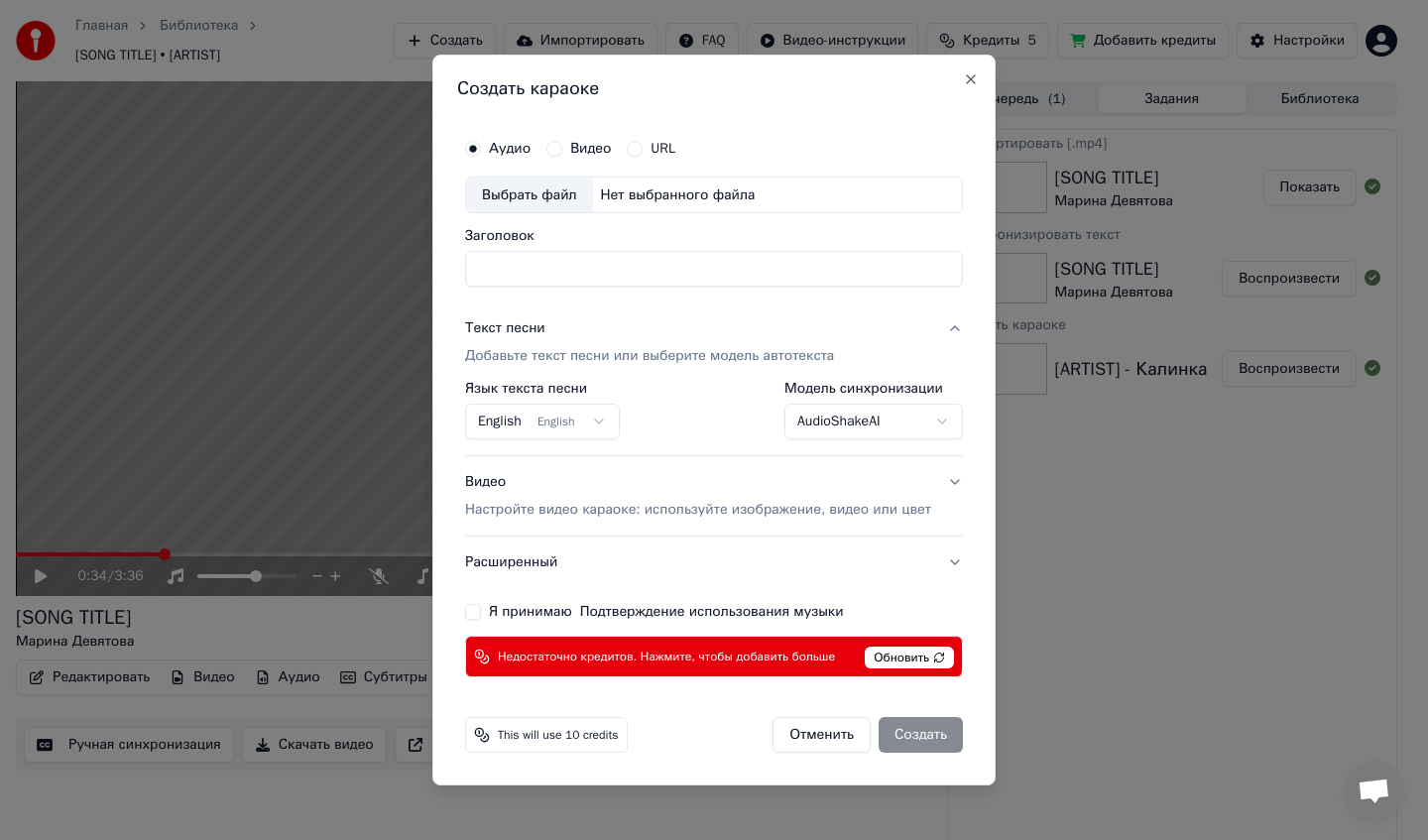 click on "Главная Библиотека Калинка • [ARTIST] Создать Импортировать FAQ Видео-инструкции Кредиты 5 Добавить кредиты Настройки 0:34  /  3:36 Калинка [ARTIST] BPM 141 Тональность G#m Редактировать Видео Аудио Субтитры Загрузить Облачная библиотека Ручная синхронизация Скачать видео Открыть двойной экран Очередь ( 1 ) Задания Библиотека Экспортировать [.mp4] Калинка [ARTIST] Показать Синхронизировать текст Калинка [ARTIST] Воспроизвести Создать караоке [ARTIST] - Калинка Воспроизвести
Создать караоке Аудио Видео URL Выбрать файл English ***" at bounding box center [706, 420] 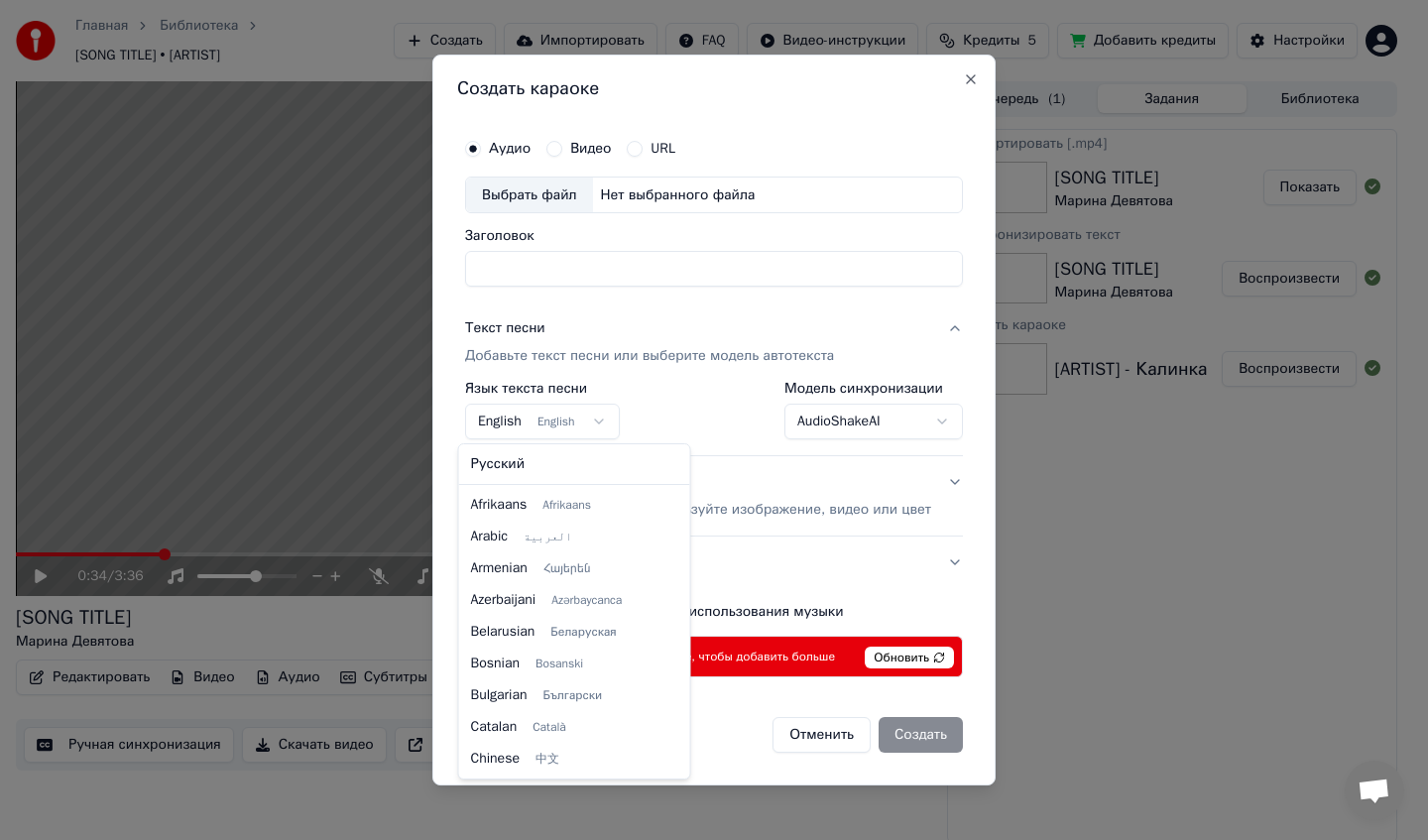 scroll, scrollTop: 159, scrollLeft: 0, axis: vertical 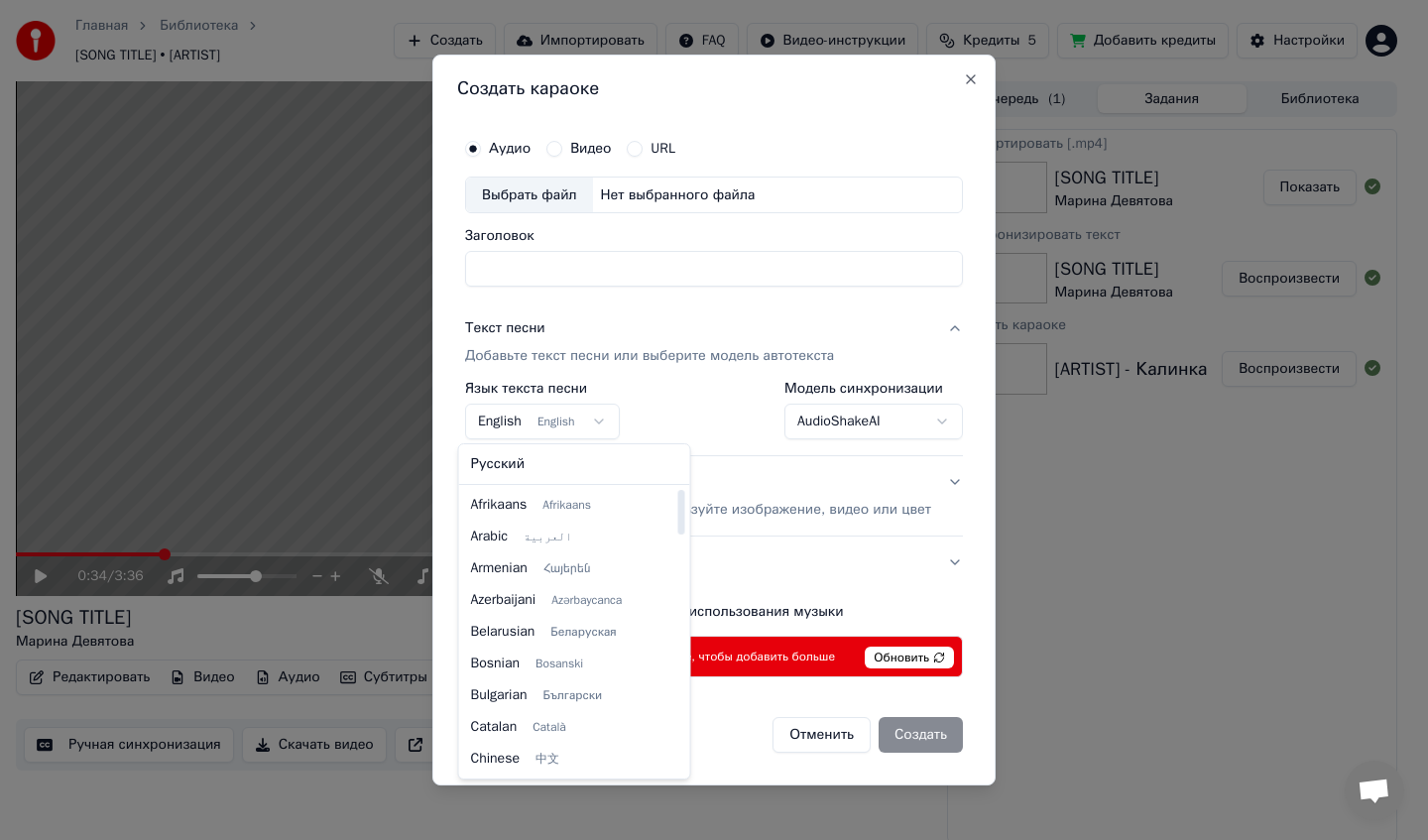select on "**" 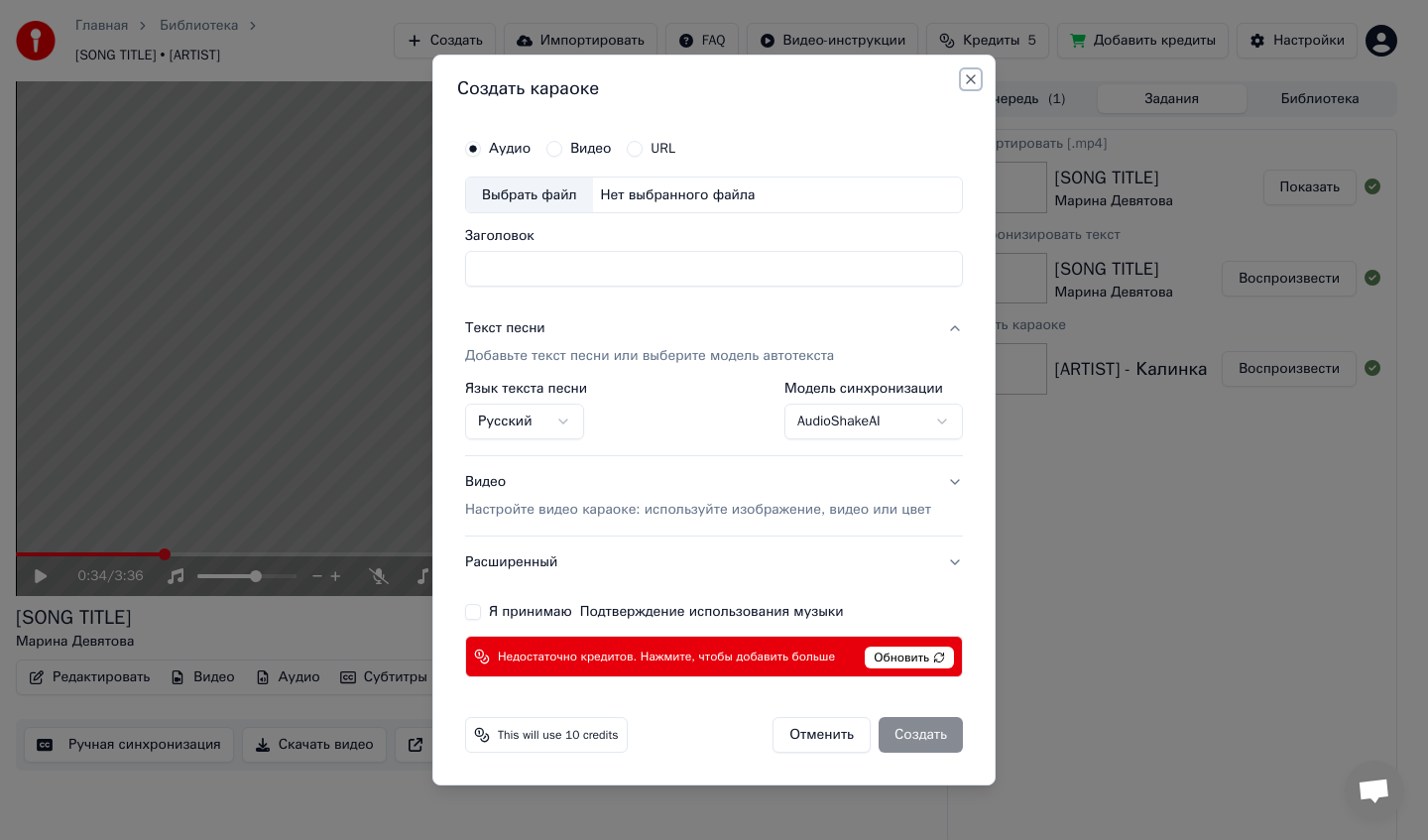 click on "Close" at bounding box center (971, 79) 